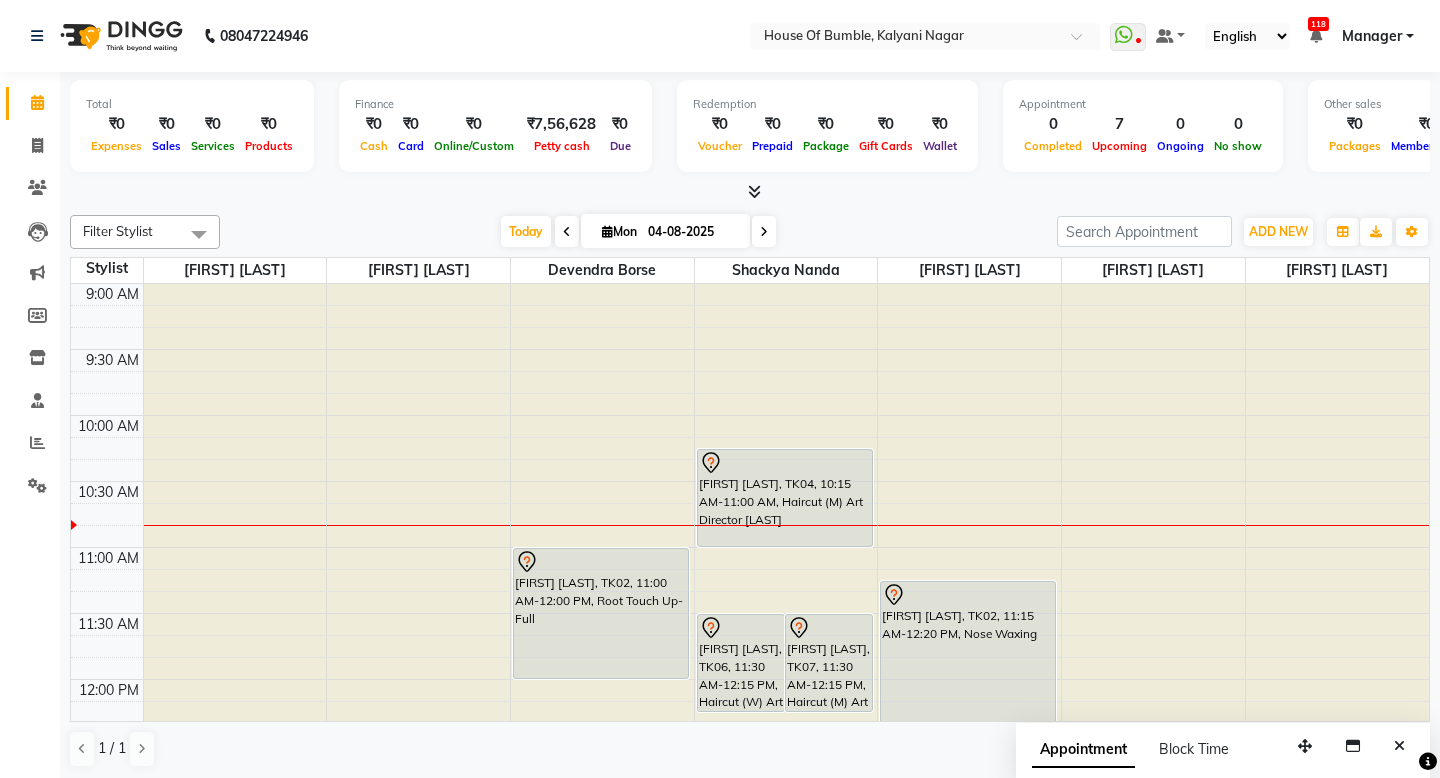 scroll, scrollTop: 0, scrollLeft: 0, axis: both 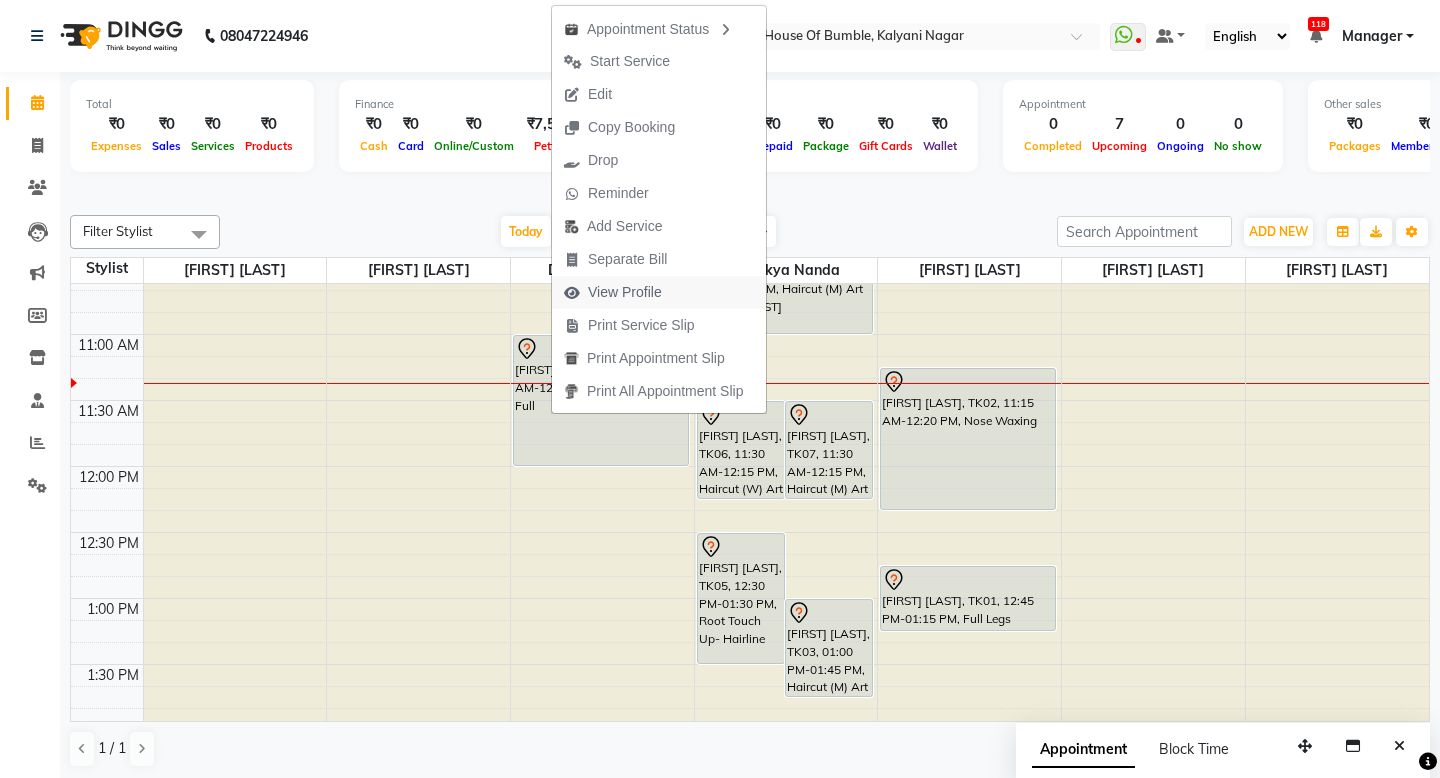 click on "View Profile" at bounding box center [659, 292] 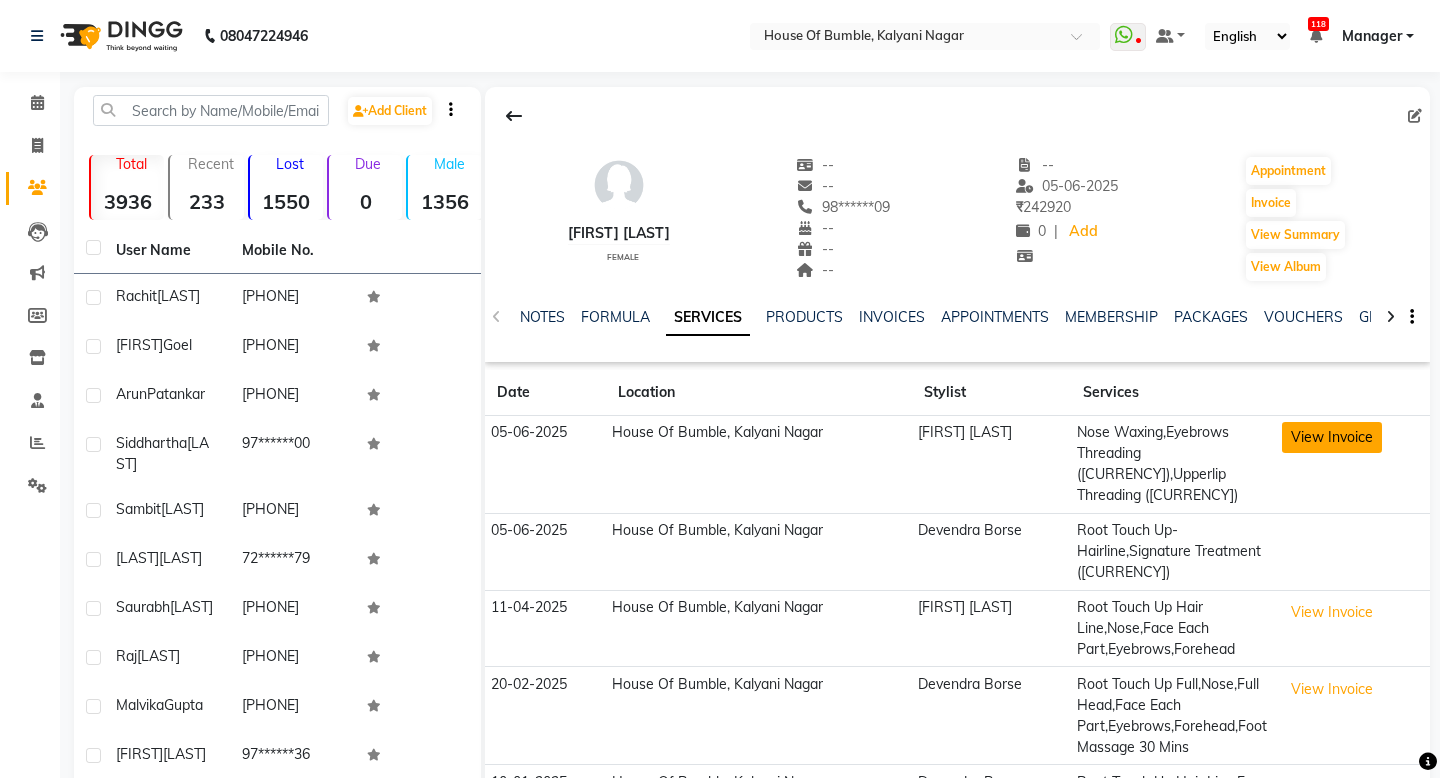 click on "View Invoice" 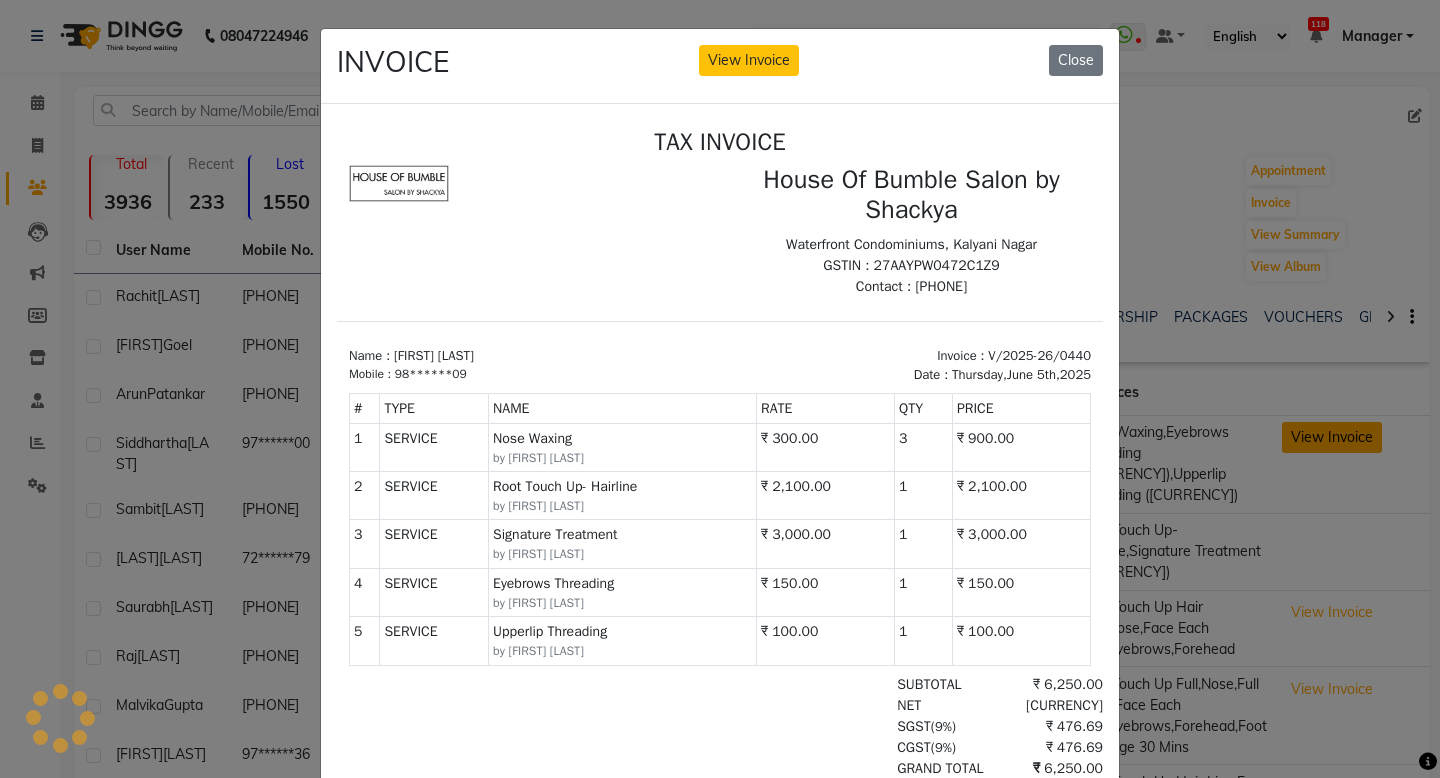 scroll, scrollTop: 0, scrollLeft: 0, axis: both 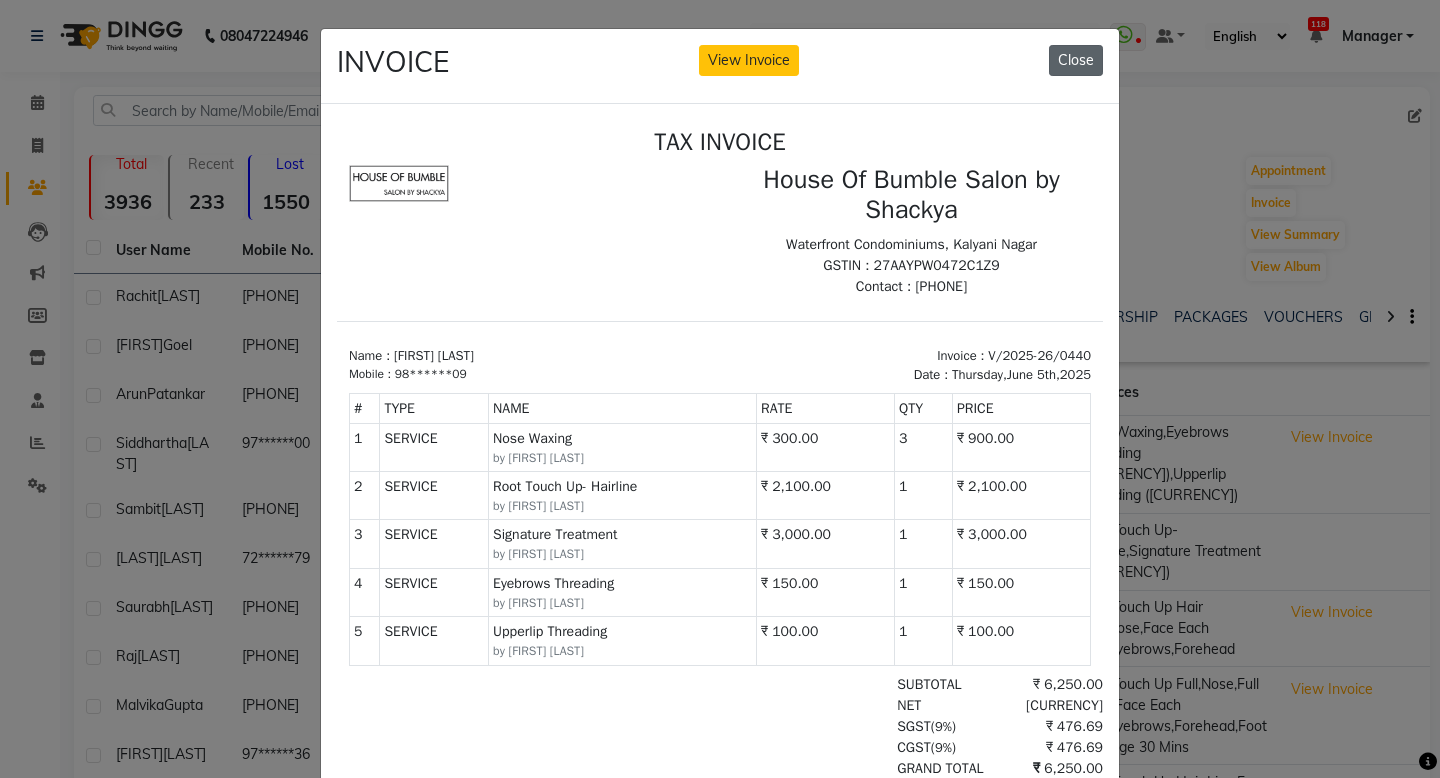 click on "Close" 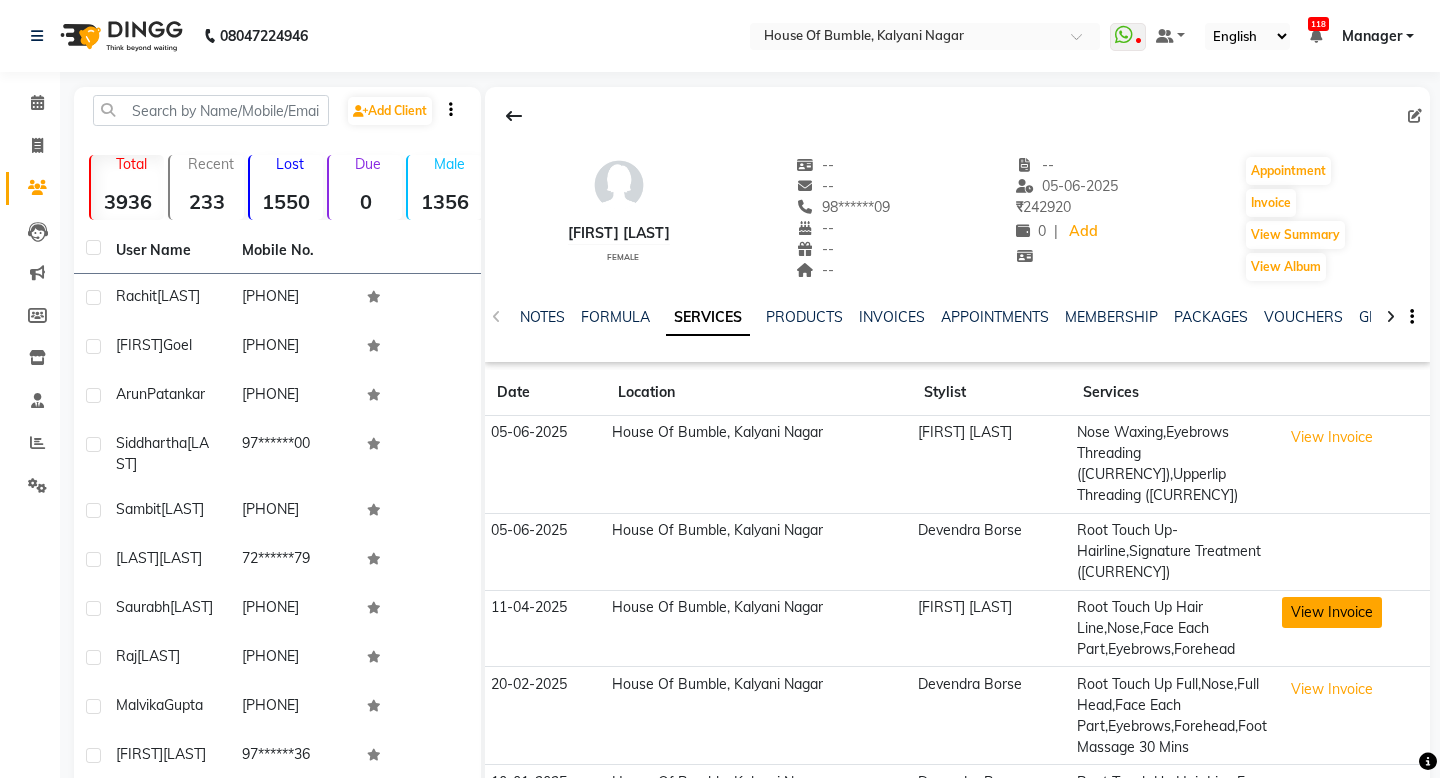 click on "View Invoice" 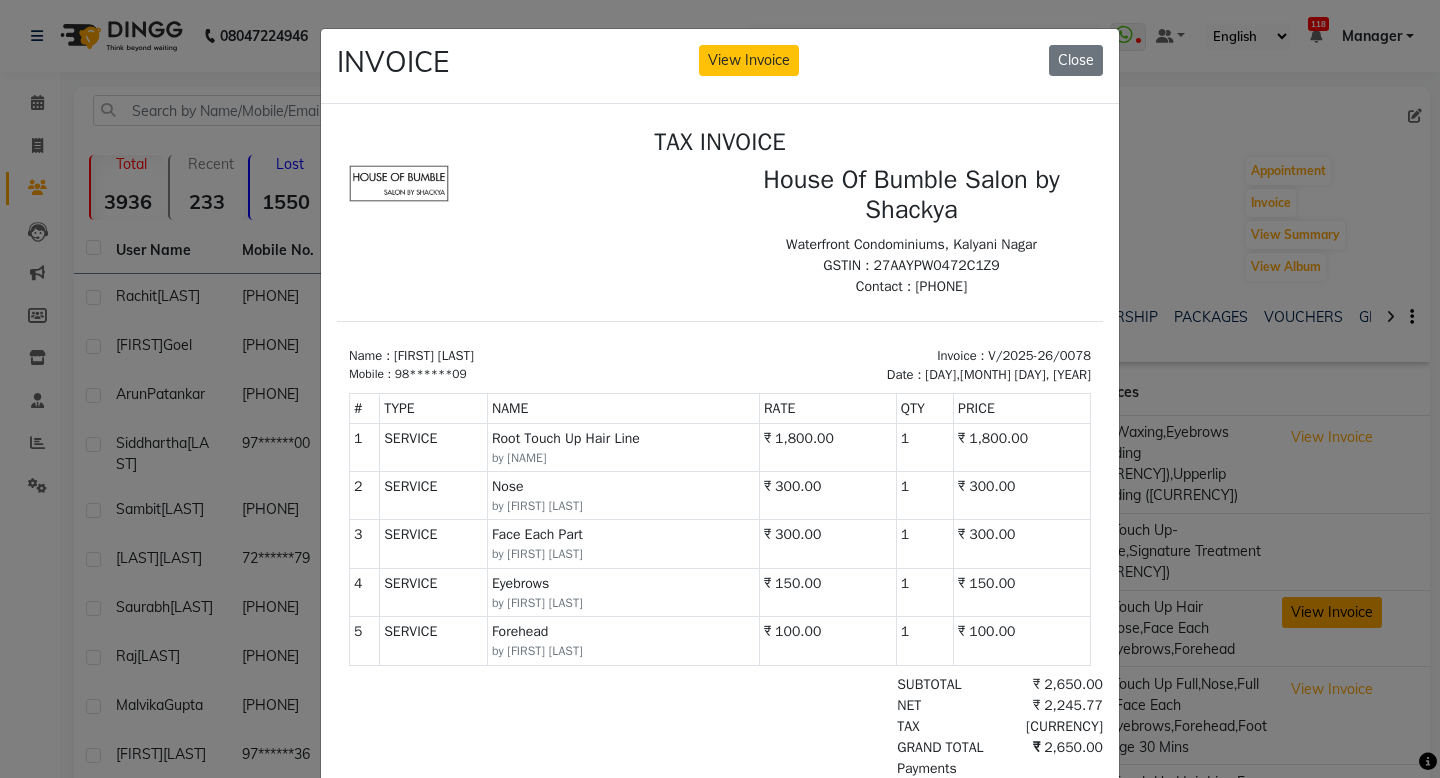 scroll, scrollTop: 0, scrollLeft: 0, axis: both 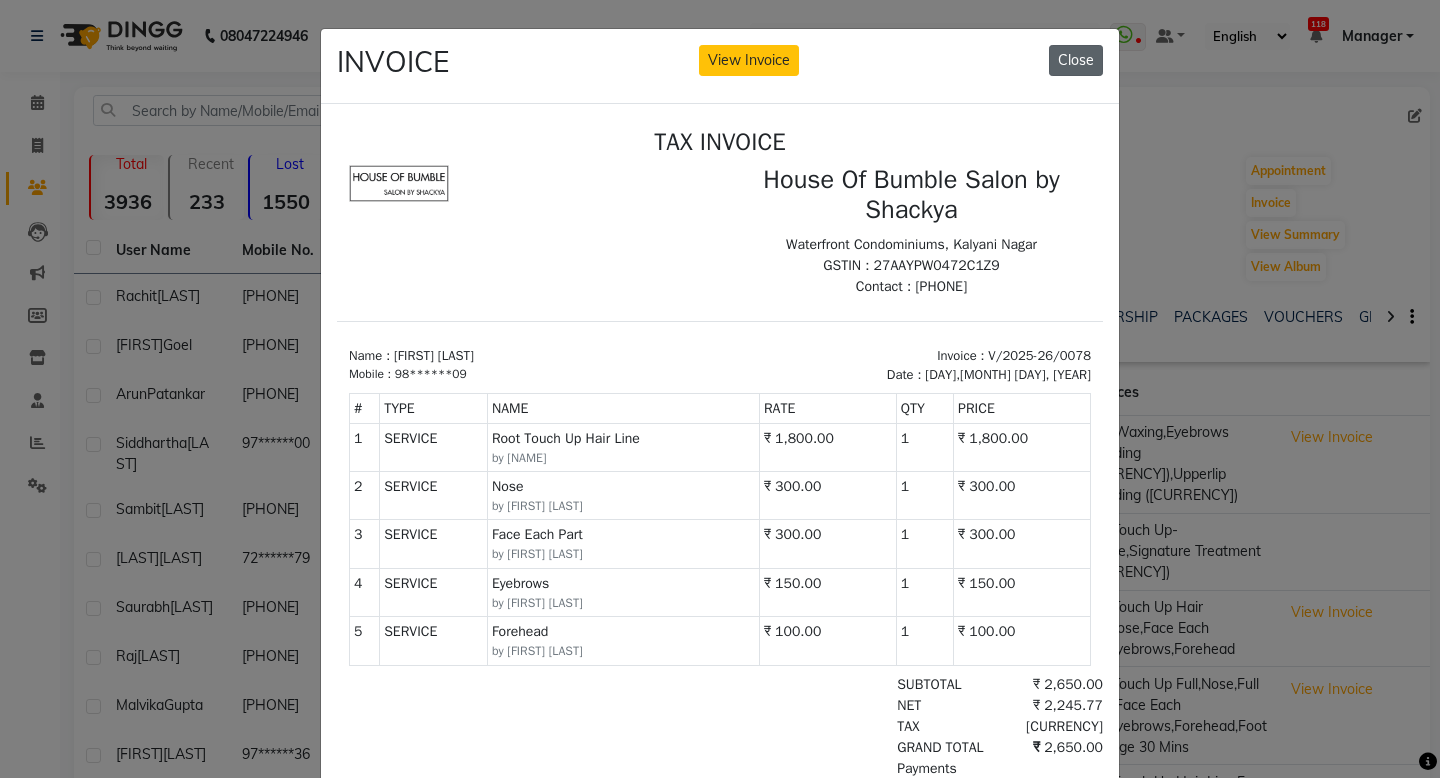 click on "Close" 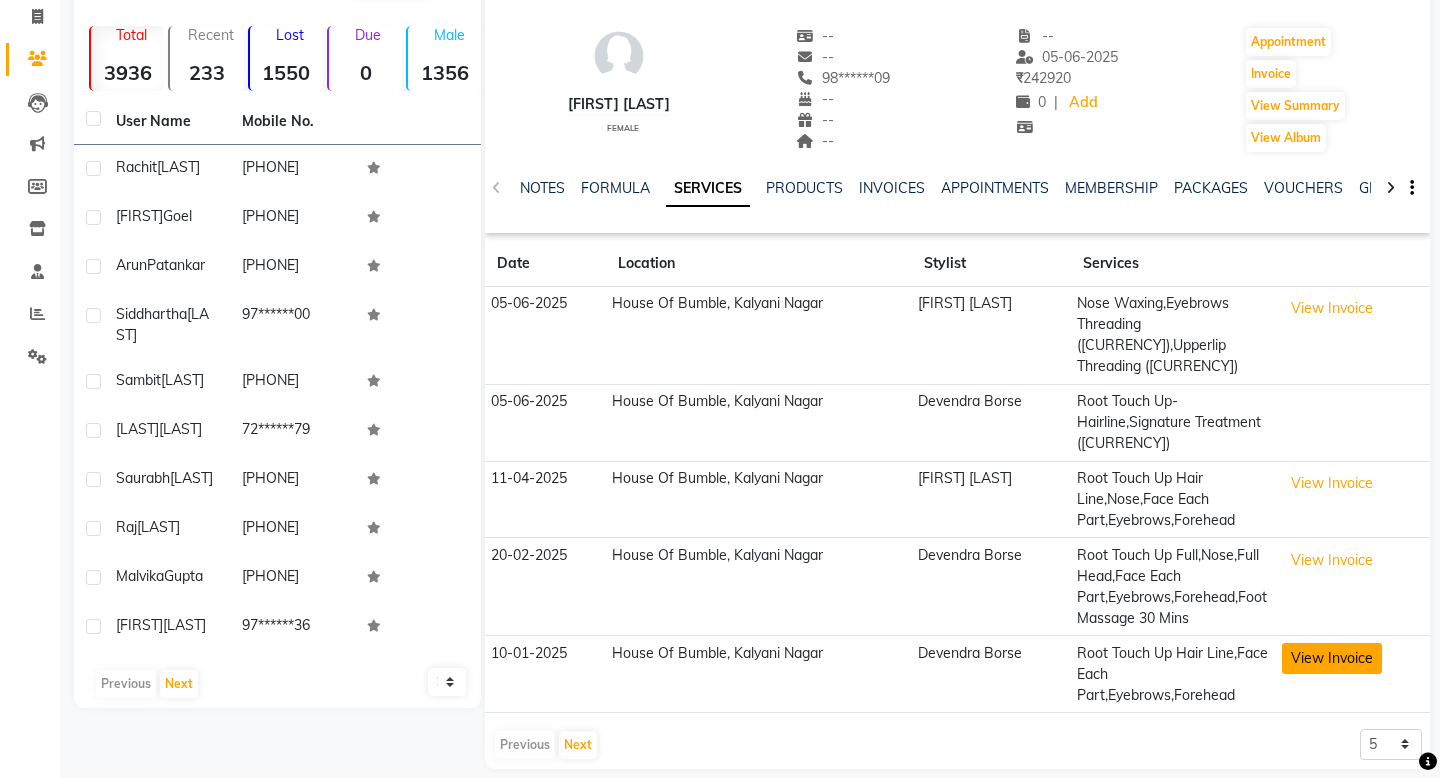 scroll, scrollTop: 126, scrollLeft: 0, axis: vertical 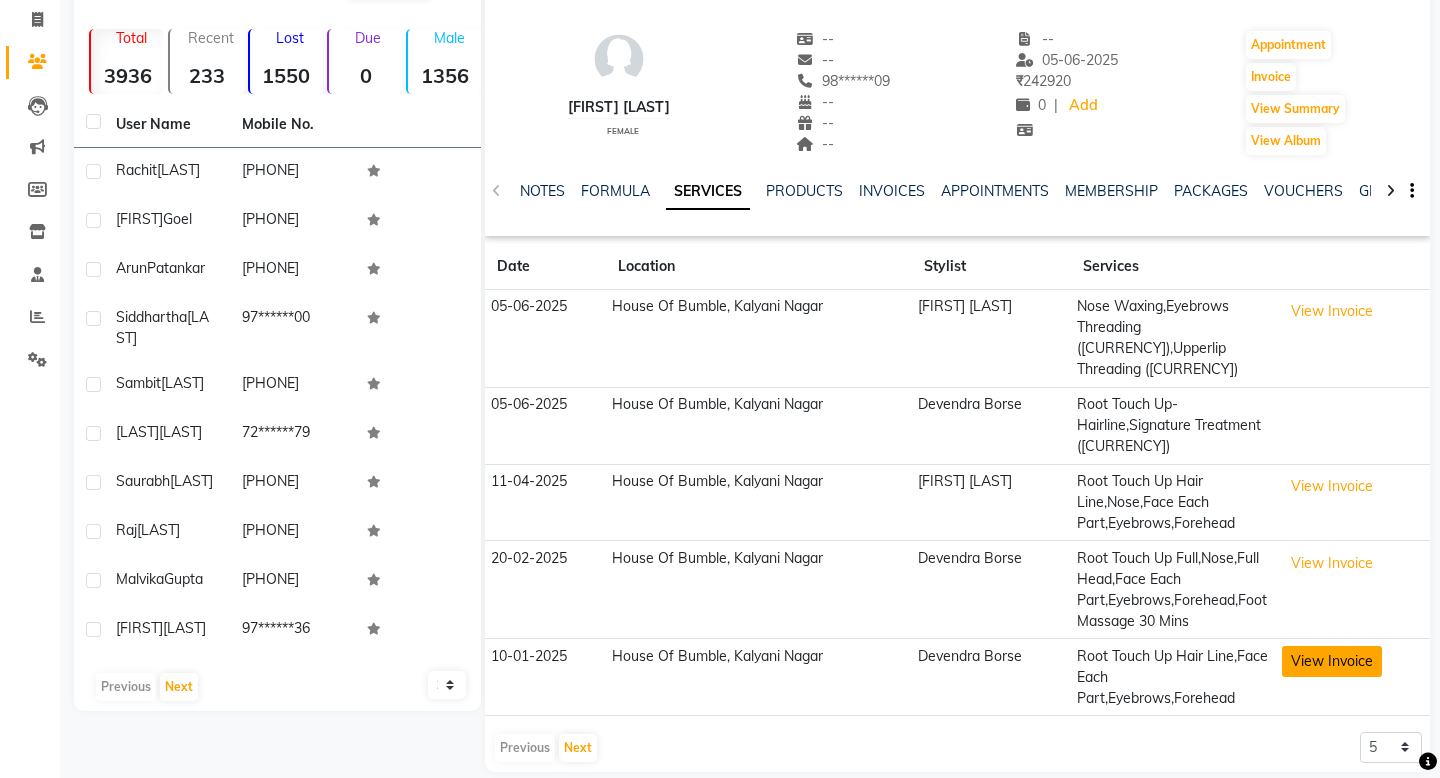 click on "View Invoice" 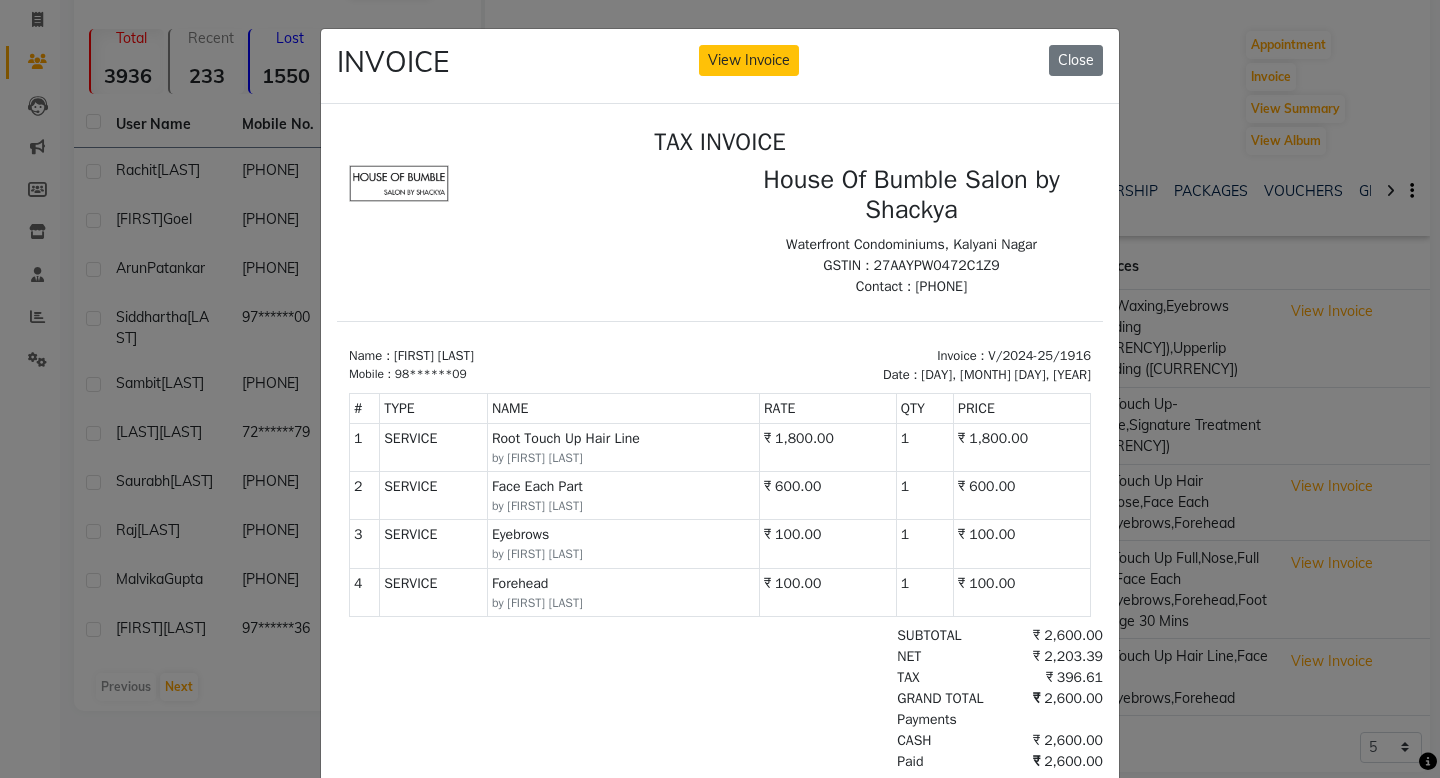 scroll, scrollTop: 7, scrollLeft: 0, axis: vertical 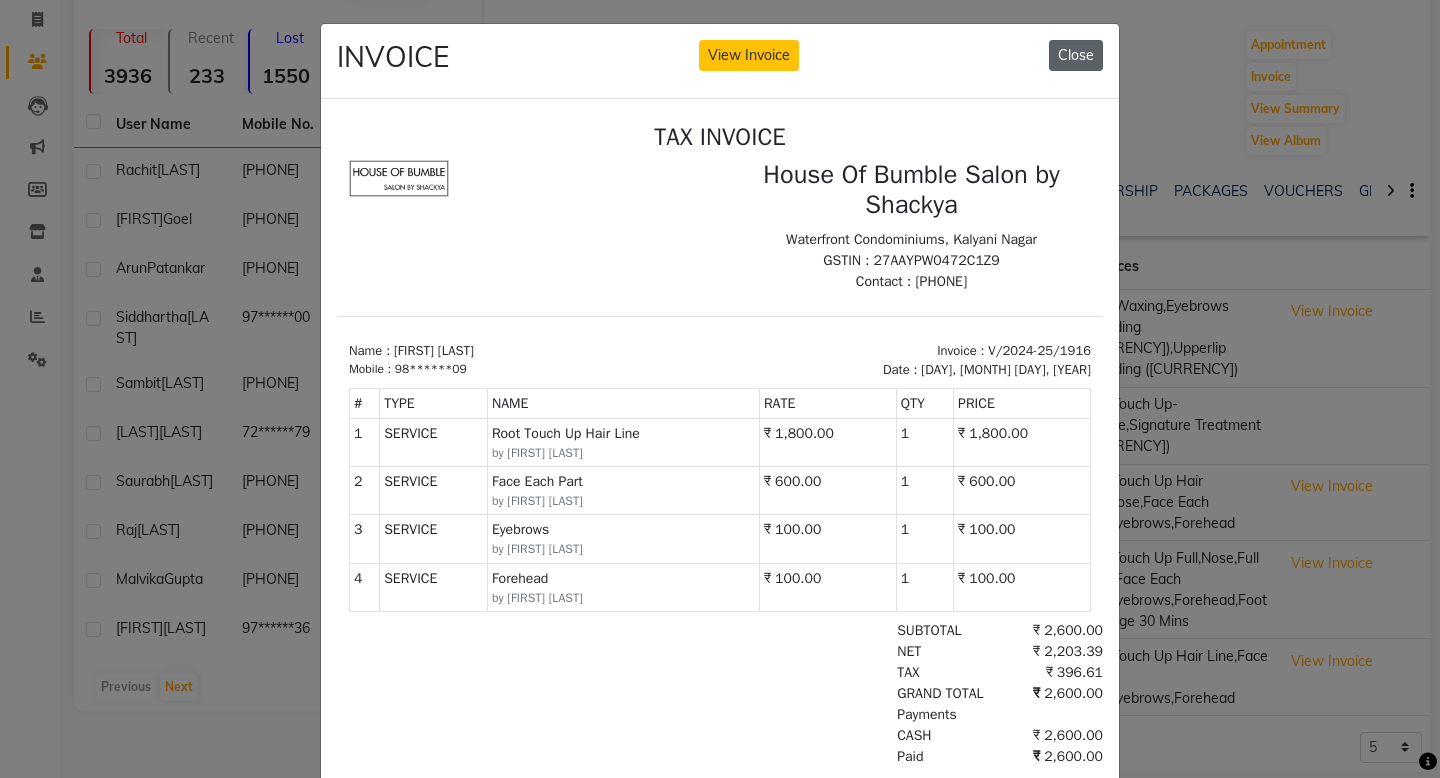 click on "Close" 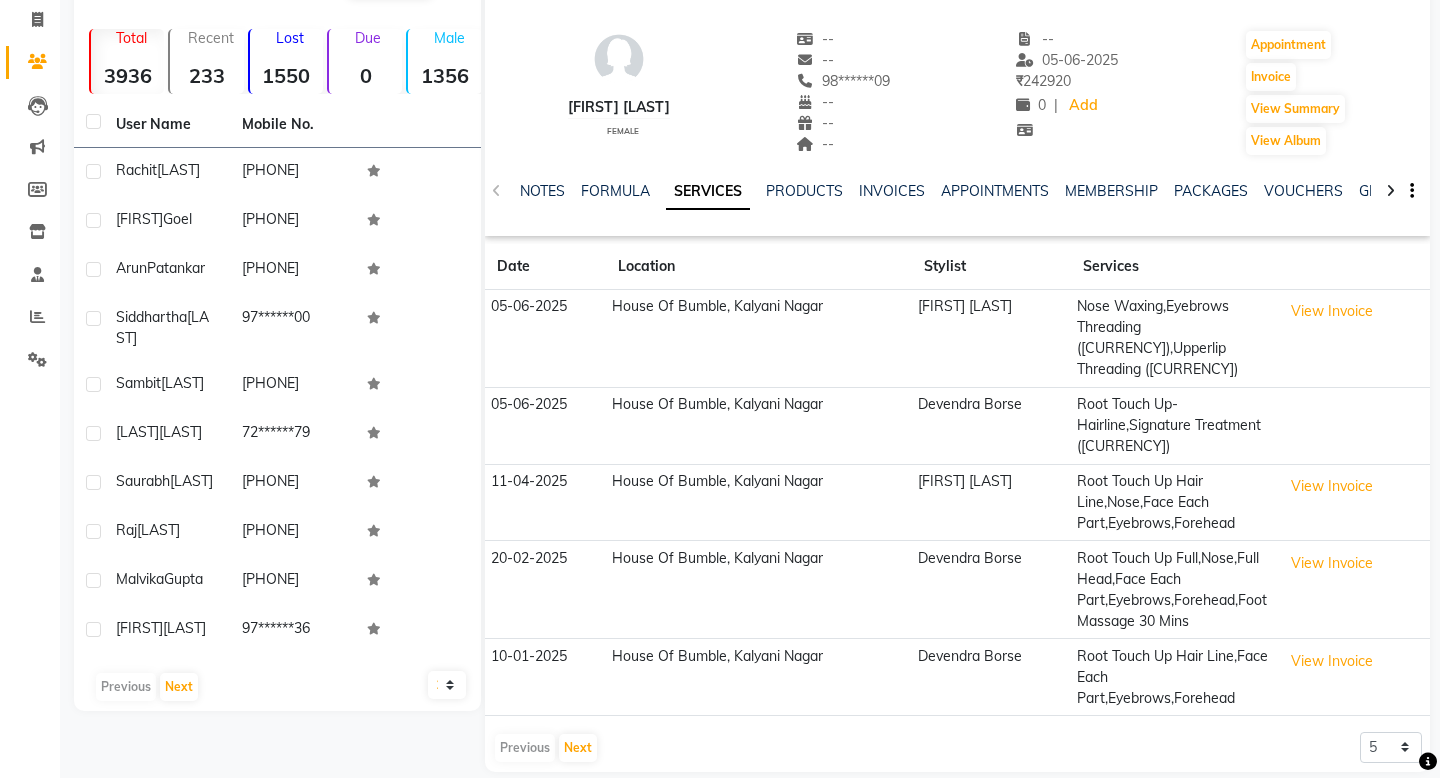 scroll, scrollTop: 8, scrollLeft: 0, axis: vertical 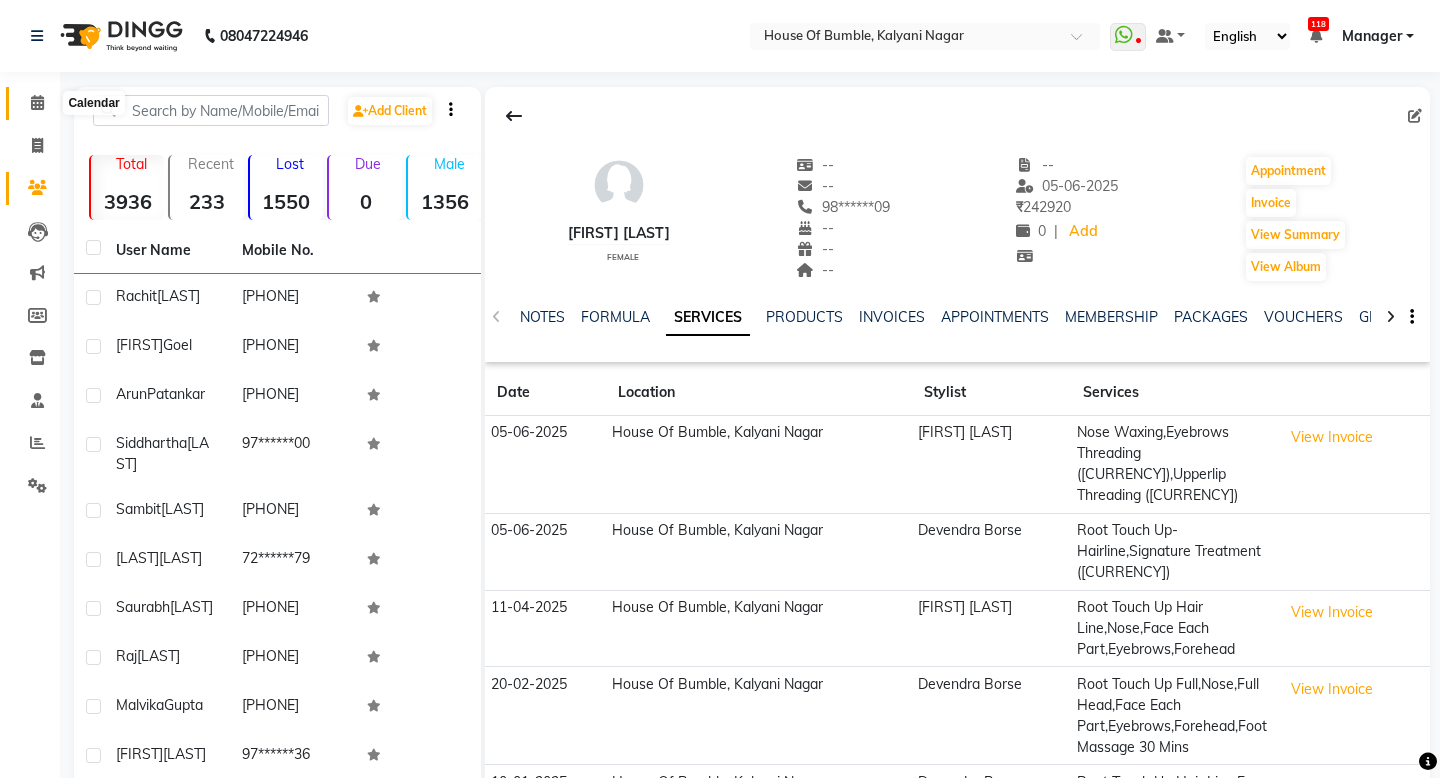 click 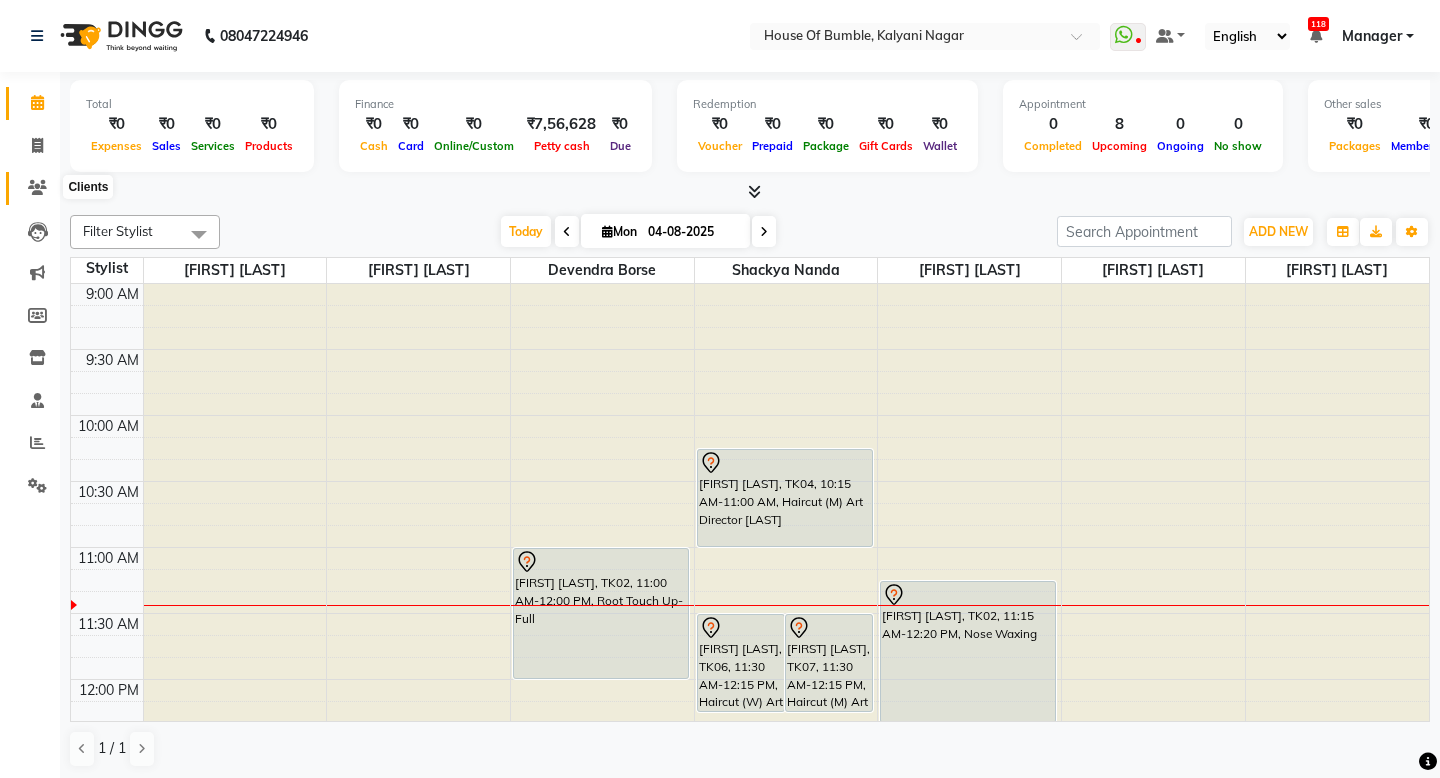 click 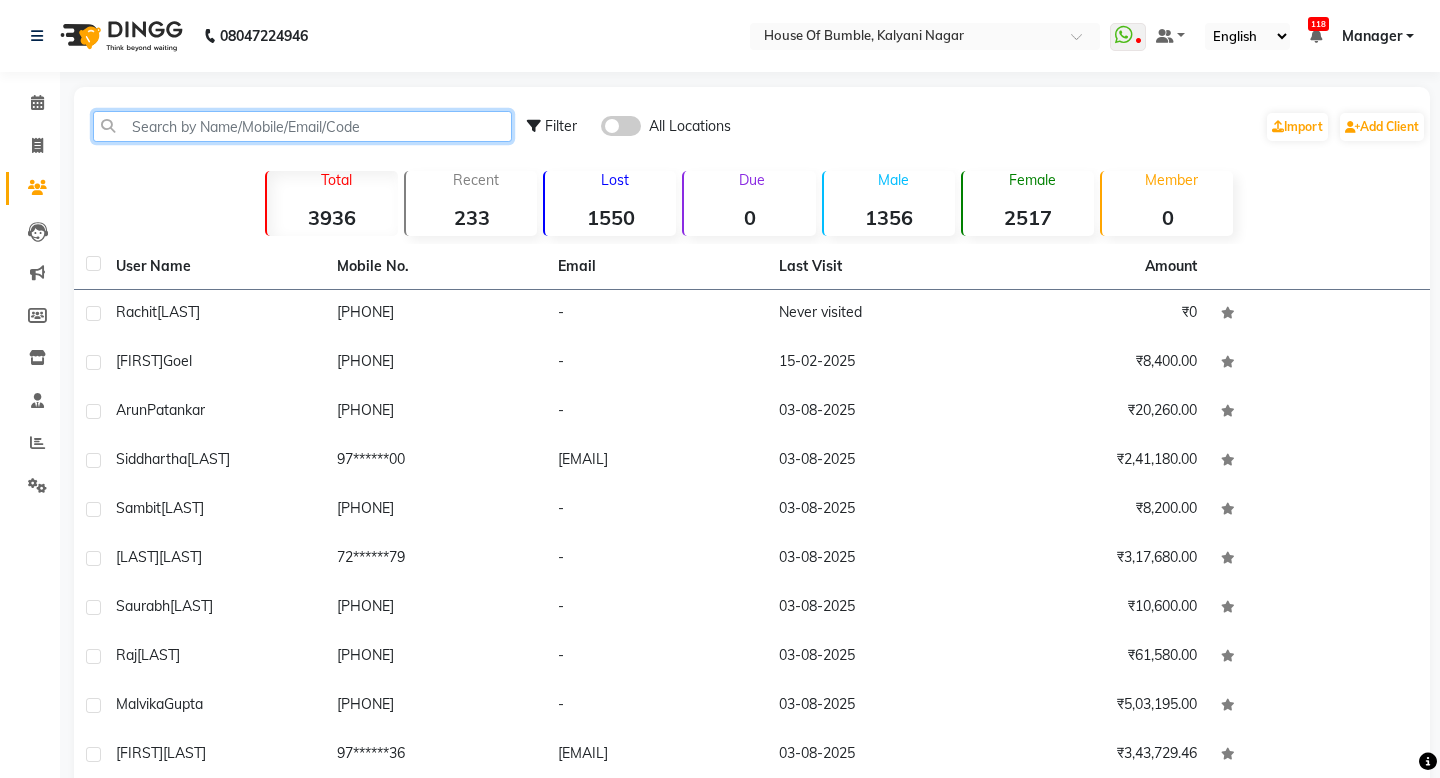 click 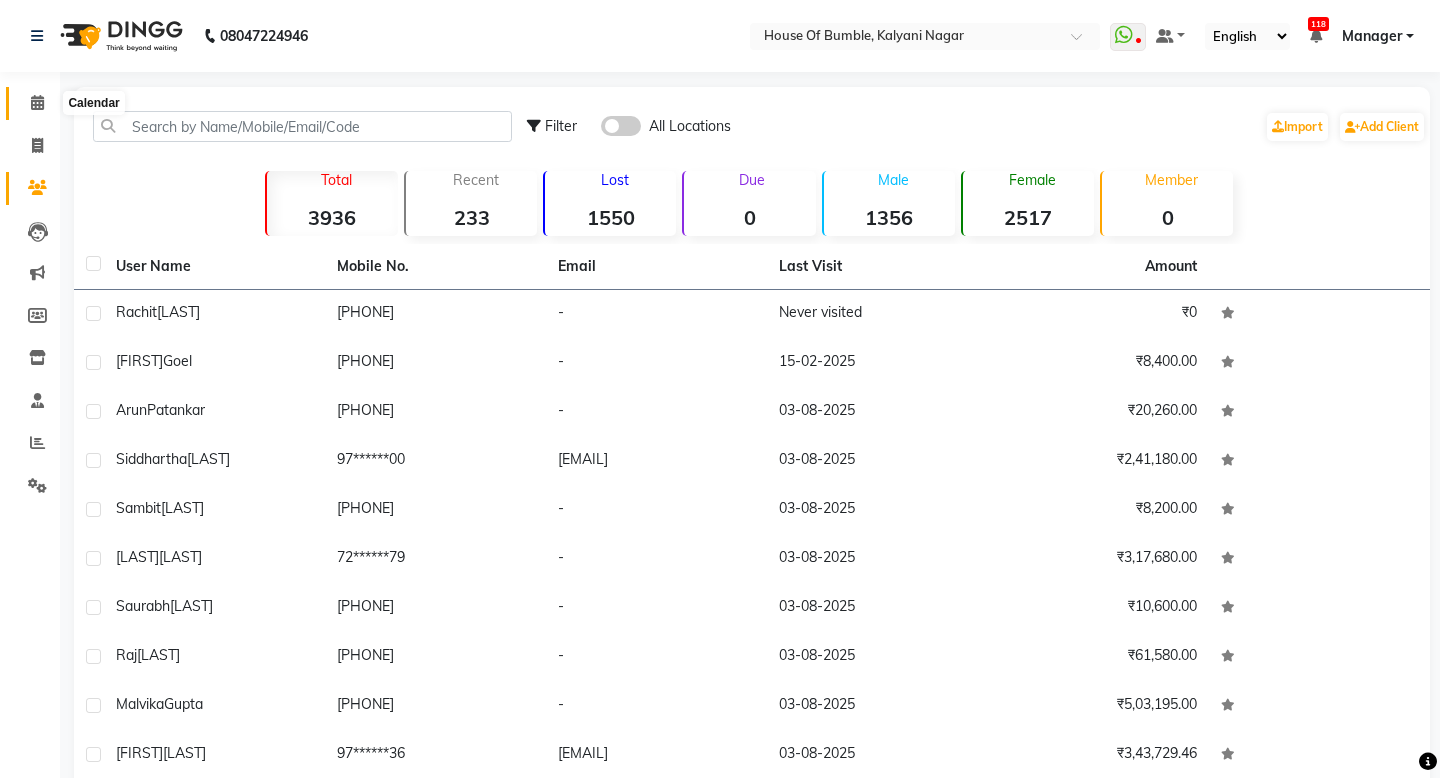 click 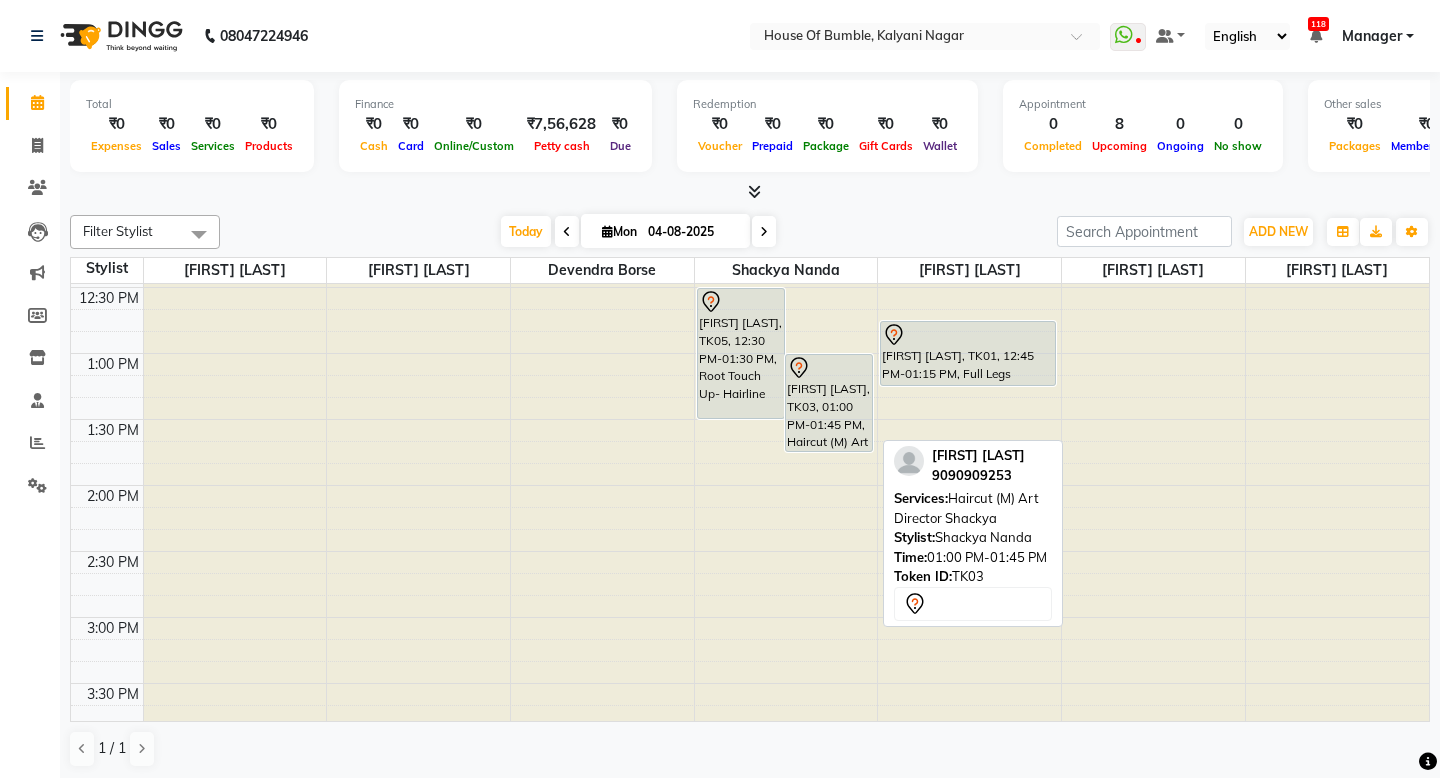 scroll, scrollTop: 459, scrollLeft: 0, axis: vertical 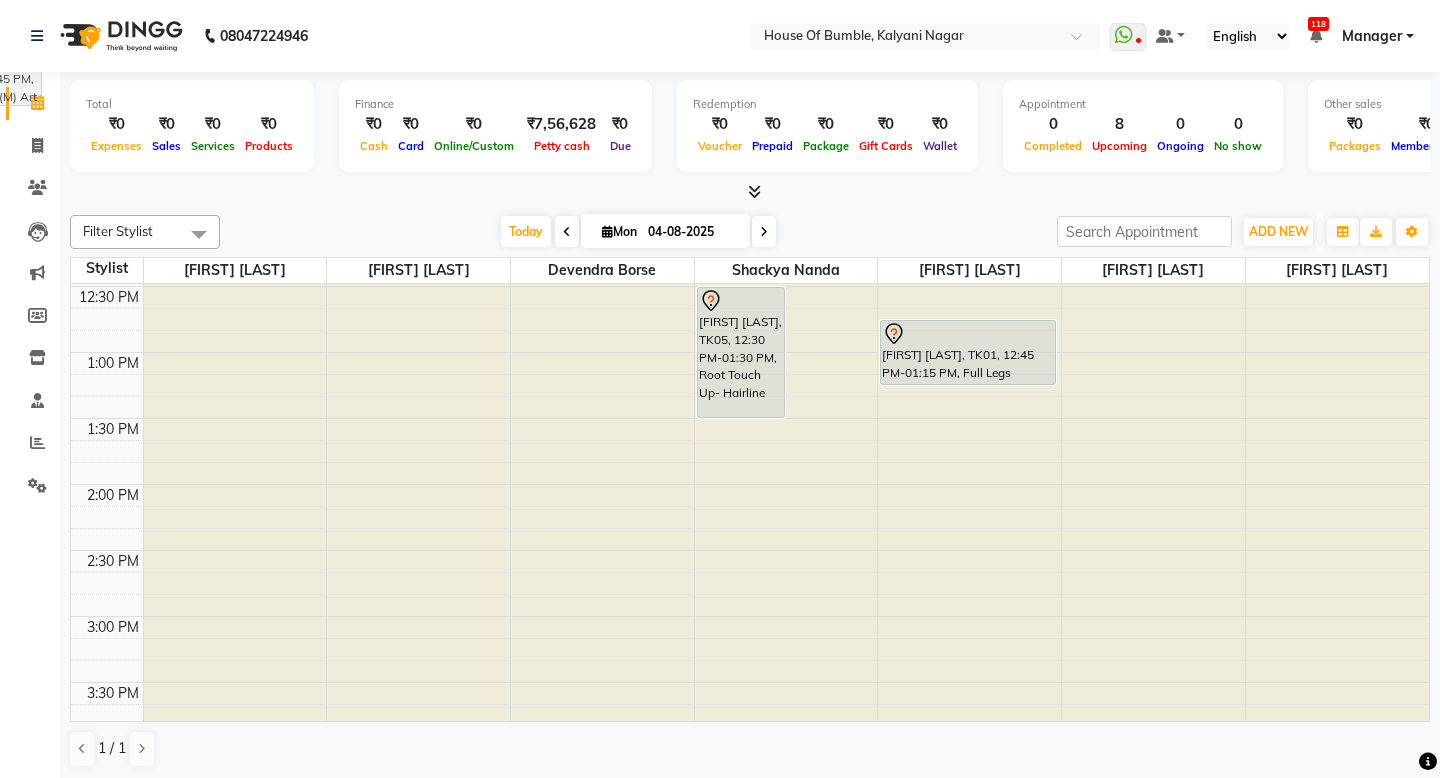drag, startPoint x: 831, startPoint y: 361, endPoint x: 0, endPoint y: -55, distance: 929.30994 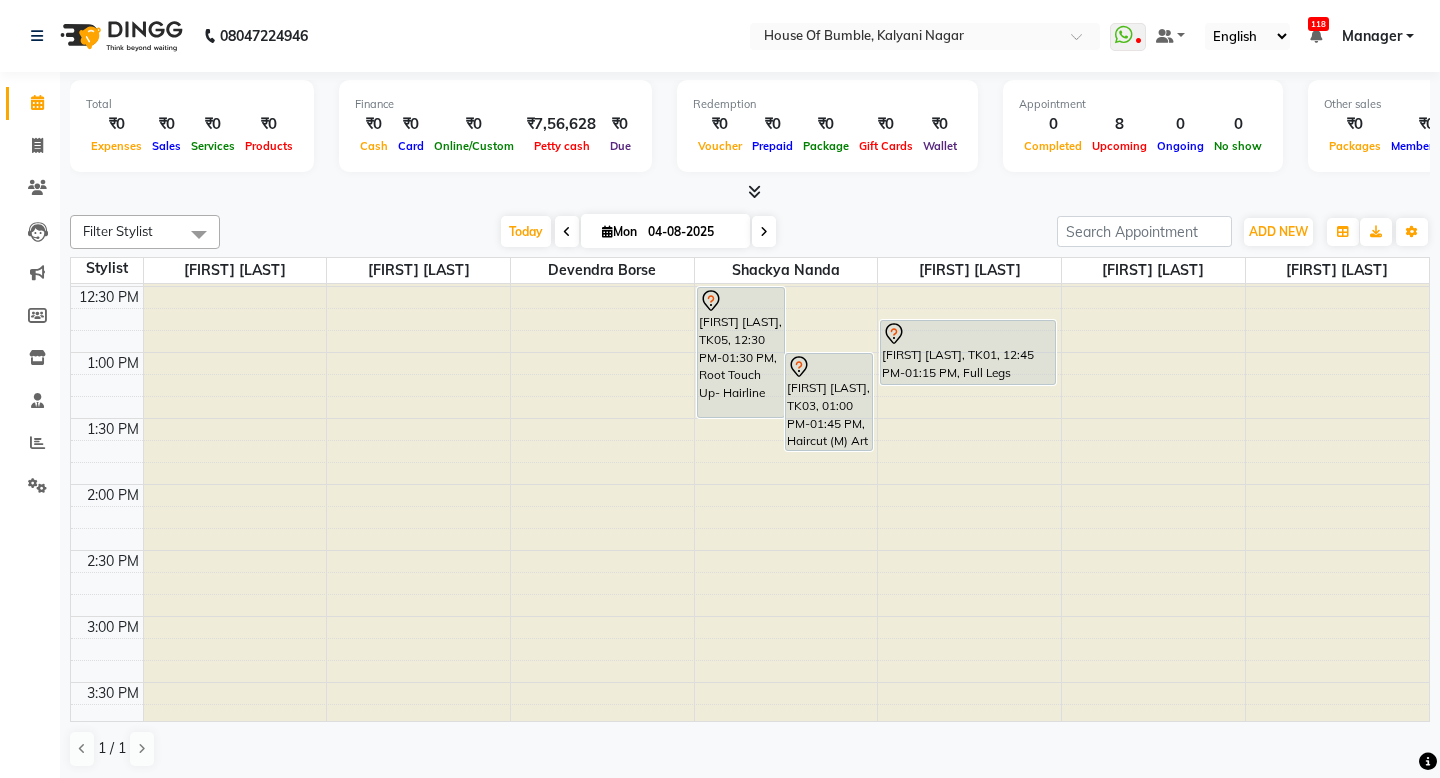 click at bounding box center (786, -175) 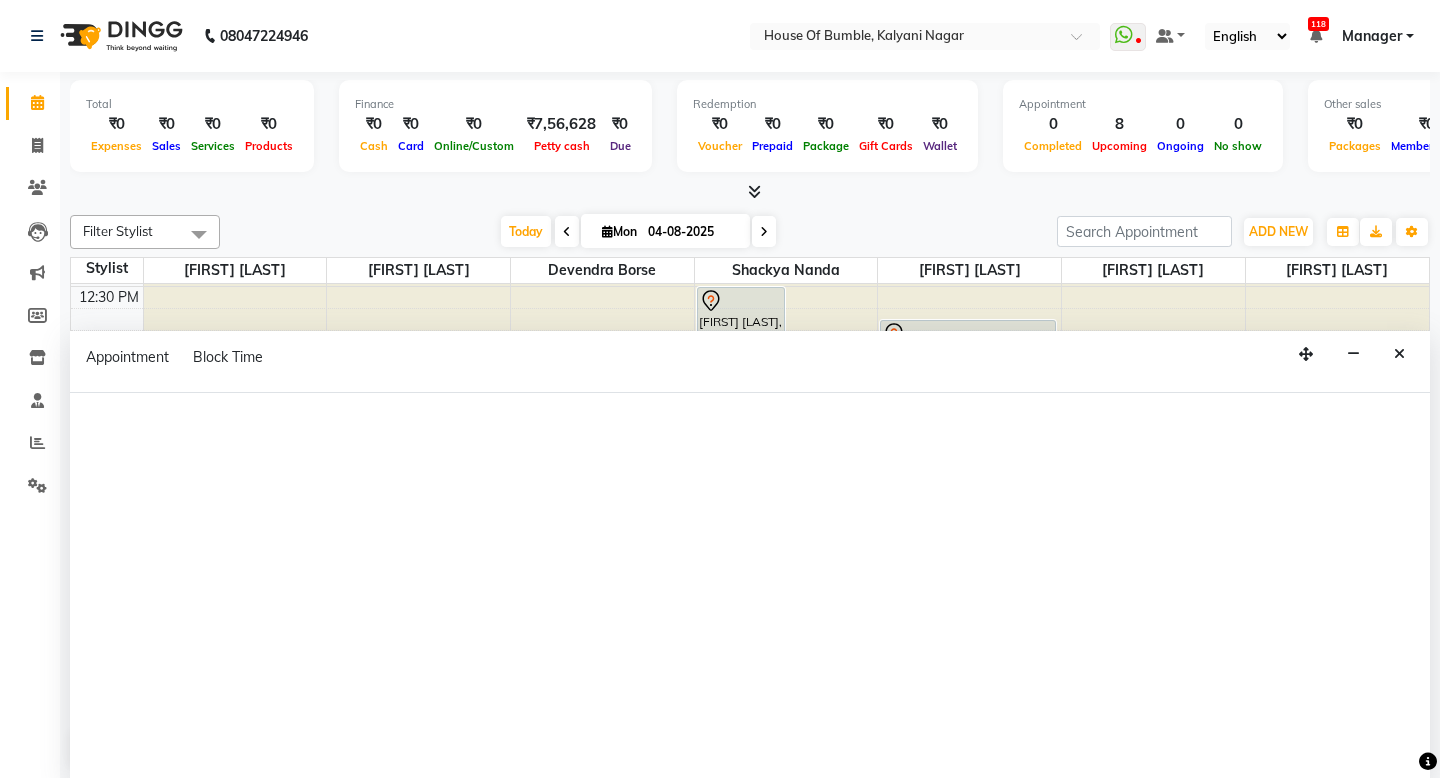 select on "76627" 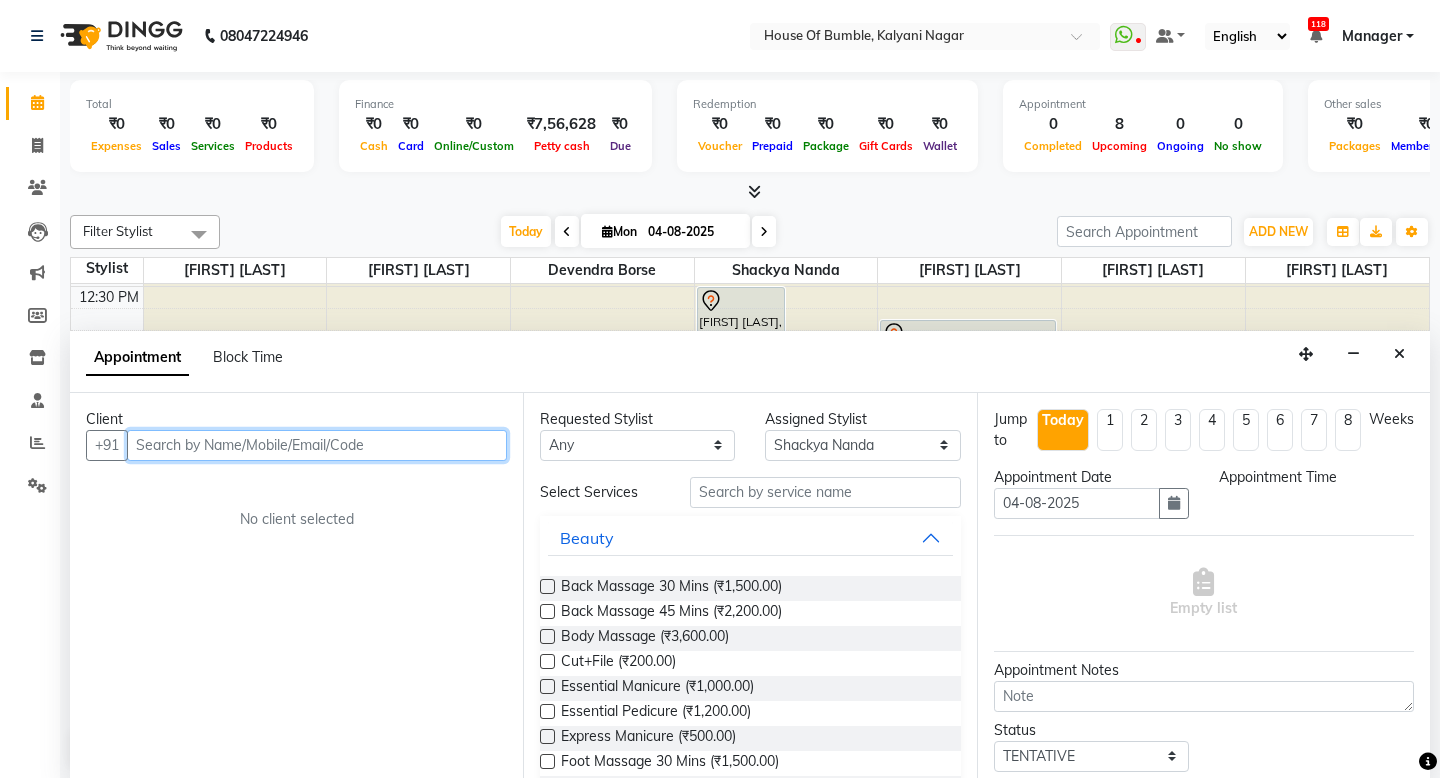 select on "840" 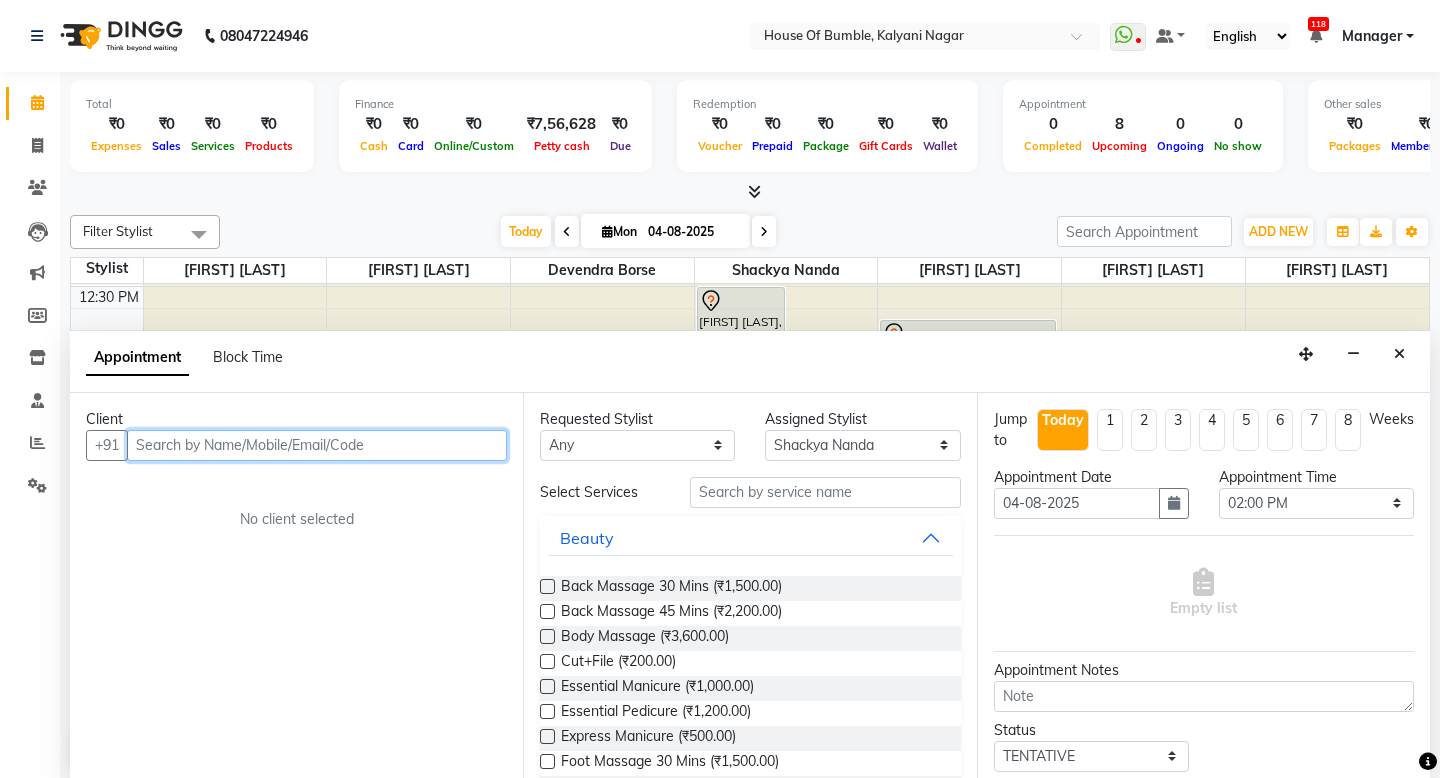 scroll, scrollTop: 1, scrollLeft: 0, axis: vertical 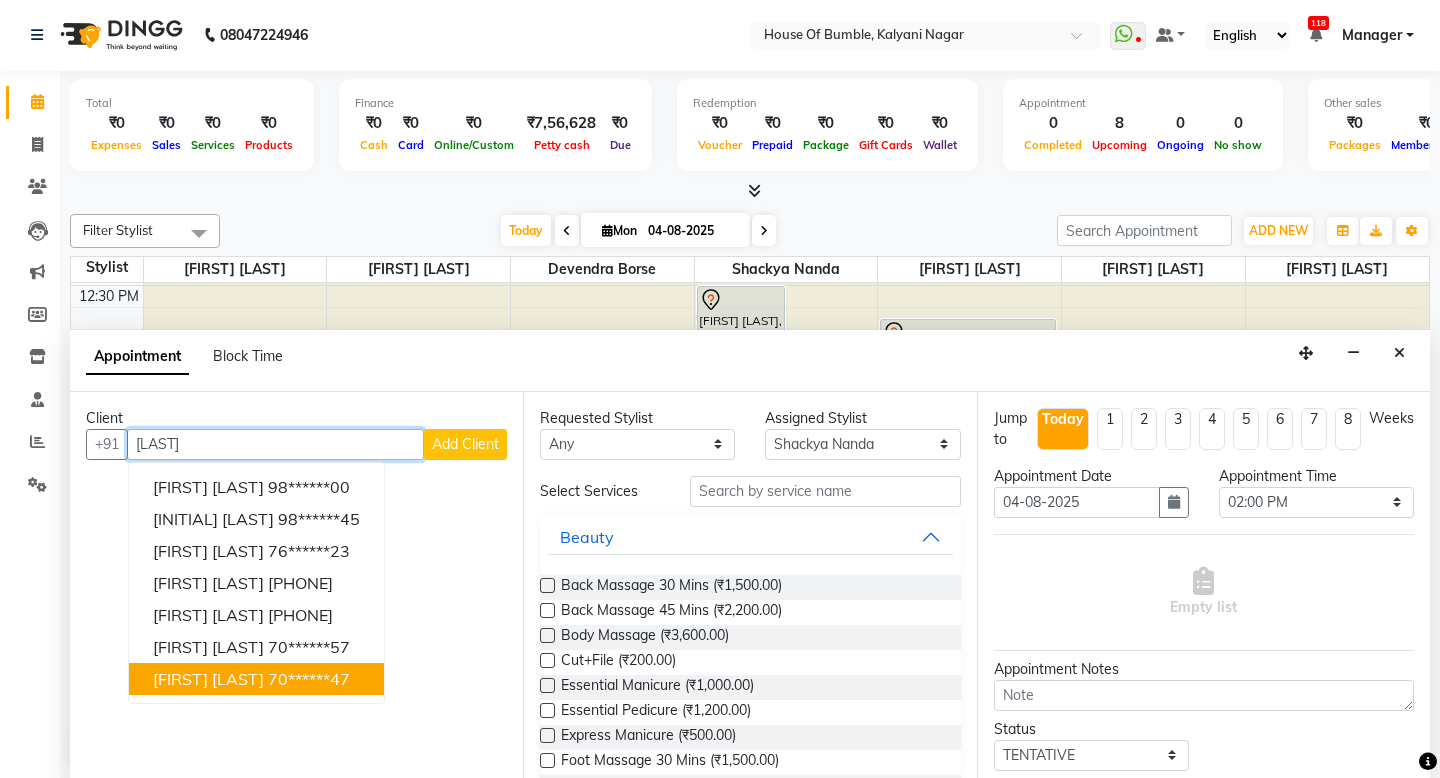 click on "[FIRST] [LAST]" at bounding box center [208, 679] 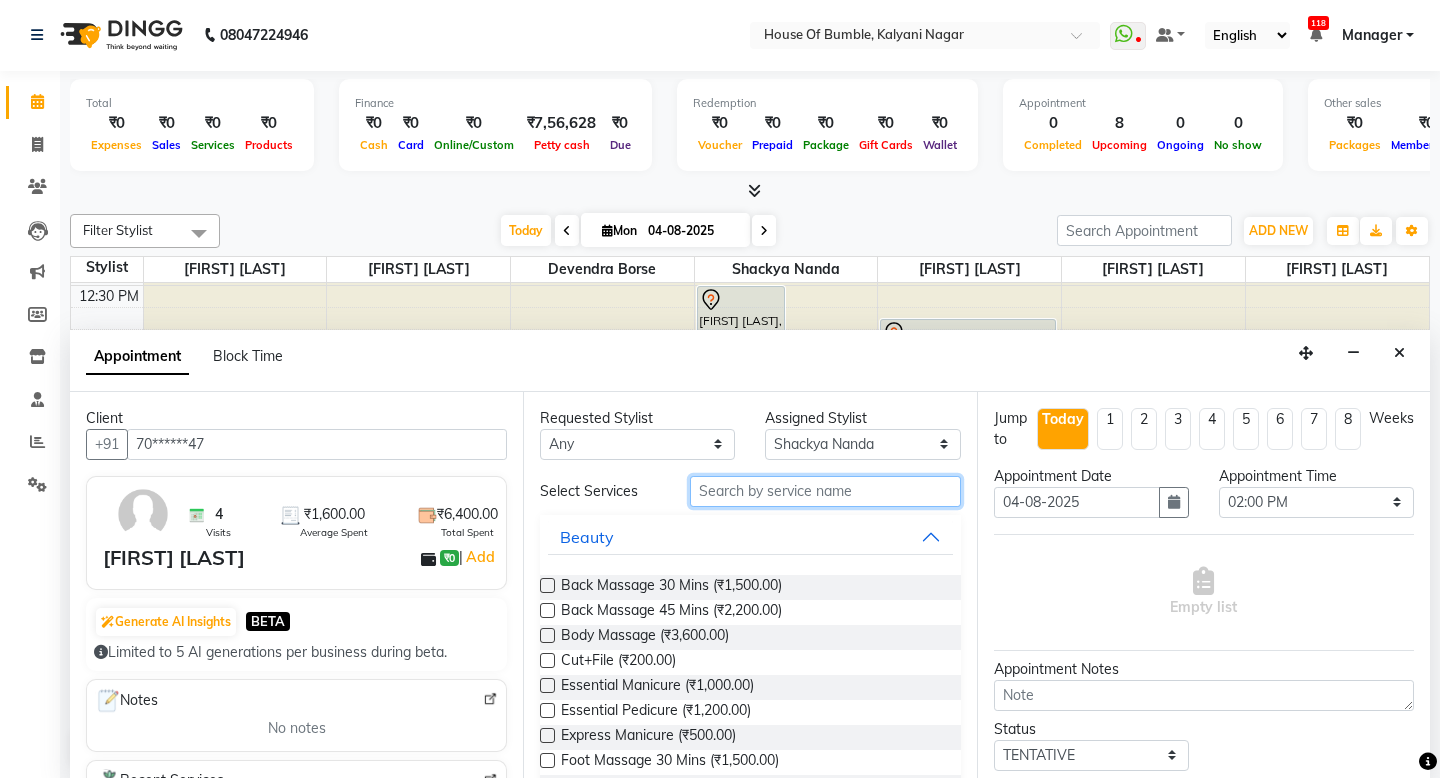 click at bounding box center [825, 491] 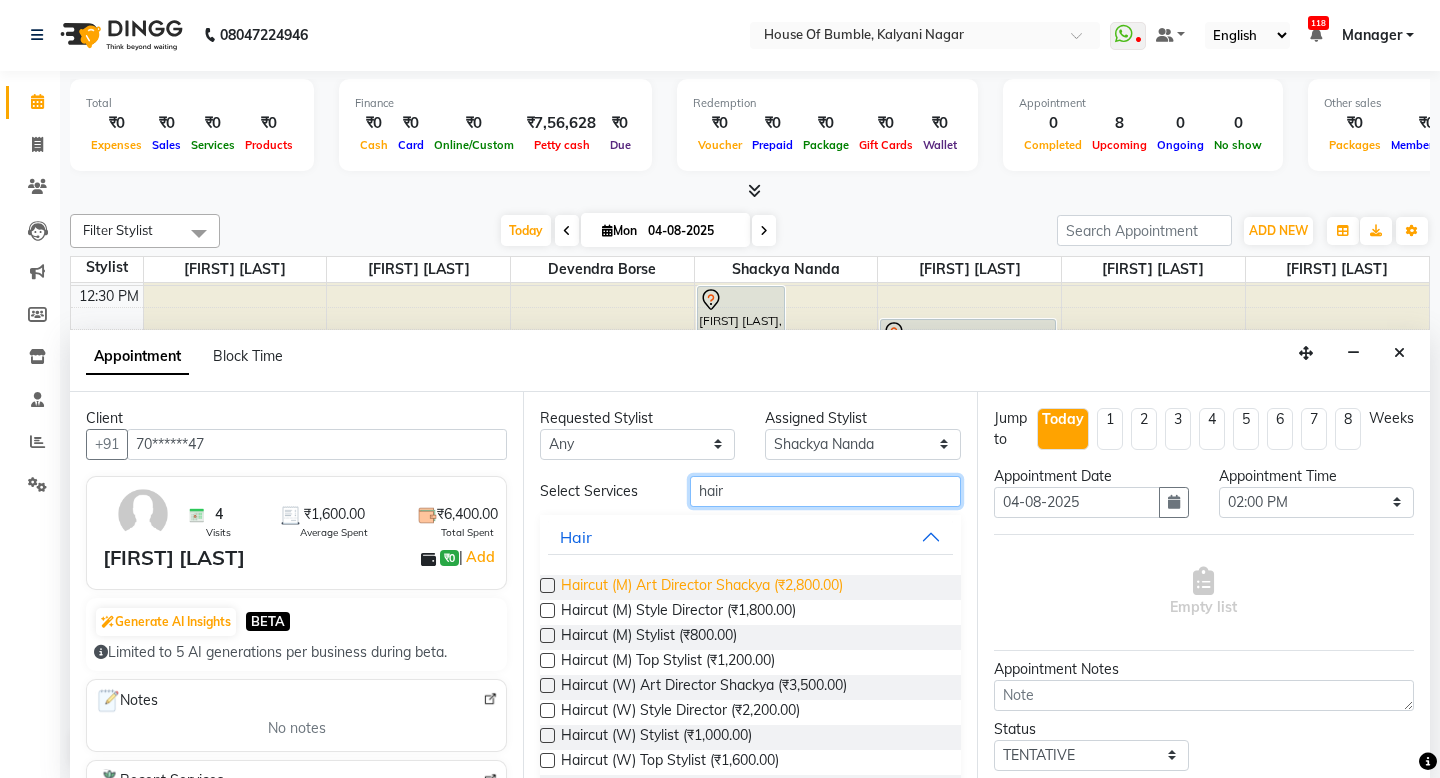 type on "hair" 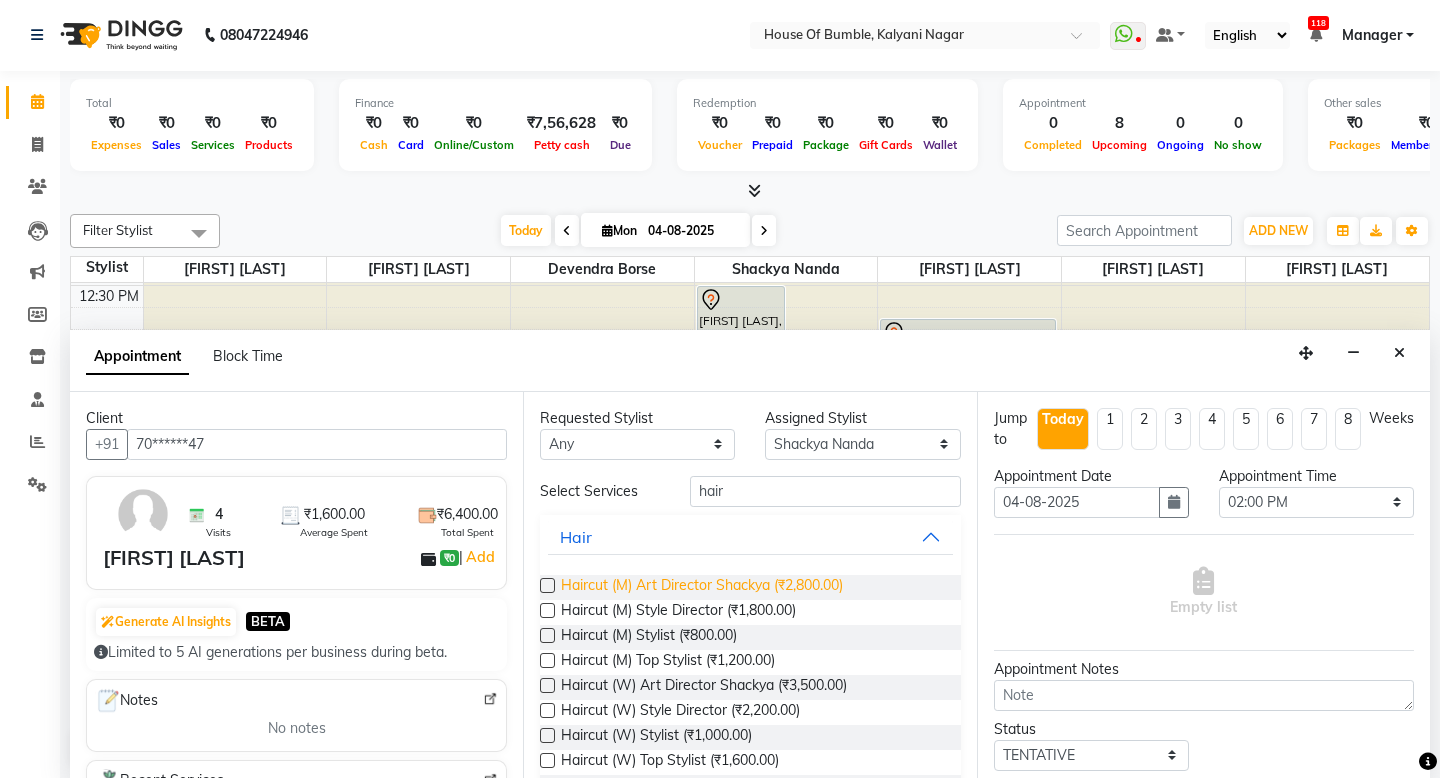 click on "Haircut (M) Art Director Shackya (₹2,800.00)" at bounding box center [702, 587] 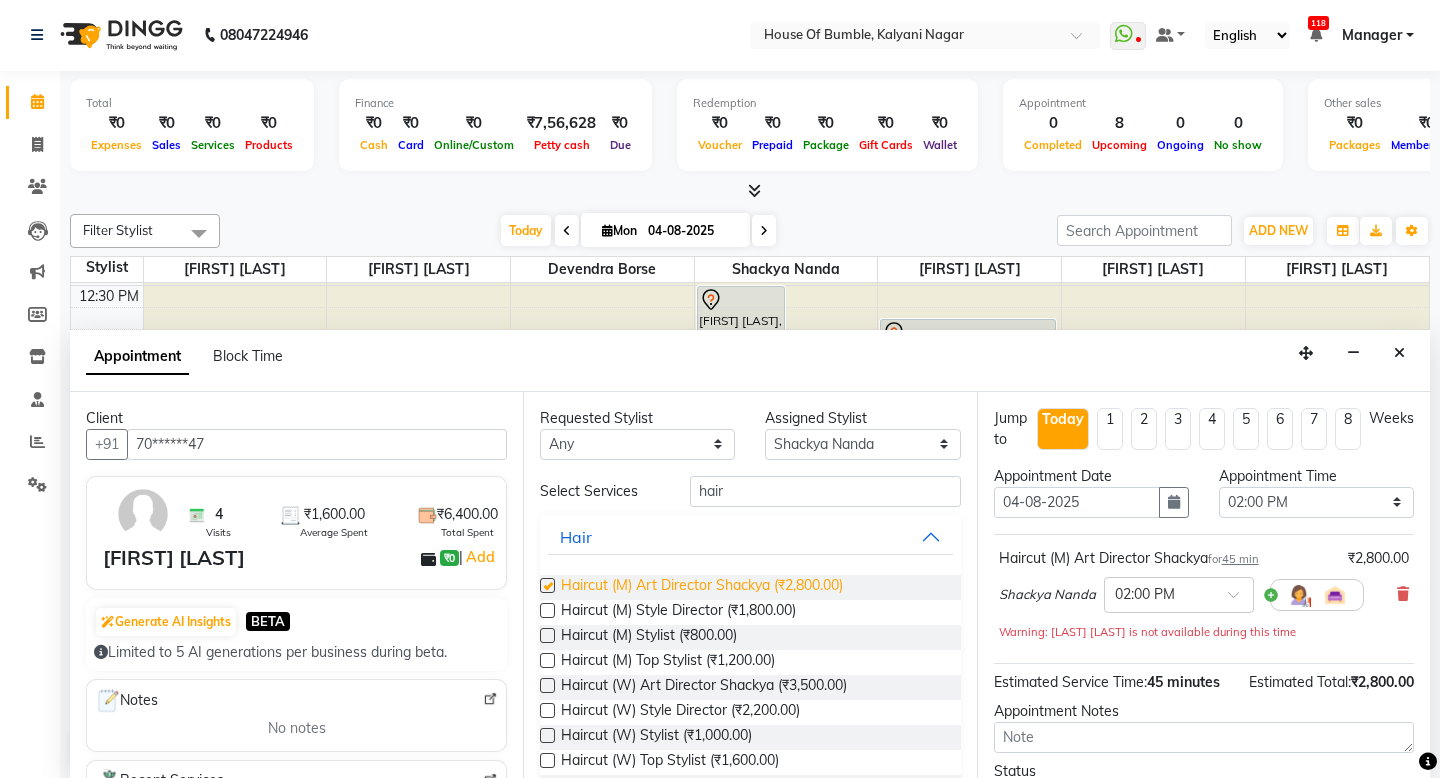 checkbox on "false" 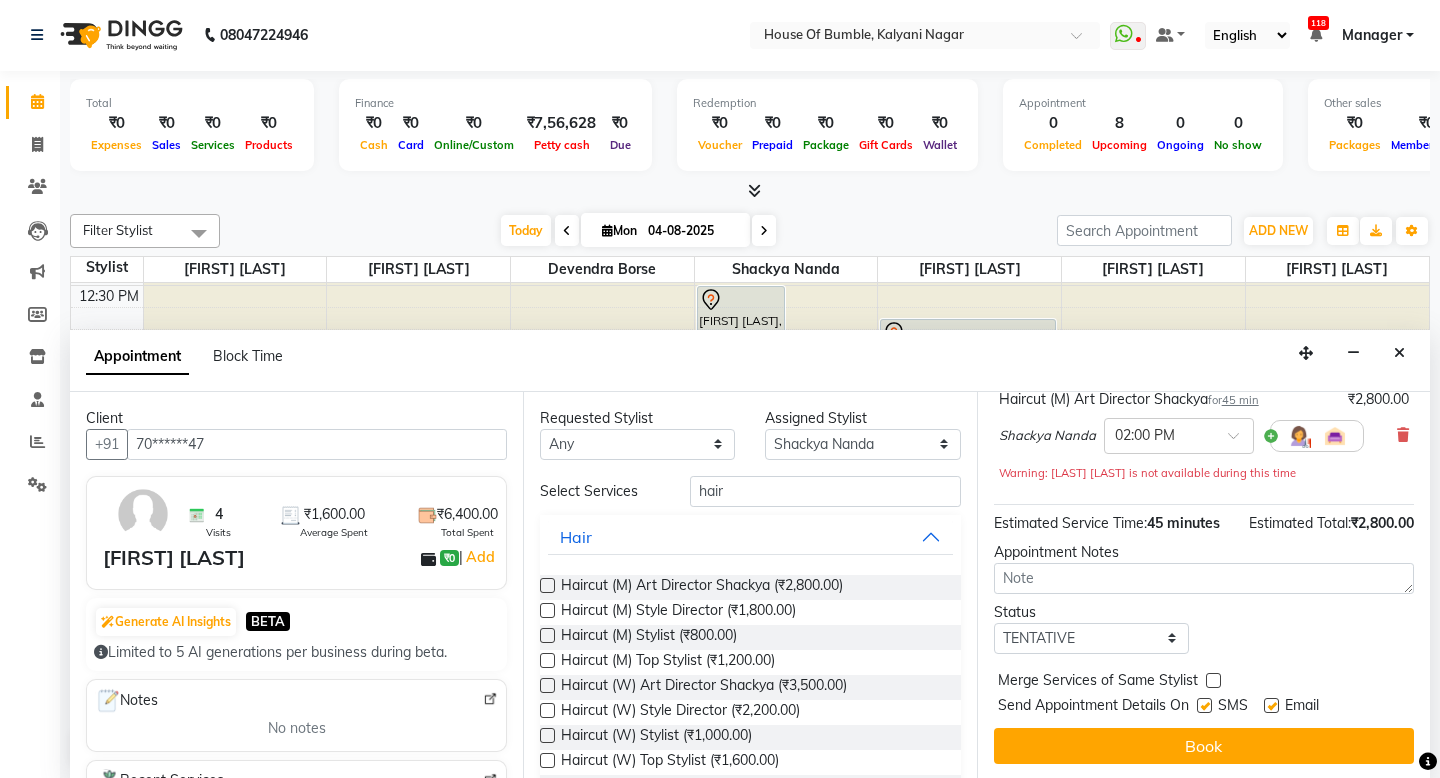 scroll, scrollTop: 159, scrollLeft: 0, axis: vertical 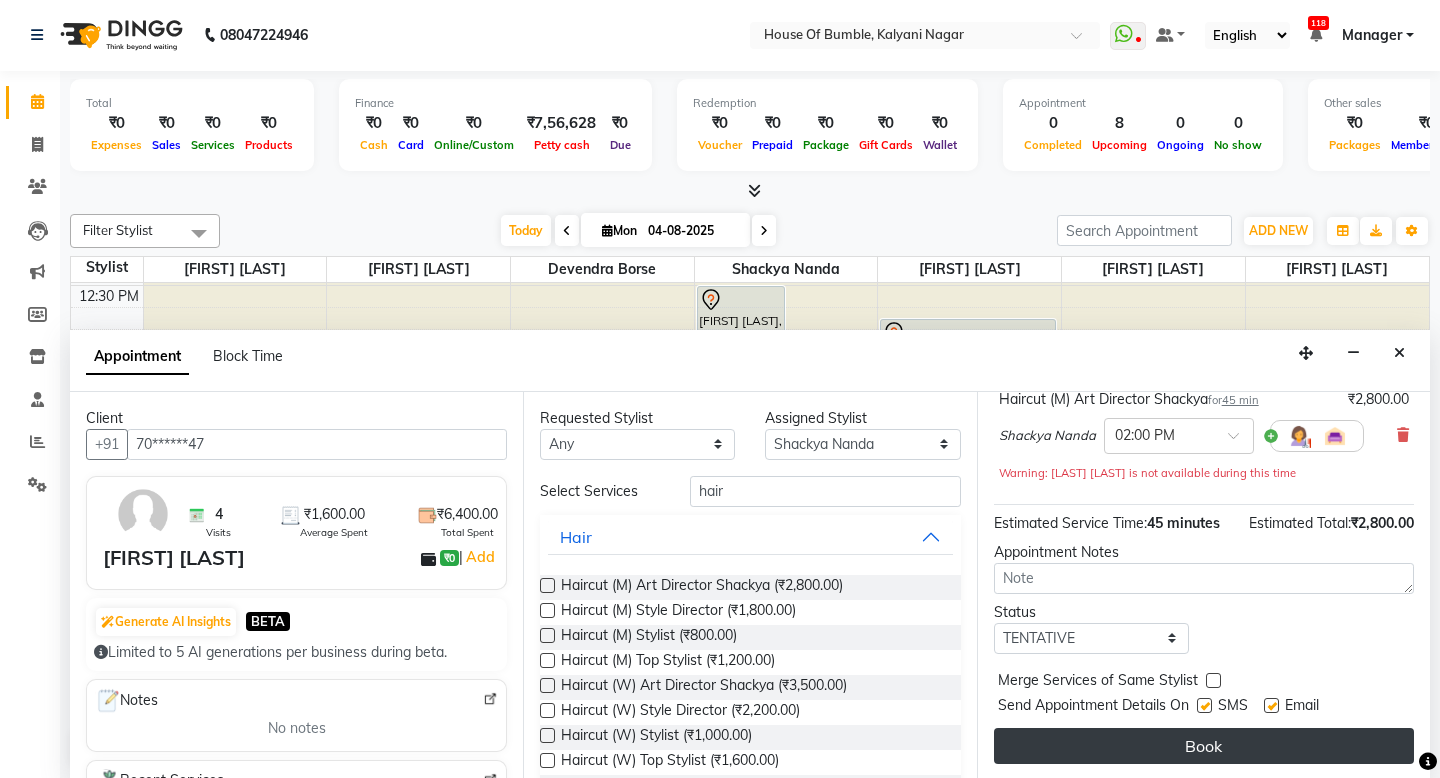 click on "Book" at bounding box center [1204, 746] 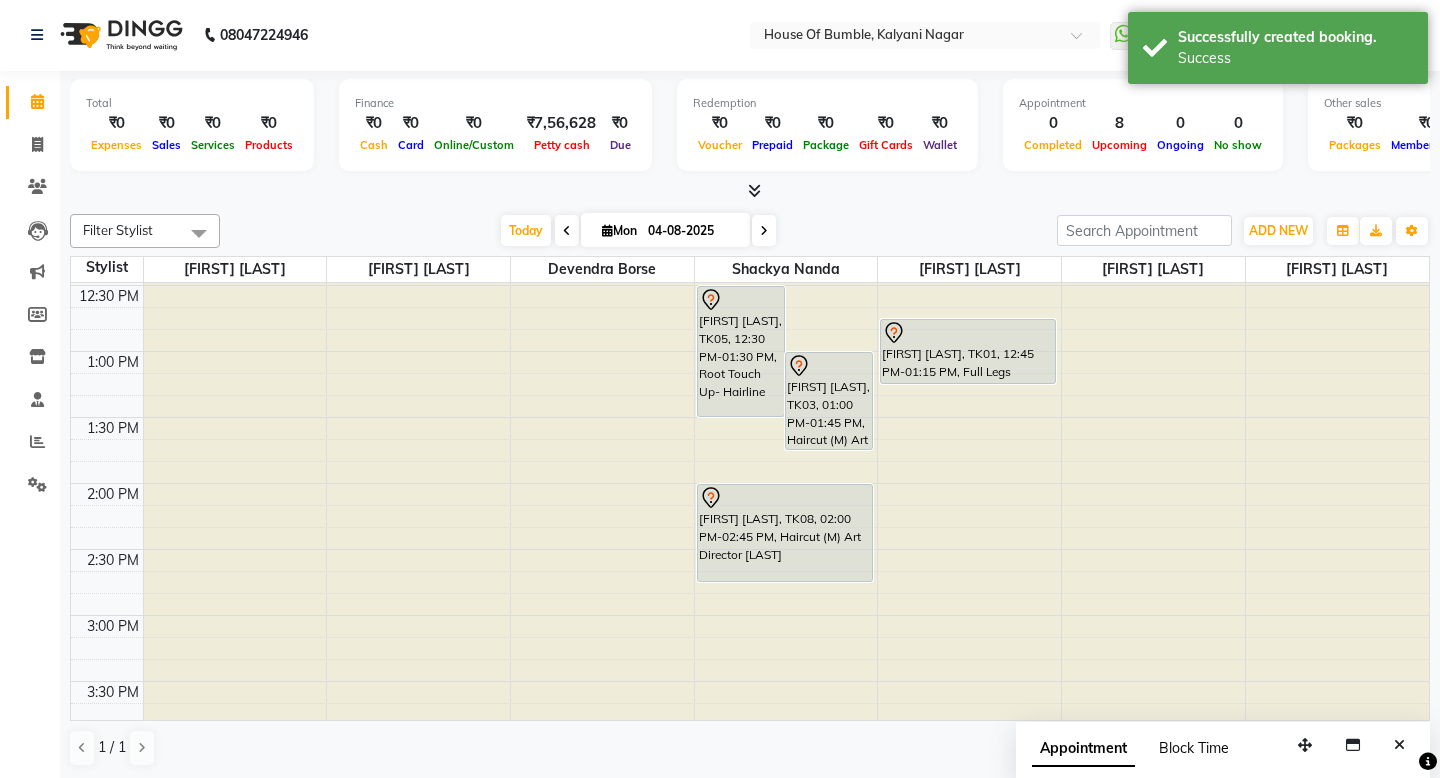 scroll, scrollTop: 0, scrollLeft: 0, axis: both 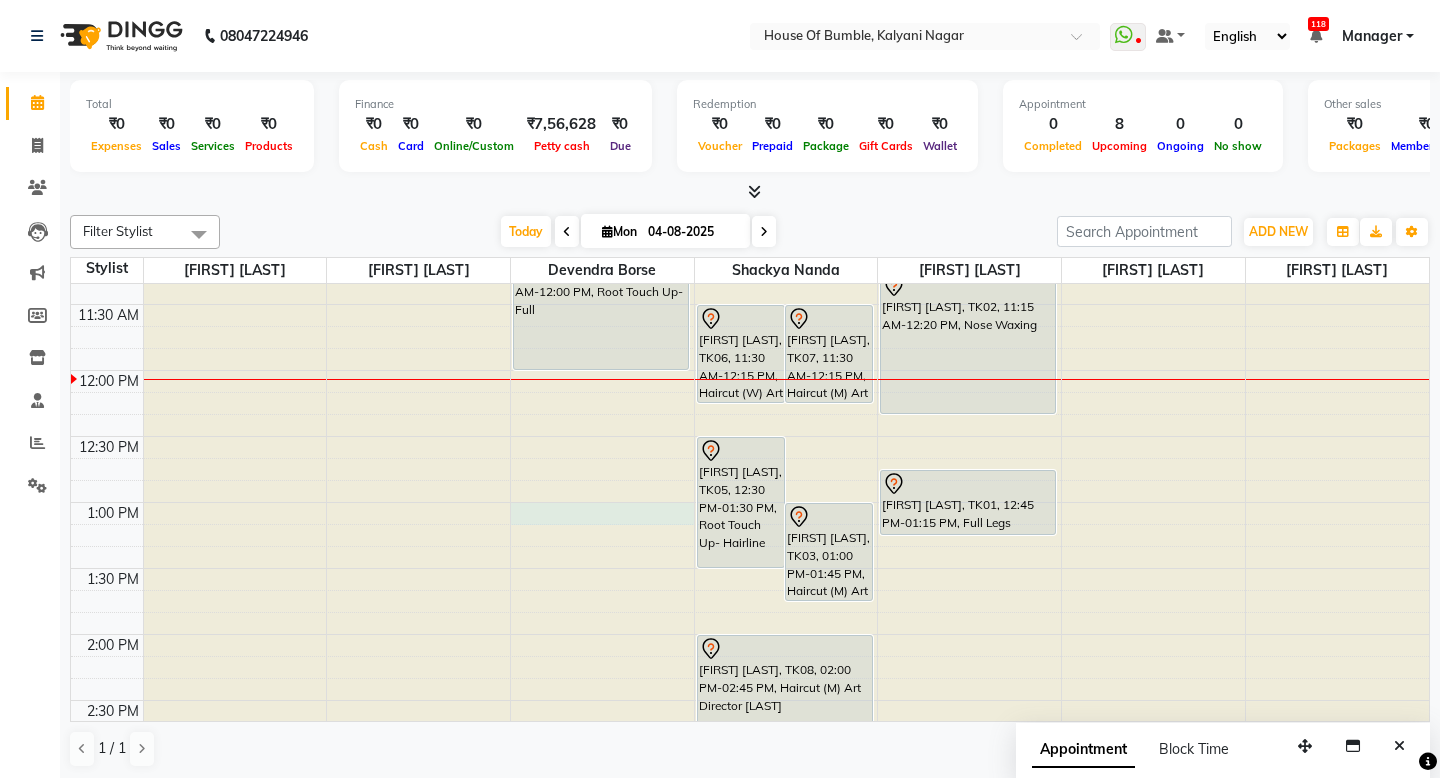 click at bounding box center (602, -25) 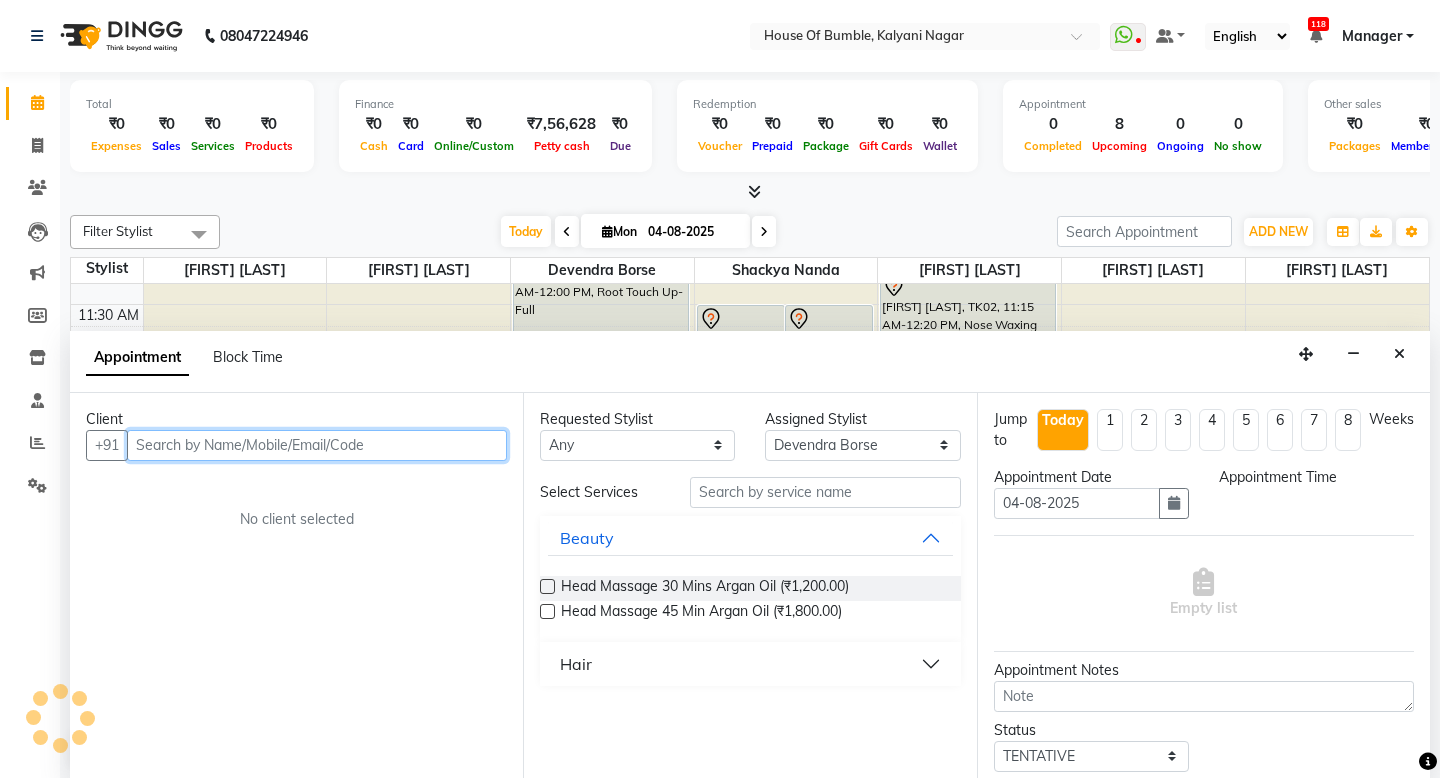 scroll, scrollTop: 1, scrollLeft: 0, axis: vertical 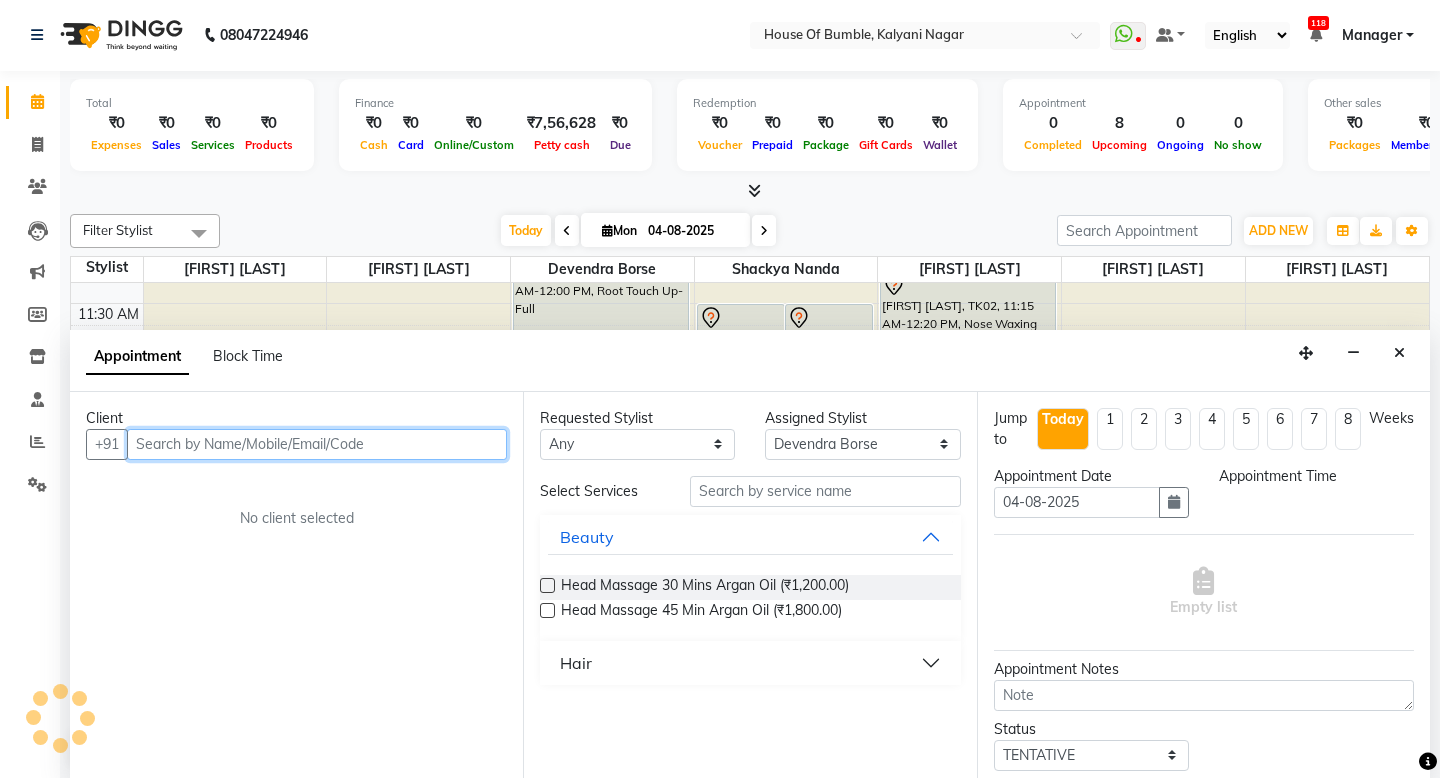 select on "780" 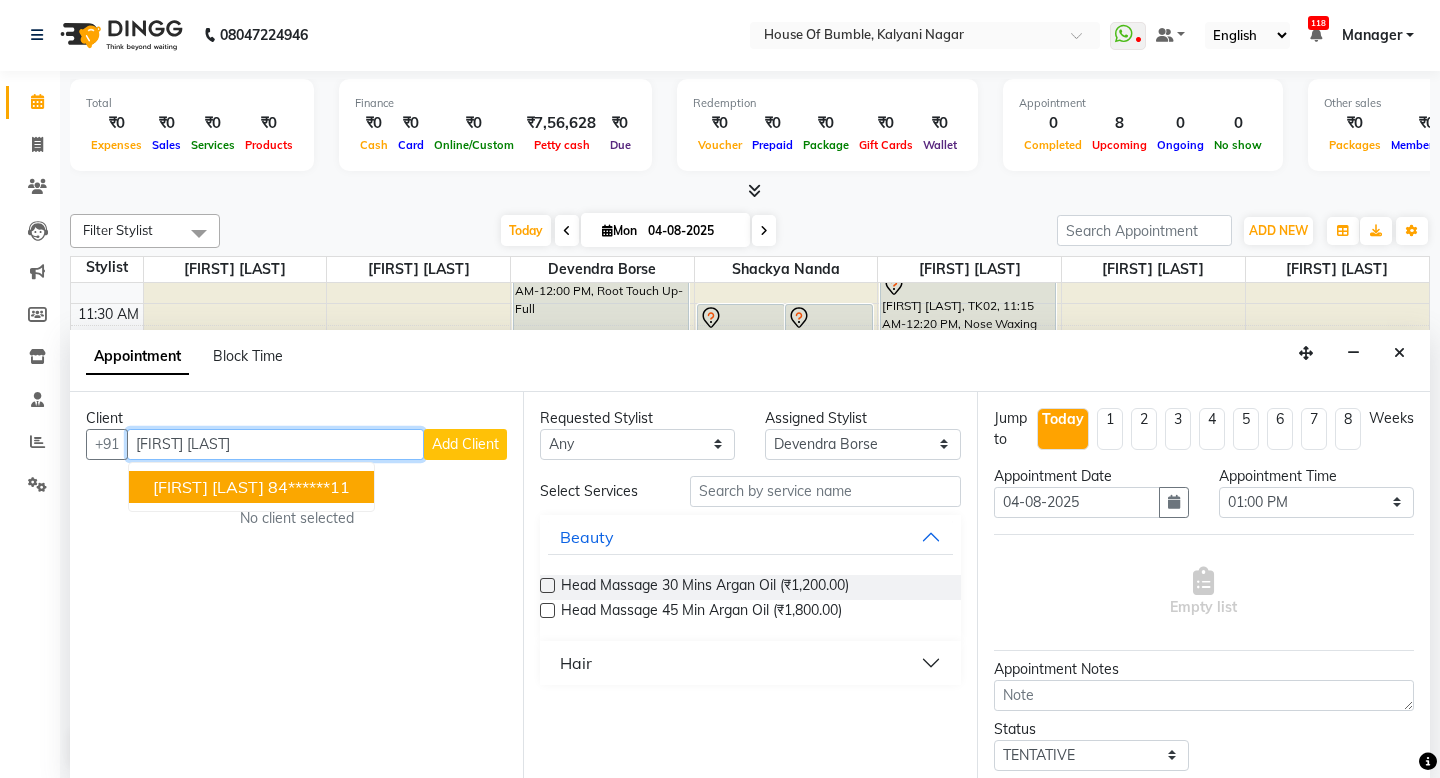 click on "84******11" at bounding box center [309, 487] 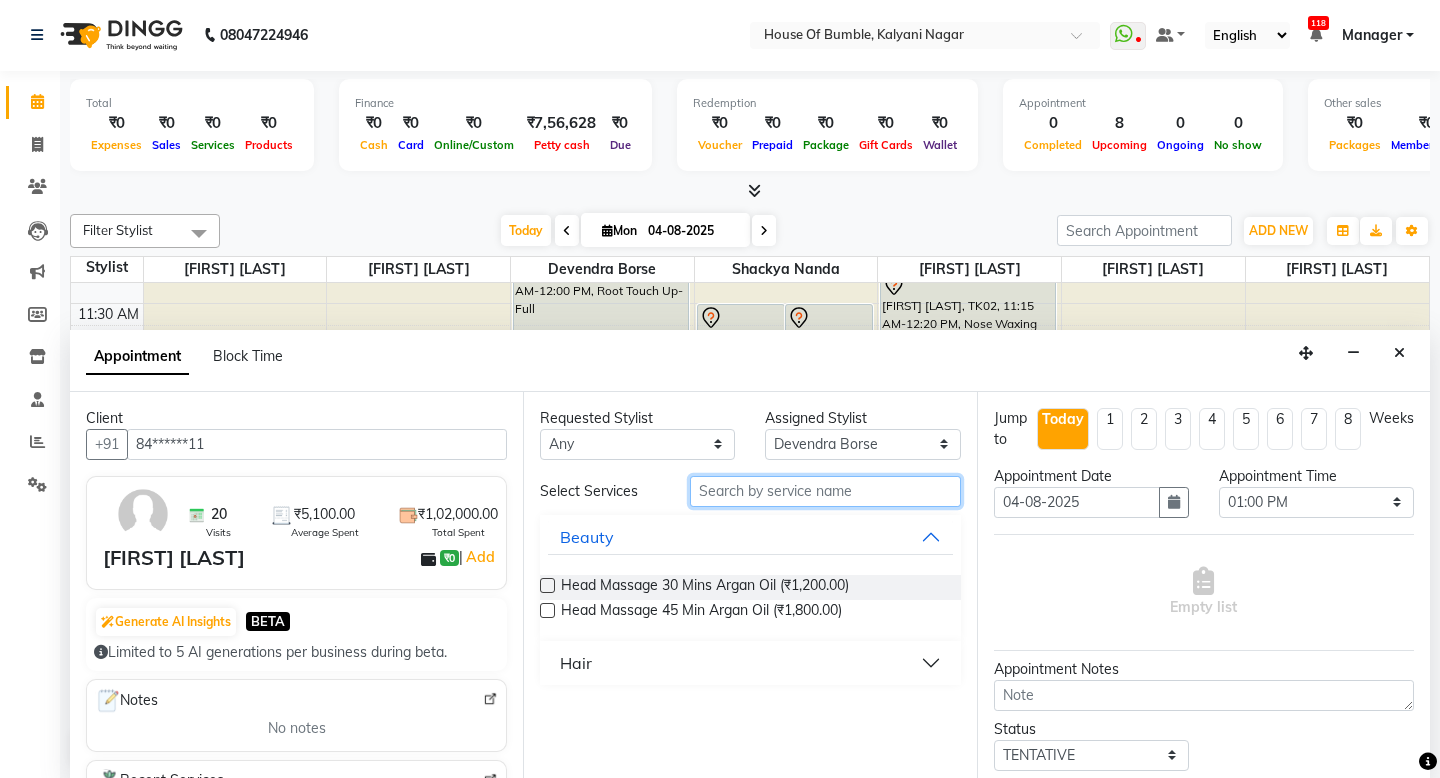 click at bounding box center [825, 491] 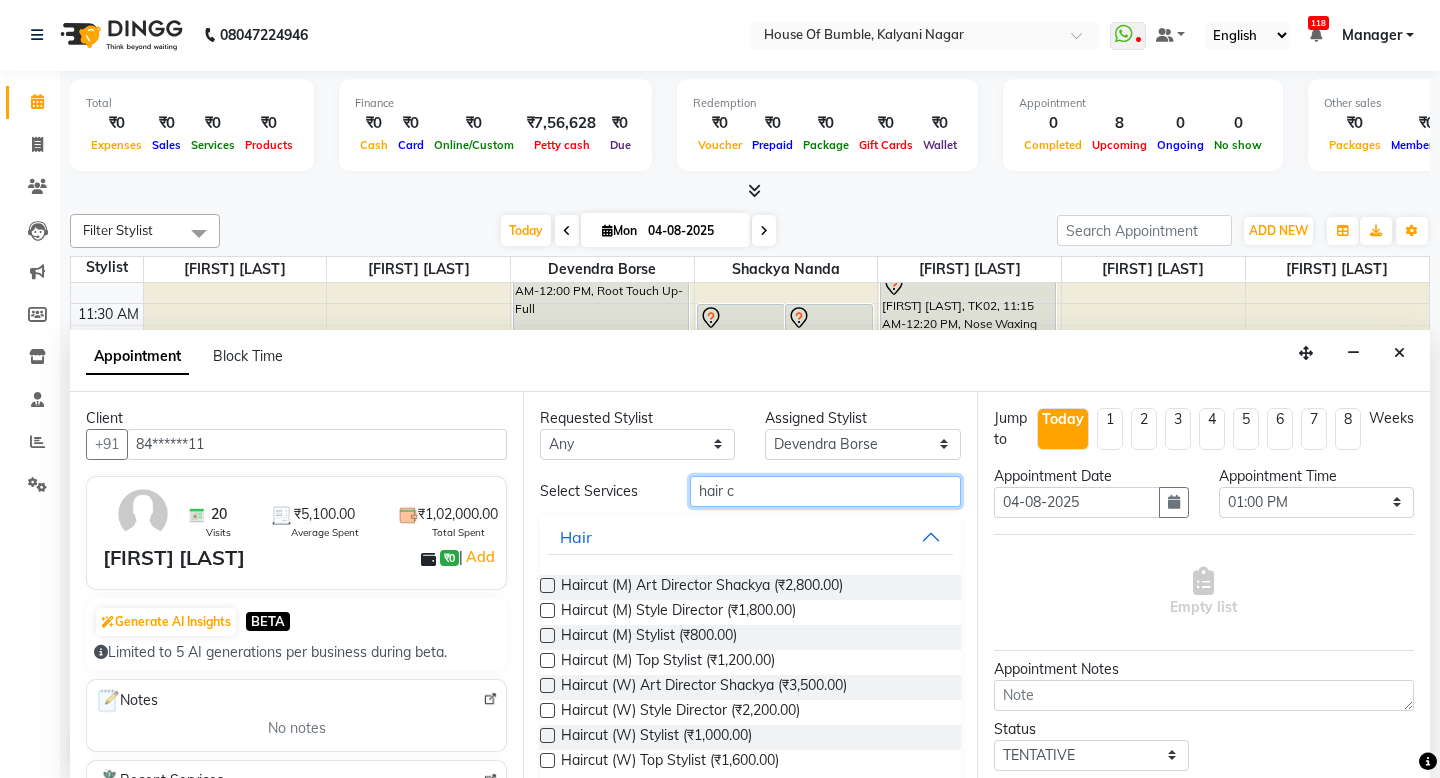 type on "hair c" 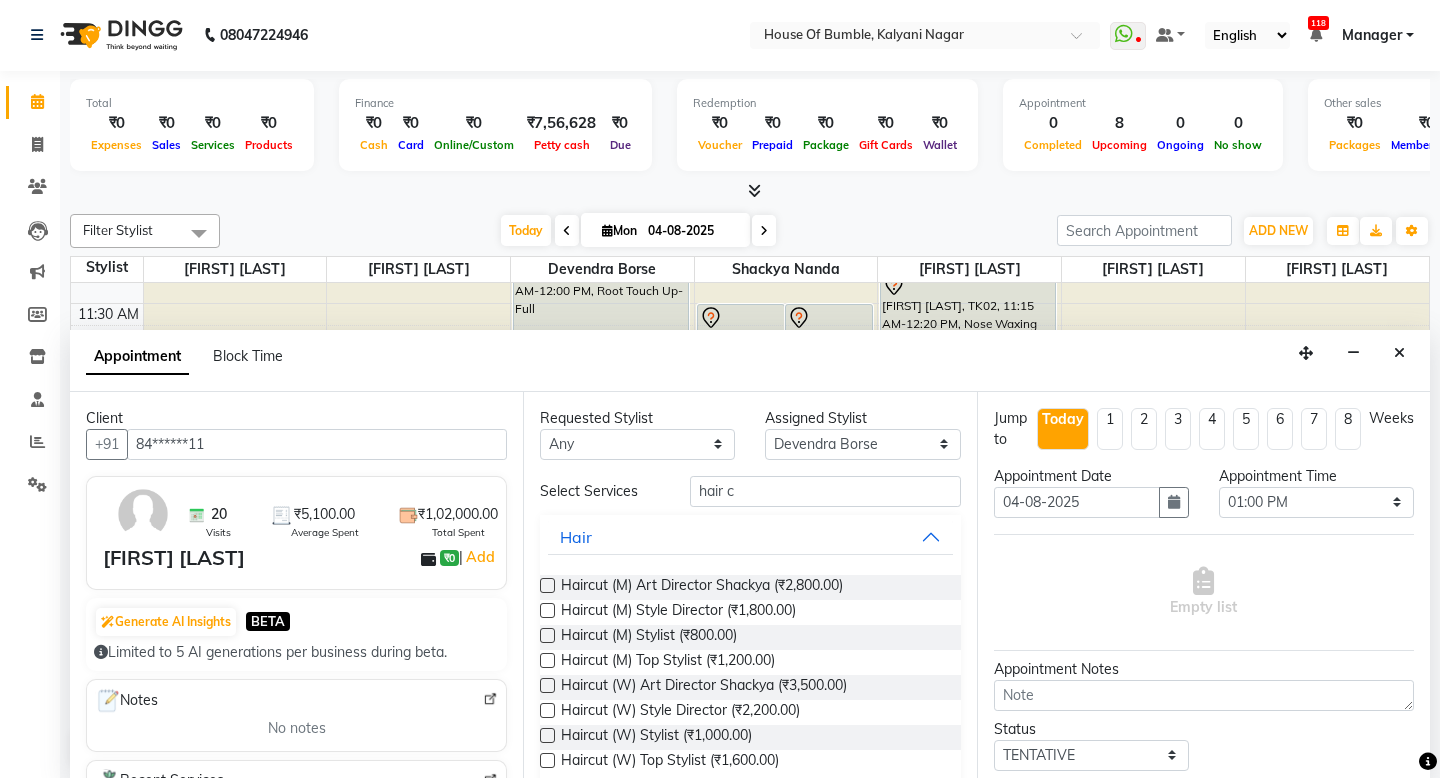 click on "Haircut (M) Top Stylist (₹1,200.00)" at bounding box center (750, 662) 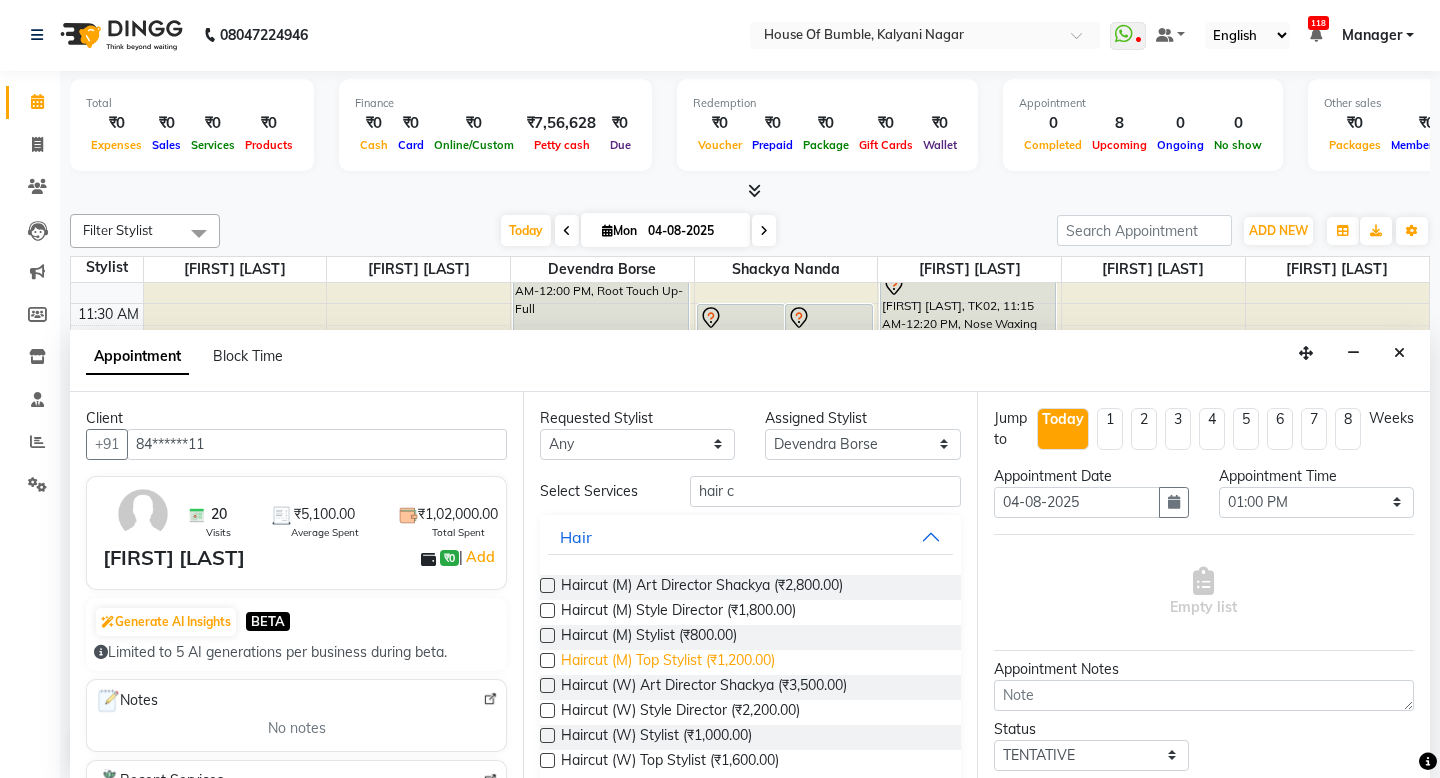 click on "Haircut (M) Top Stylist (₹1,200.00)" at bounding box center [668, 662] 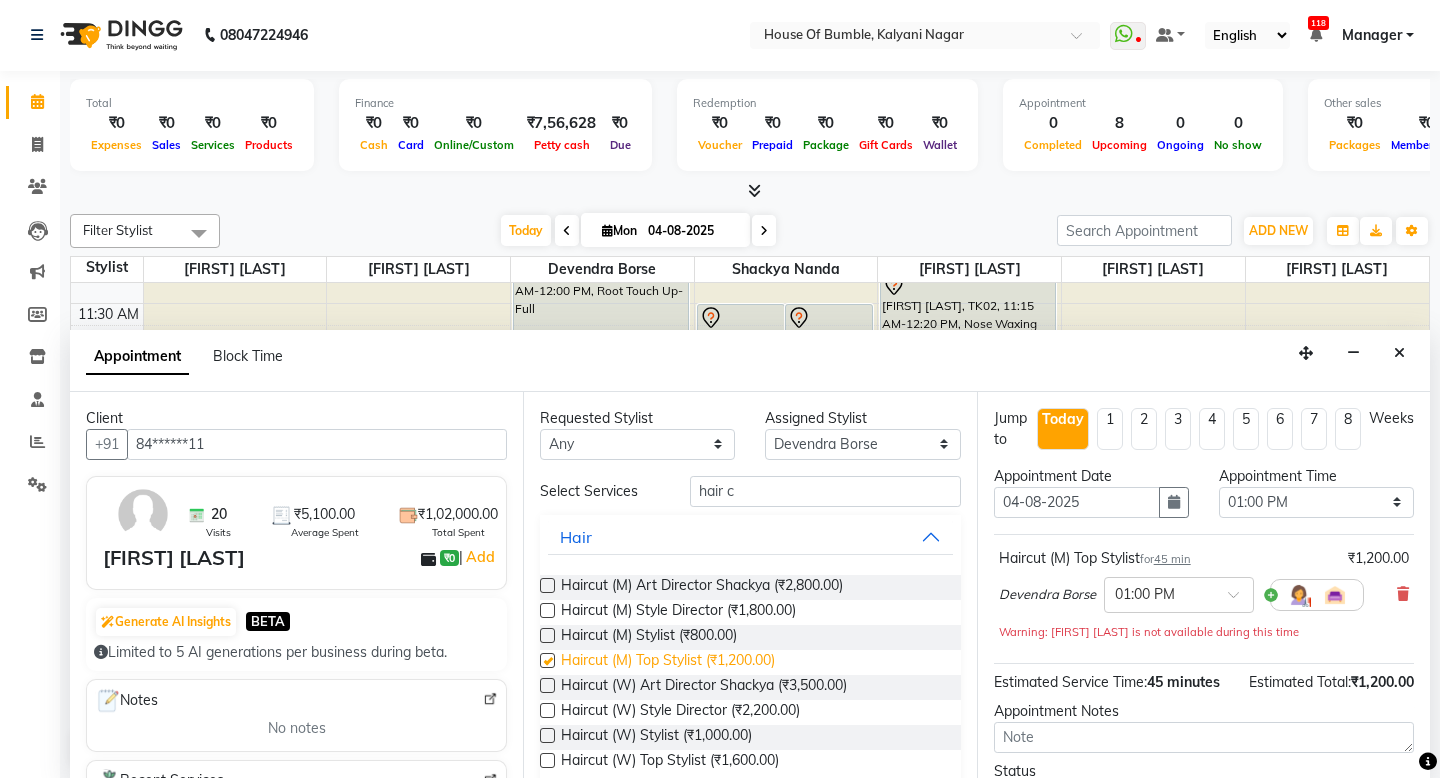 checkbox on "false" 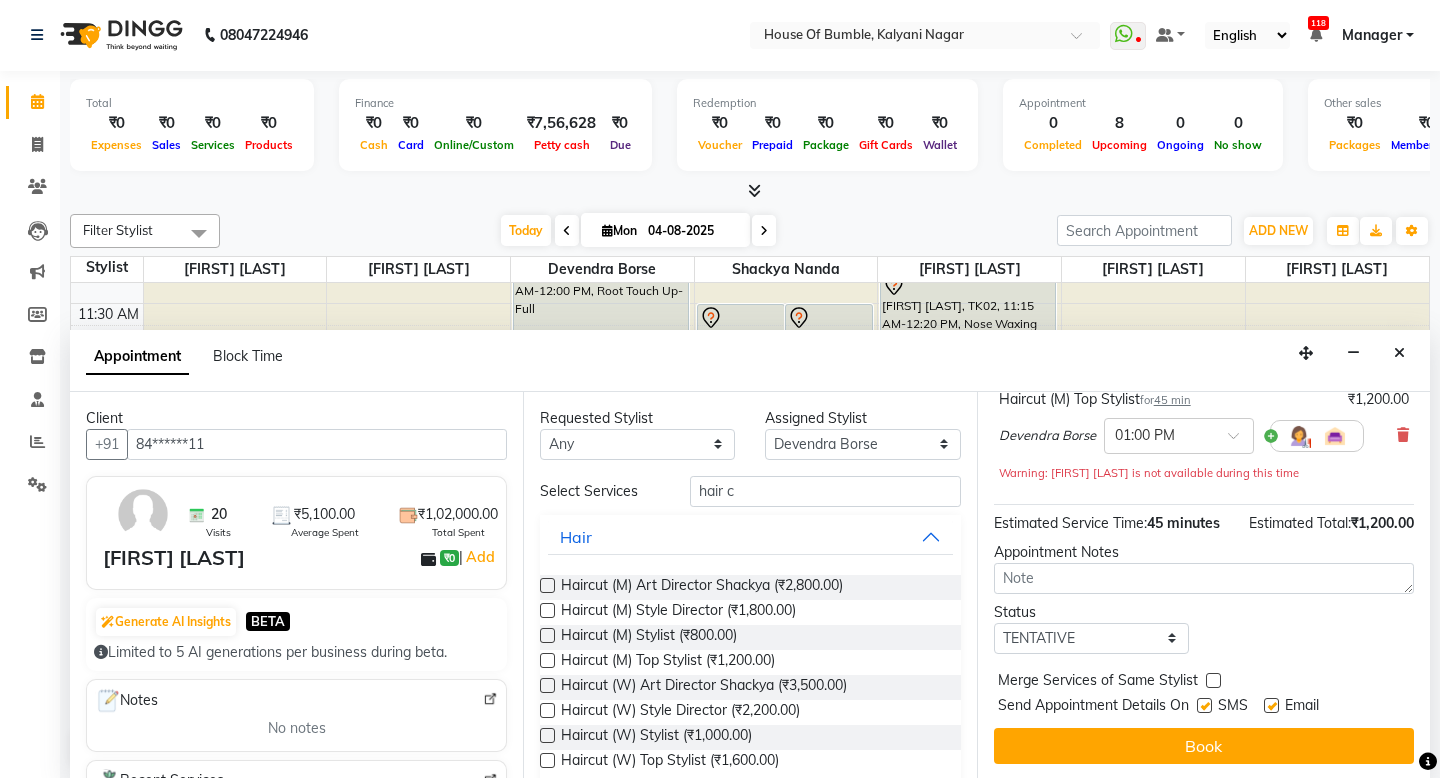scroll, scrollTop: 159, scrollLeft: 0, axis: vertical 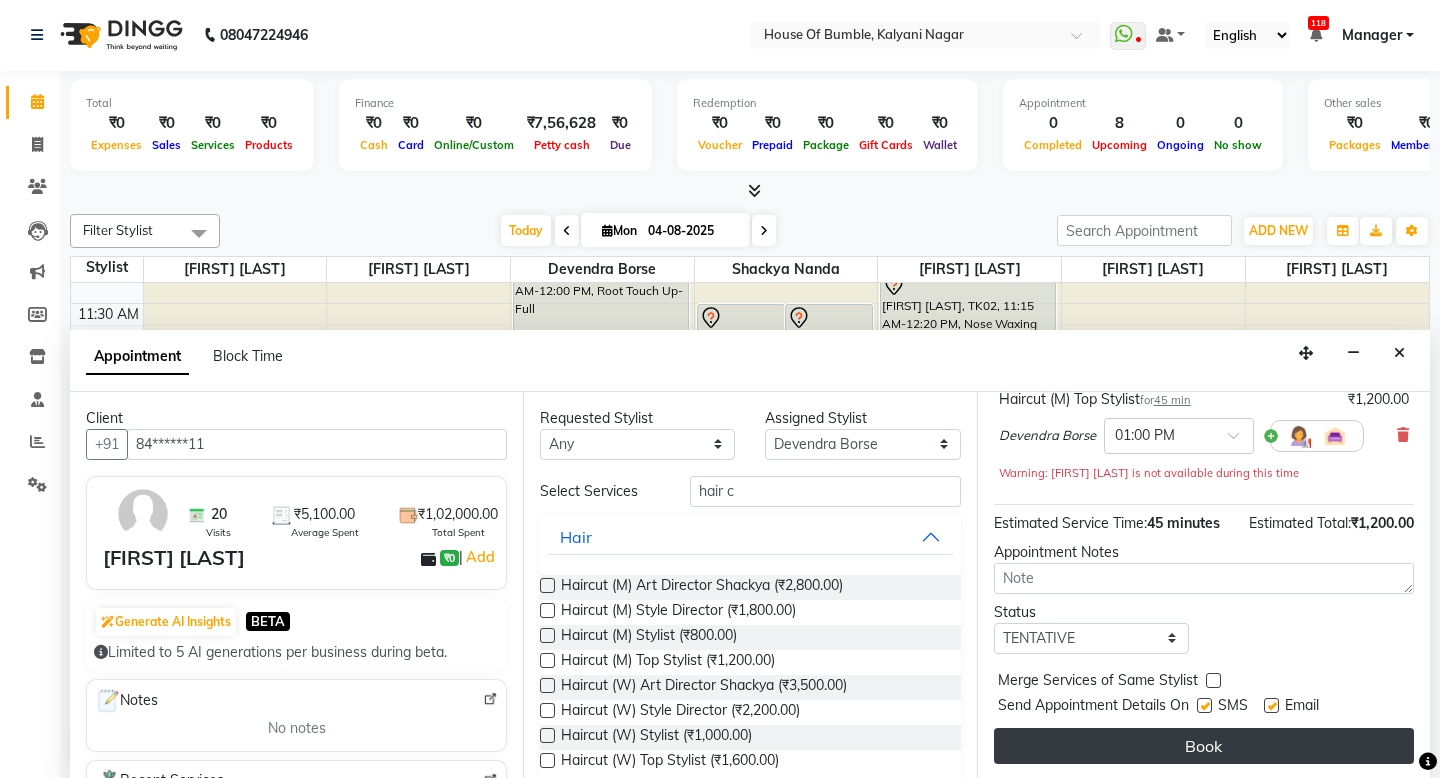 click on "Book" at bounding box center (1204, 746) 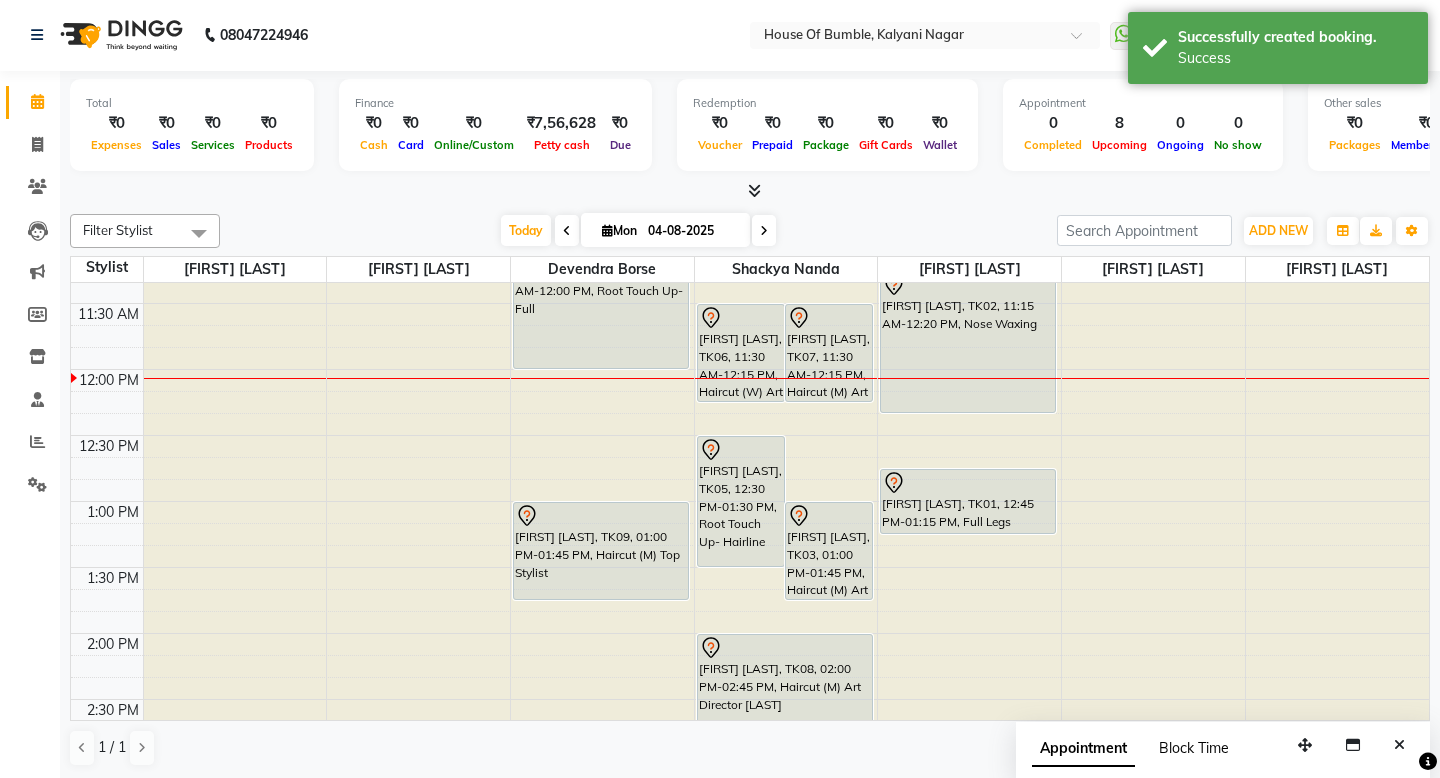 scroll, scrollTop: 0, scrollLeft: 0, axis: both 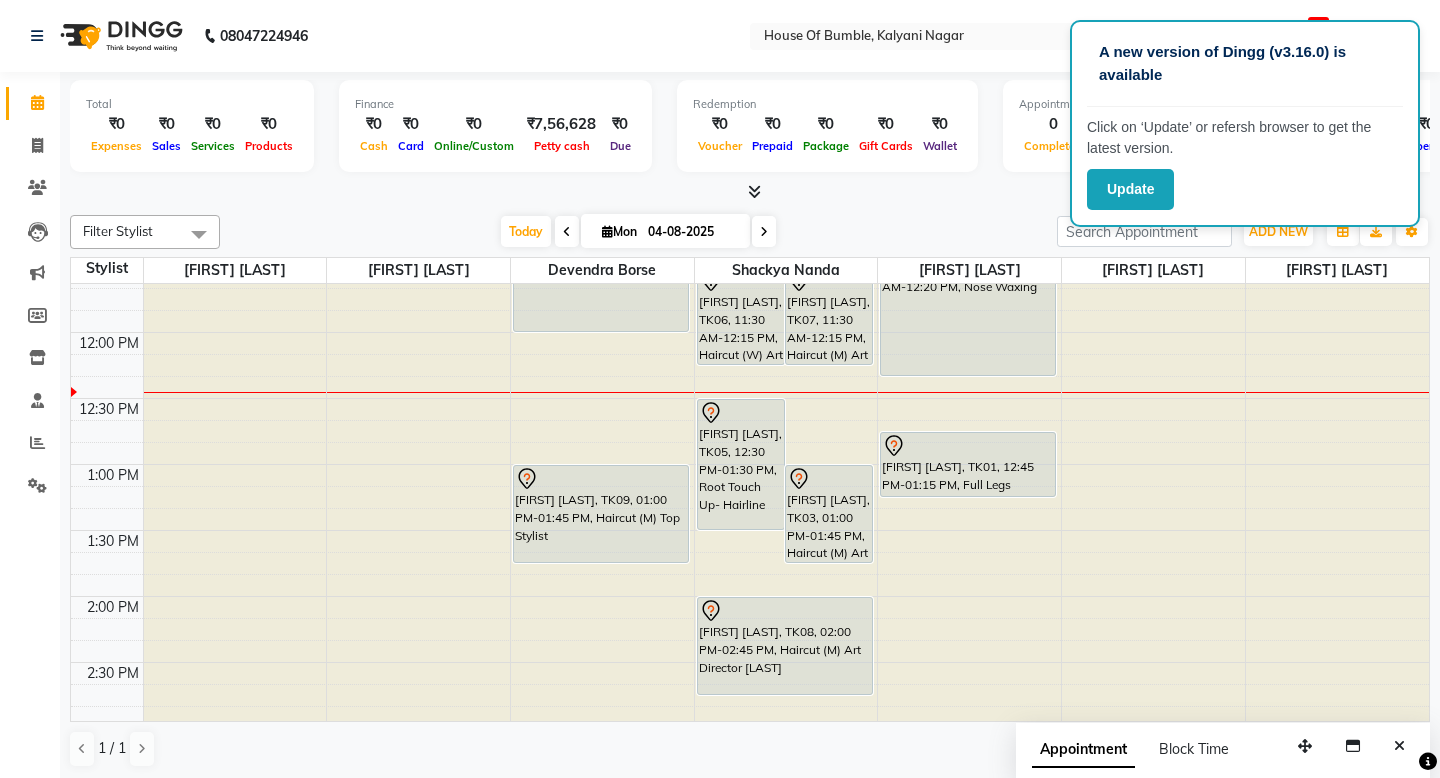 click on "04-08-2025" at bounding box center [692, 232] 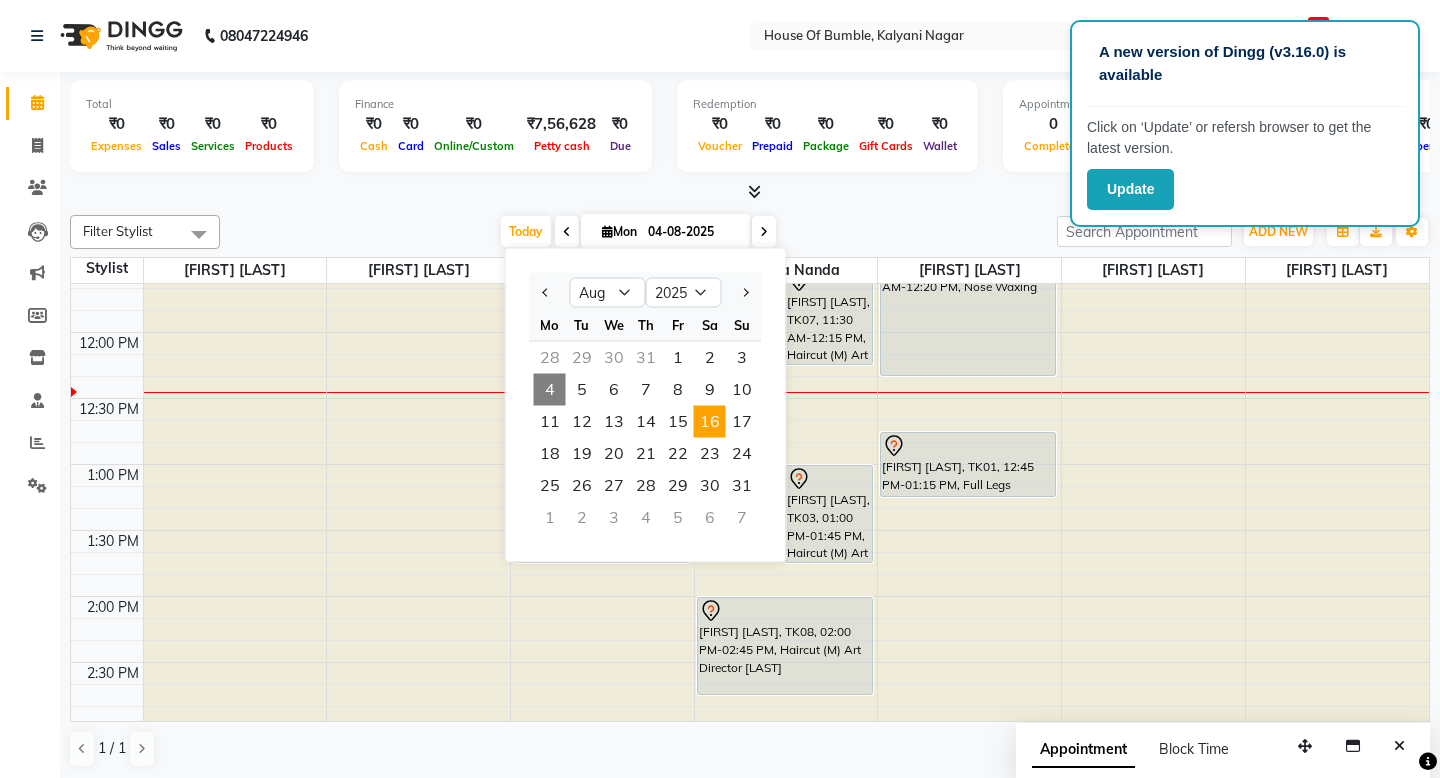 click on "16" at bounding box center [710, 422] 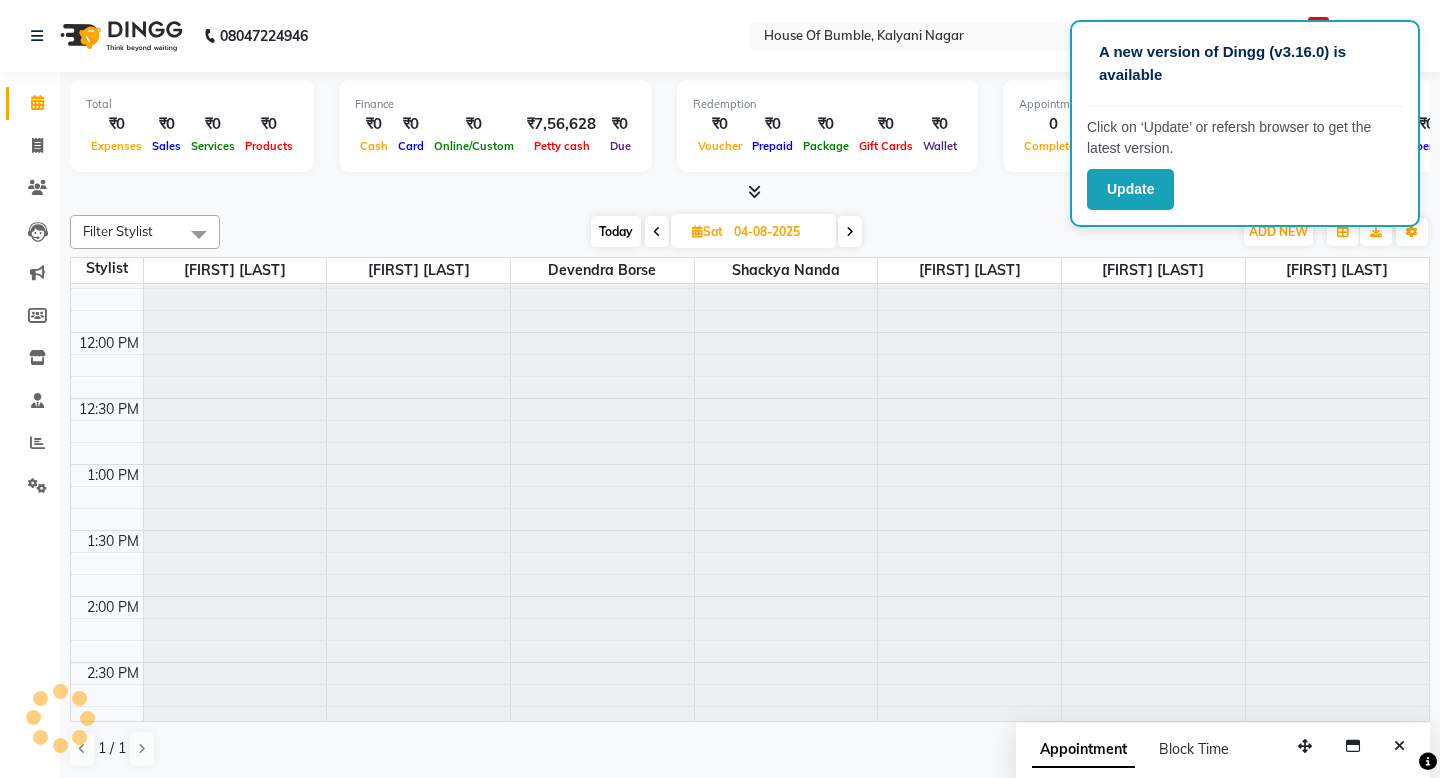 type on "16-08-2025" 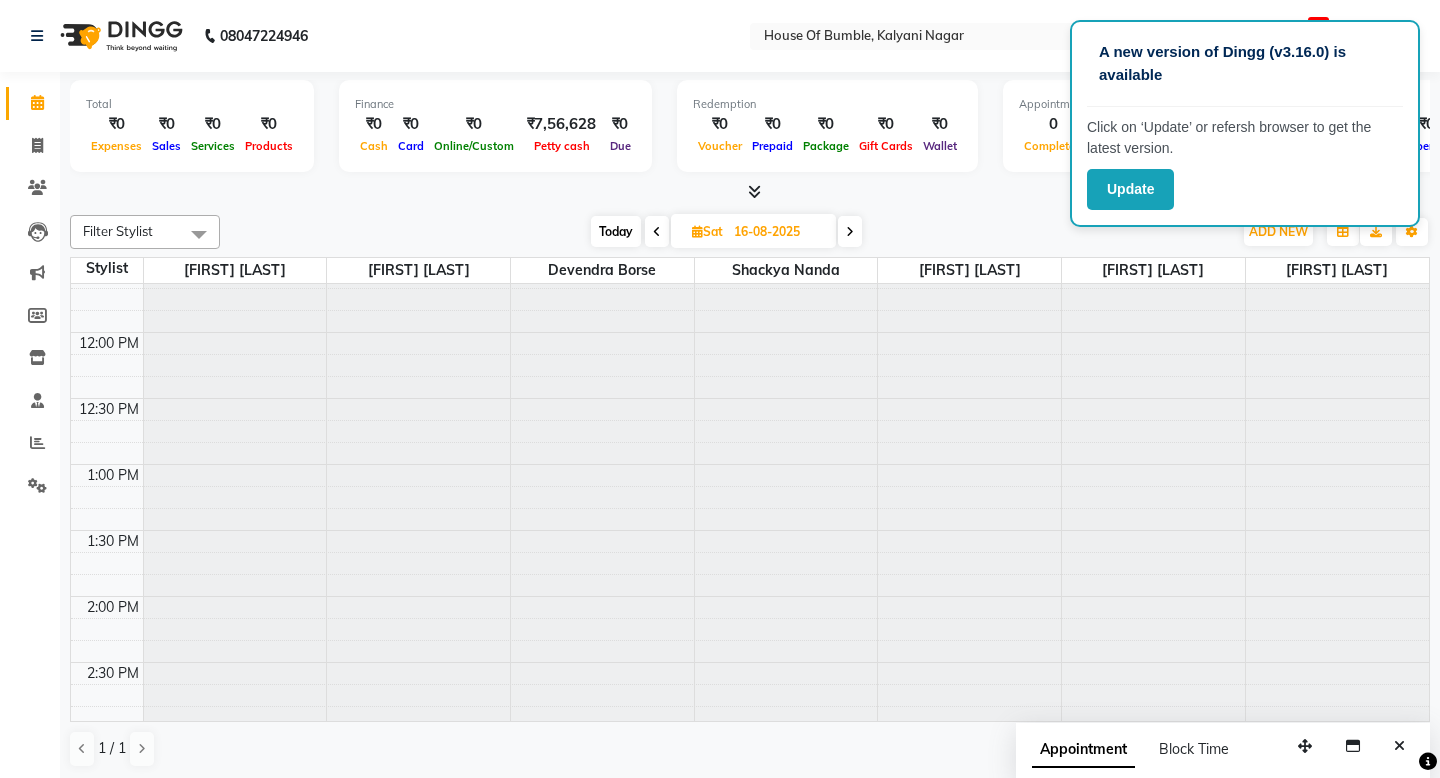 scroll, scrollTop: 397, scrollLeft: 0, axis: vertical 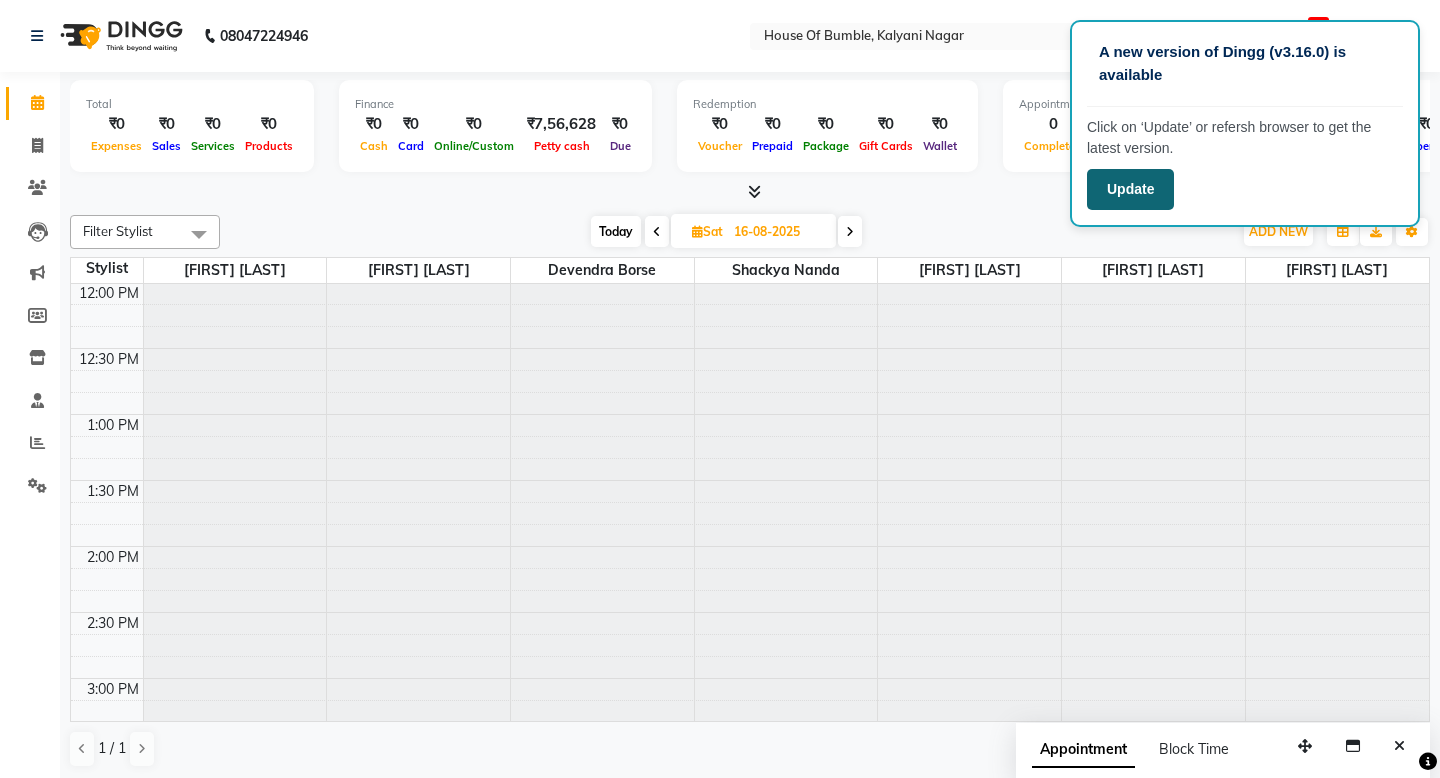 click on "Update" 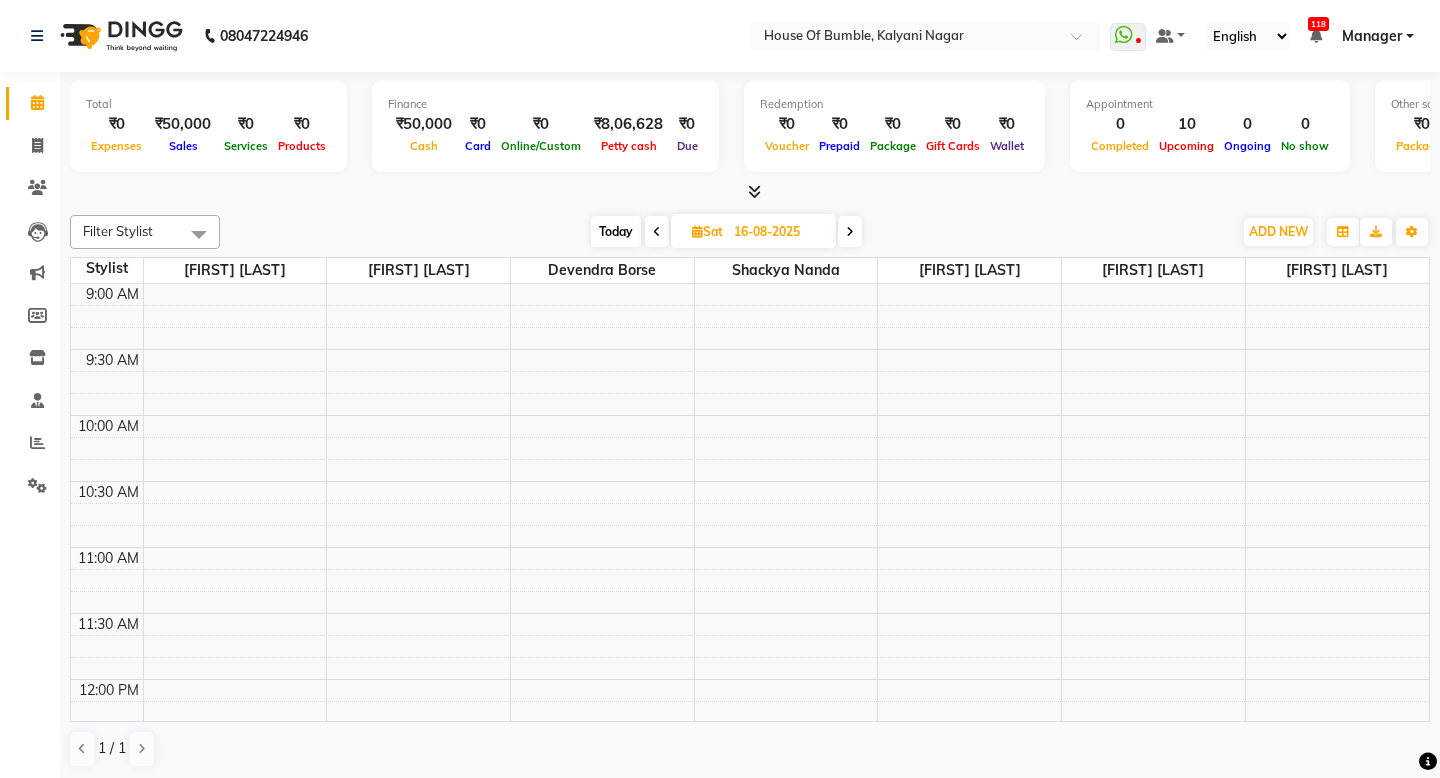 scroll, scrollTop: 0, scrollLeft: 0, axis: both 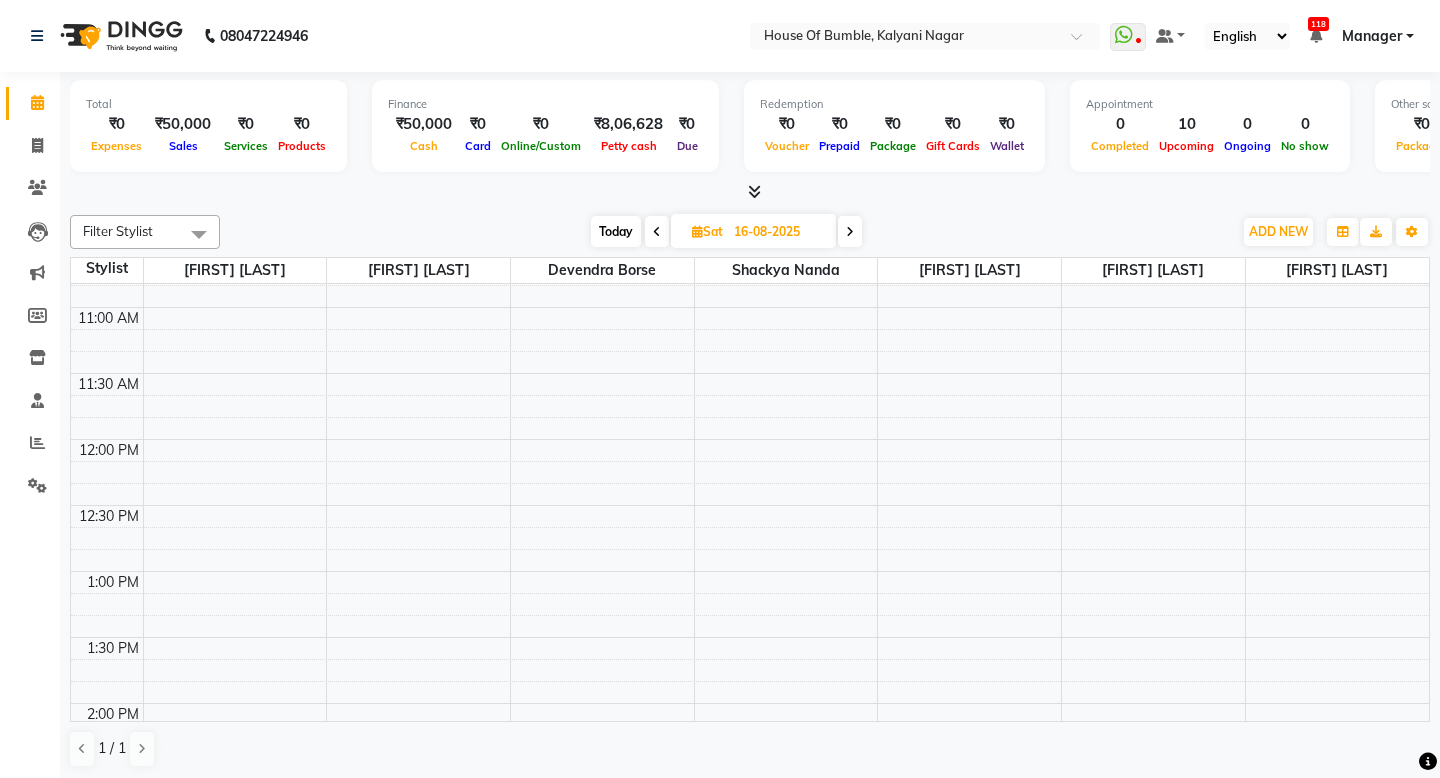 click on "9:00 AM 9:30 AM 10:00 AM 10:30 AM 11:00 AM 11:30 AM 12:00 PM 12:30 PM 1:00 PM 1:30 PM 2:00 PM 2:30 PM 3:00 PM 3:30 PM 4:00 PM 4:30 PM 5:00 PM 5:30 PM 6:00 PM 6:30 PM 7:00 PM 7:30 PM 8:00 PM 8:30 PM" at bounding box center [750, 835] 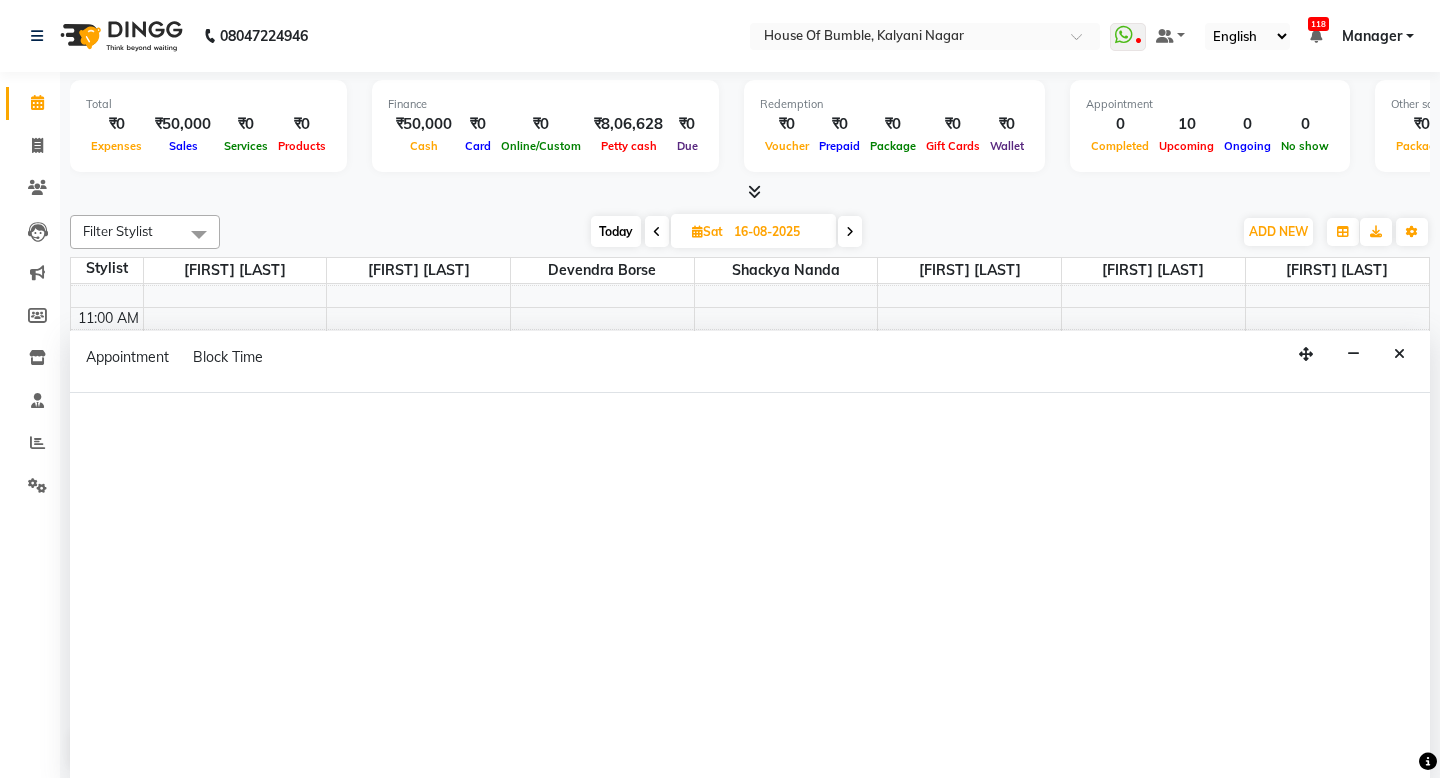 select on "76627" 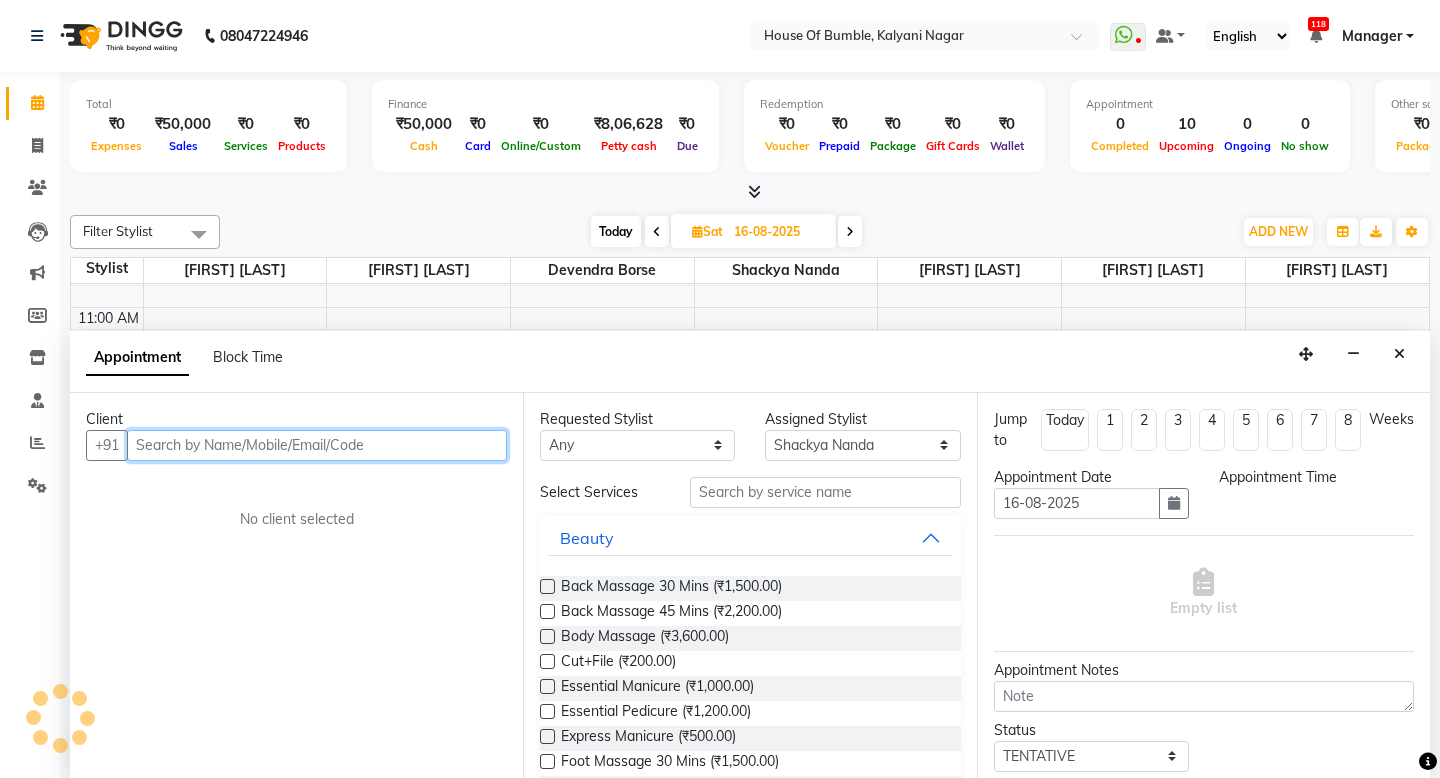 select on "780" 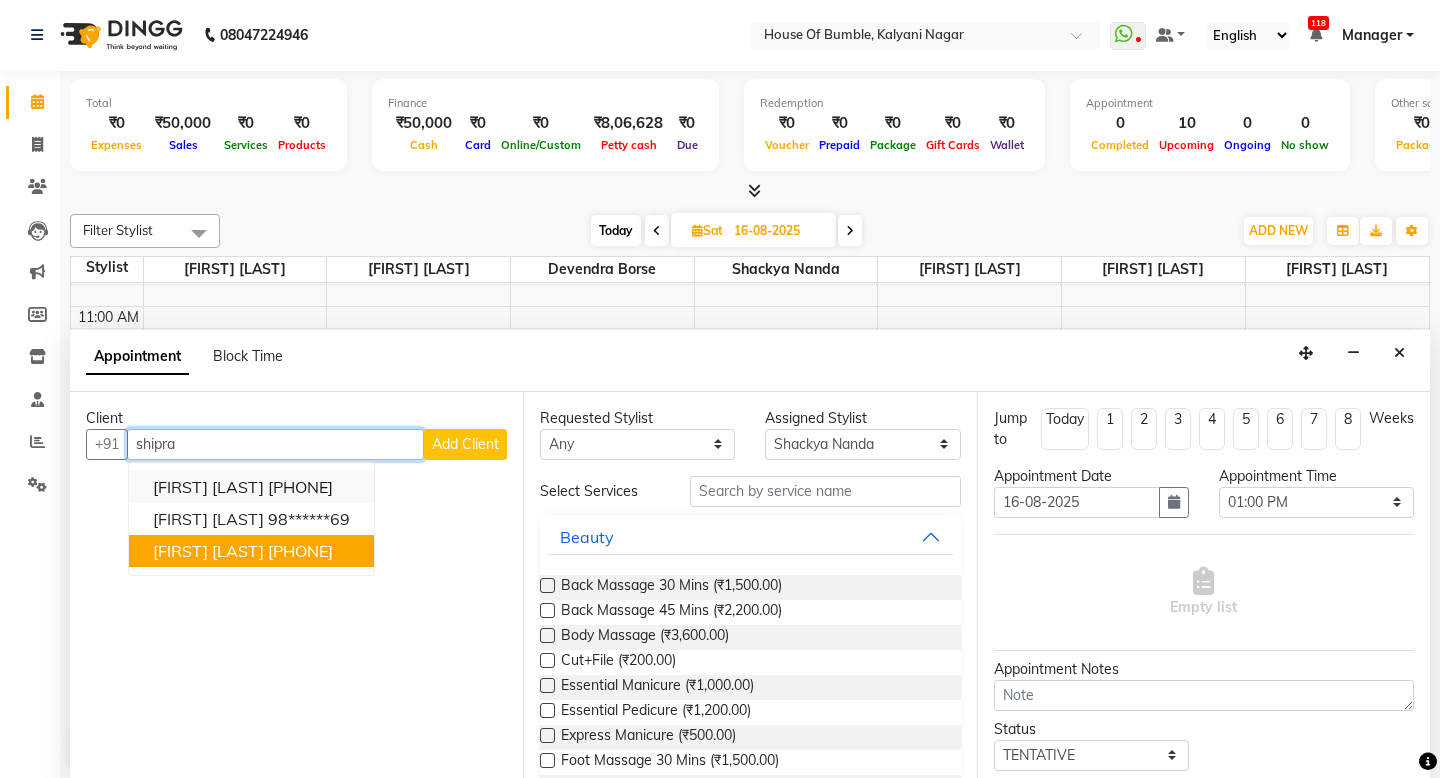 scroll, scrollTop: 1, scrollLeft: 1, axis: both 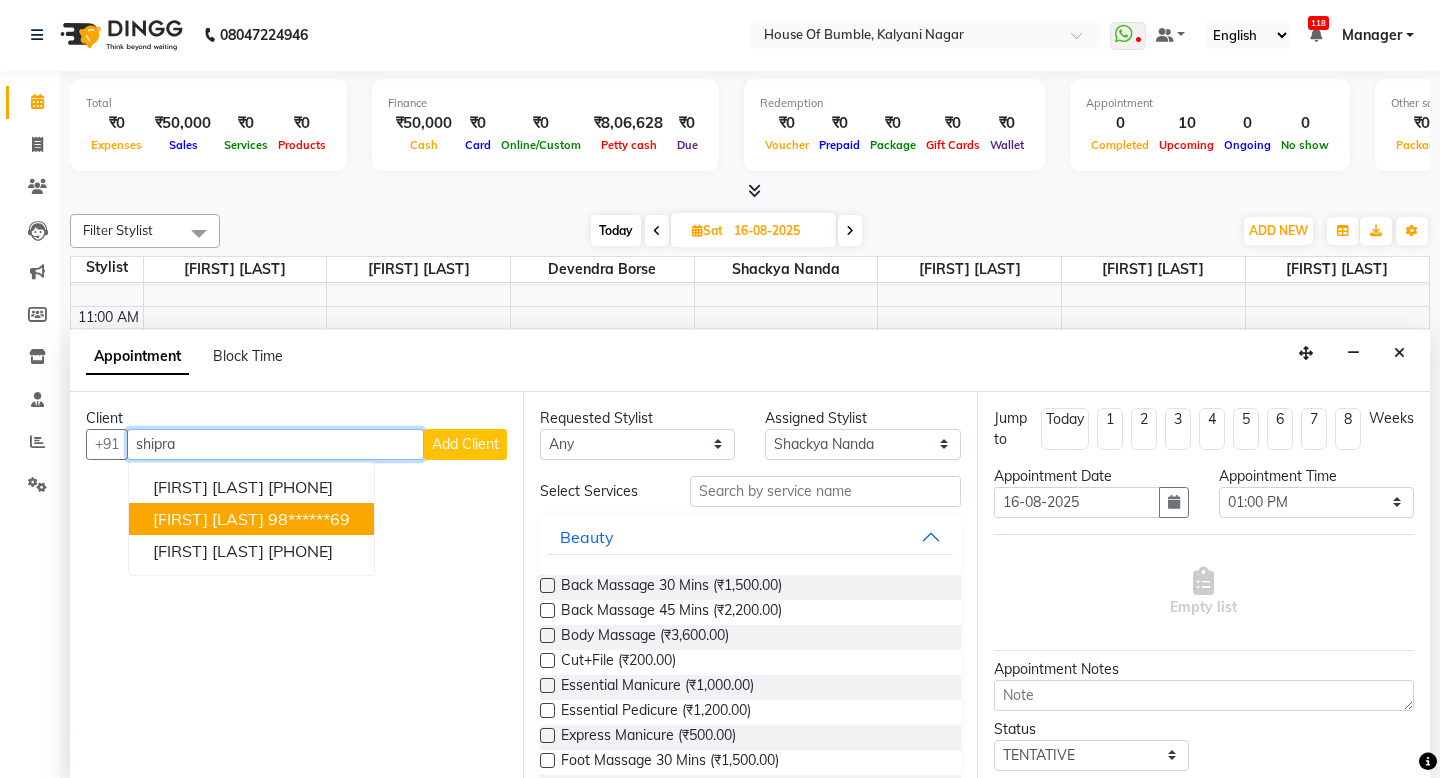 click on "98******69" at bounding box center [309, 519] 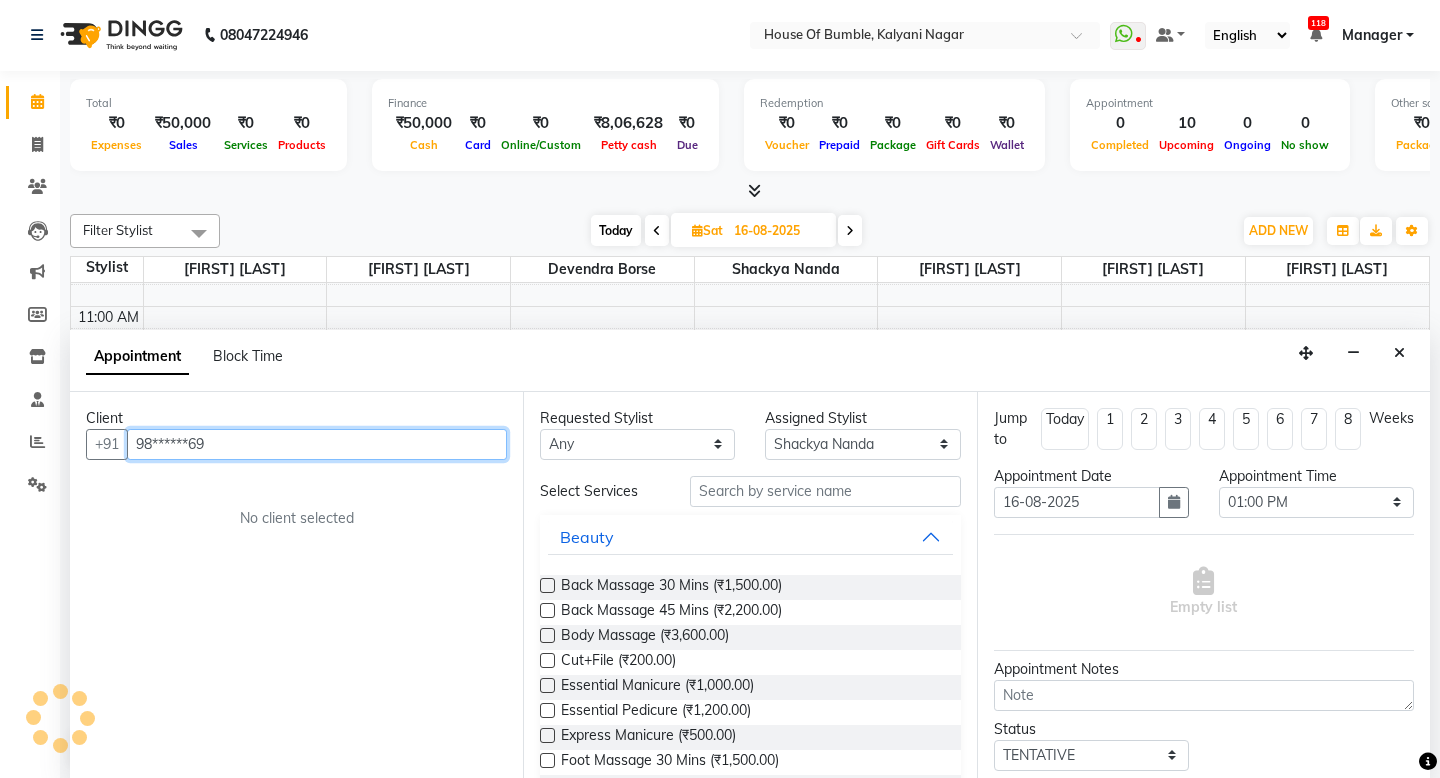 scroll, scrollTop: 1, scrollLeft: 0, axis: vertical 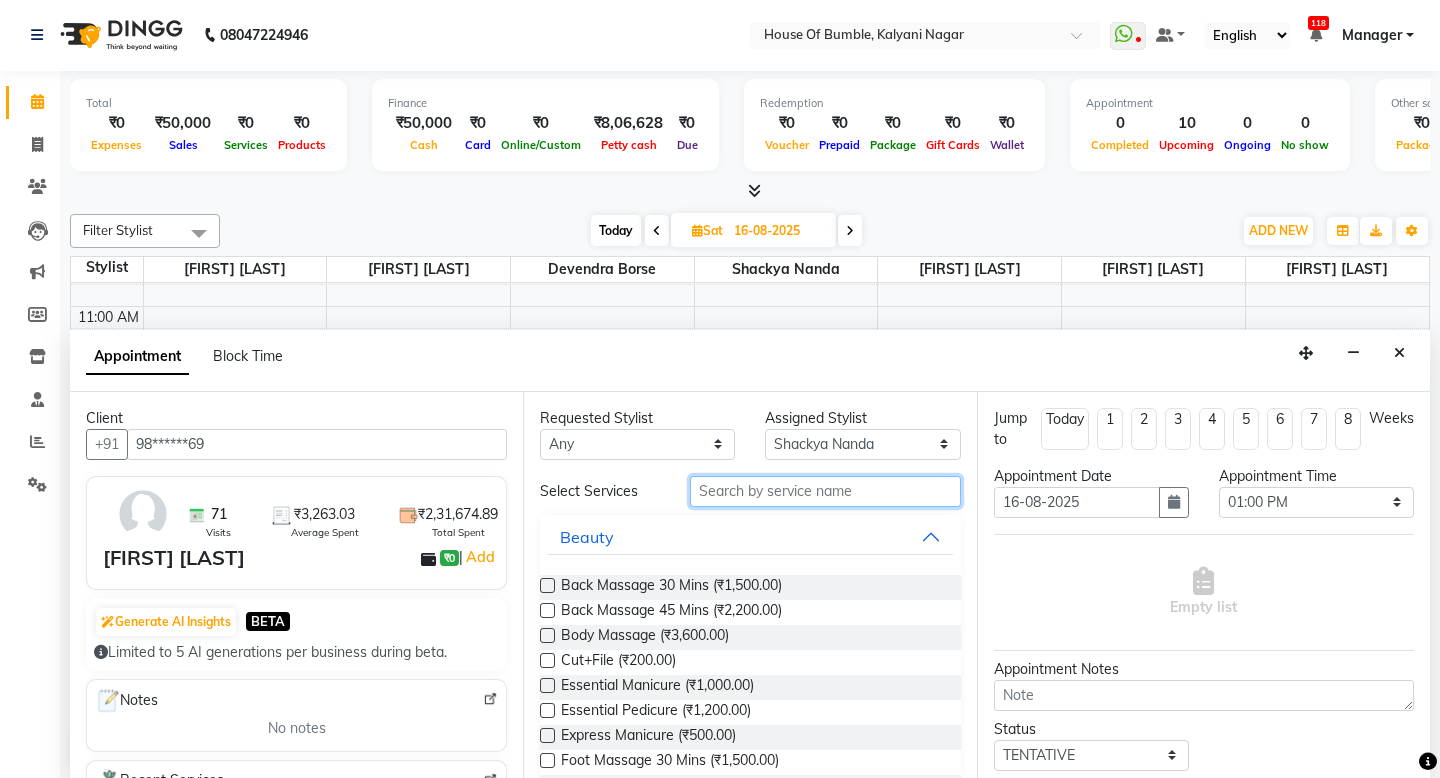 click at bounding box center [825, 491] 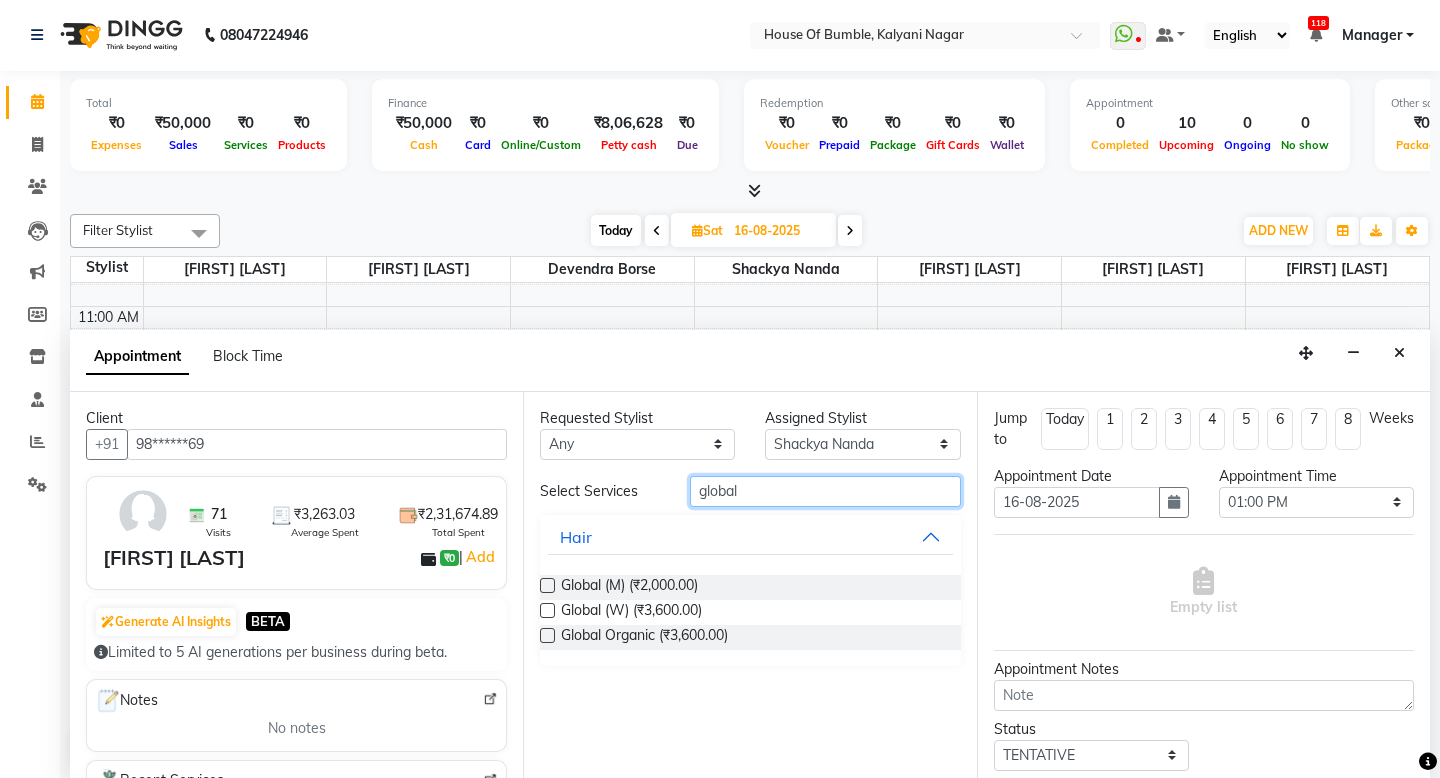 type on "global" 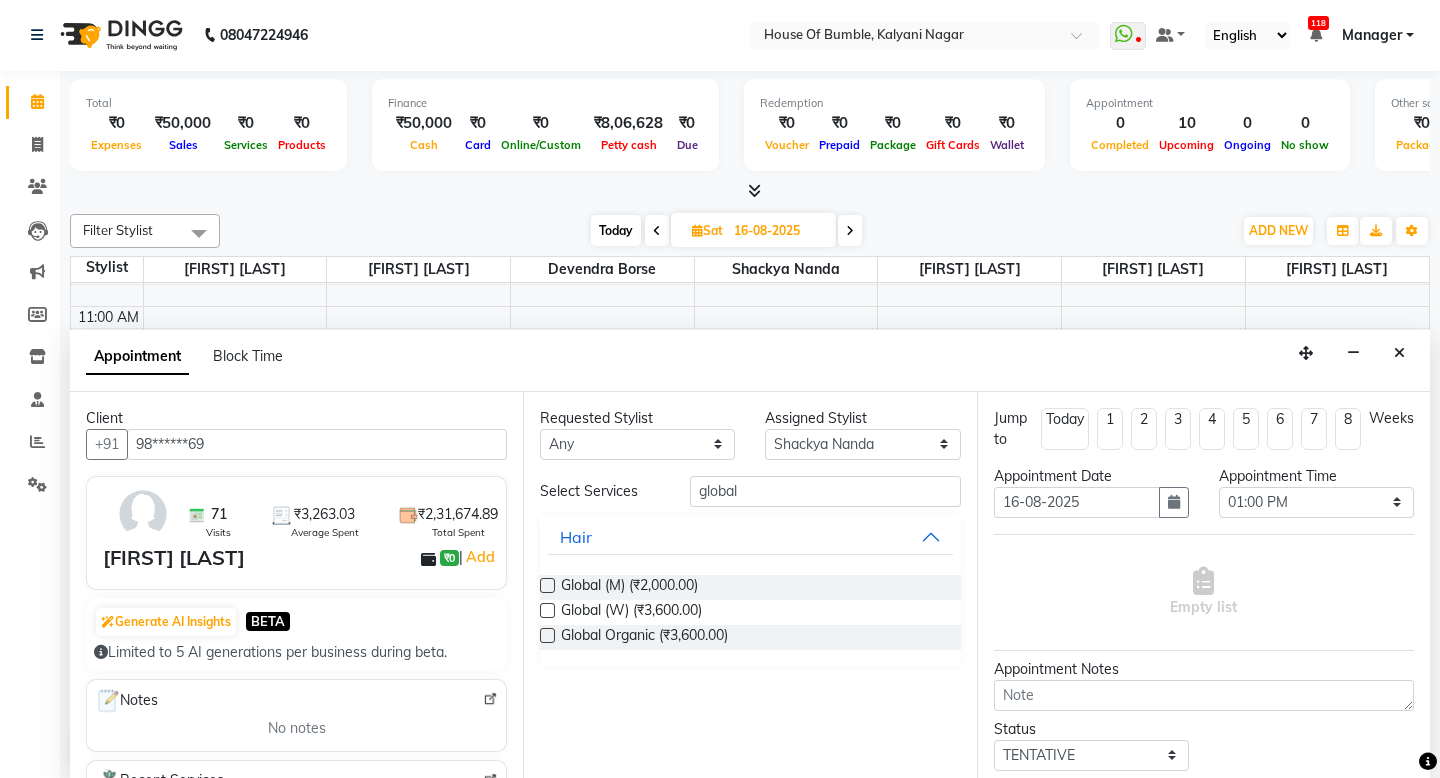 click on "Global (W) (₹3,600.00)" at bounding box center [750, 612] 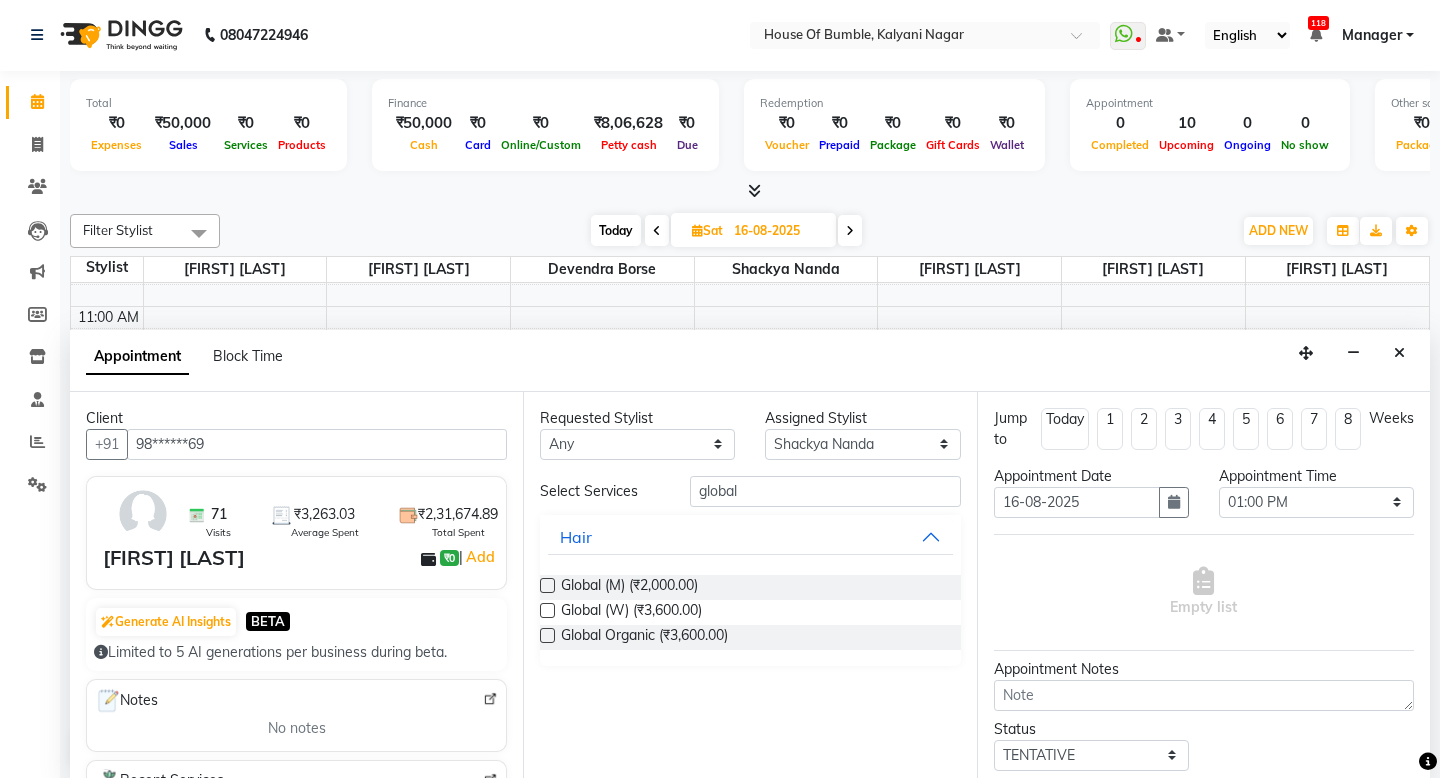 click at bounding box center [547, 610] 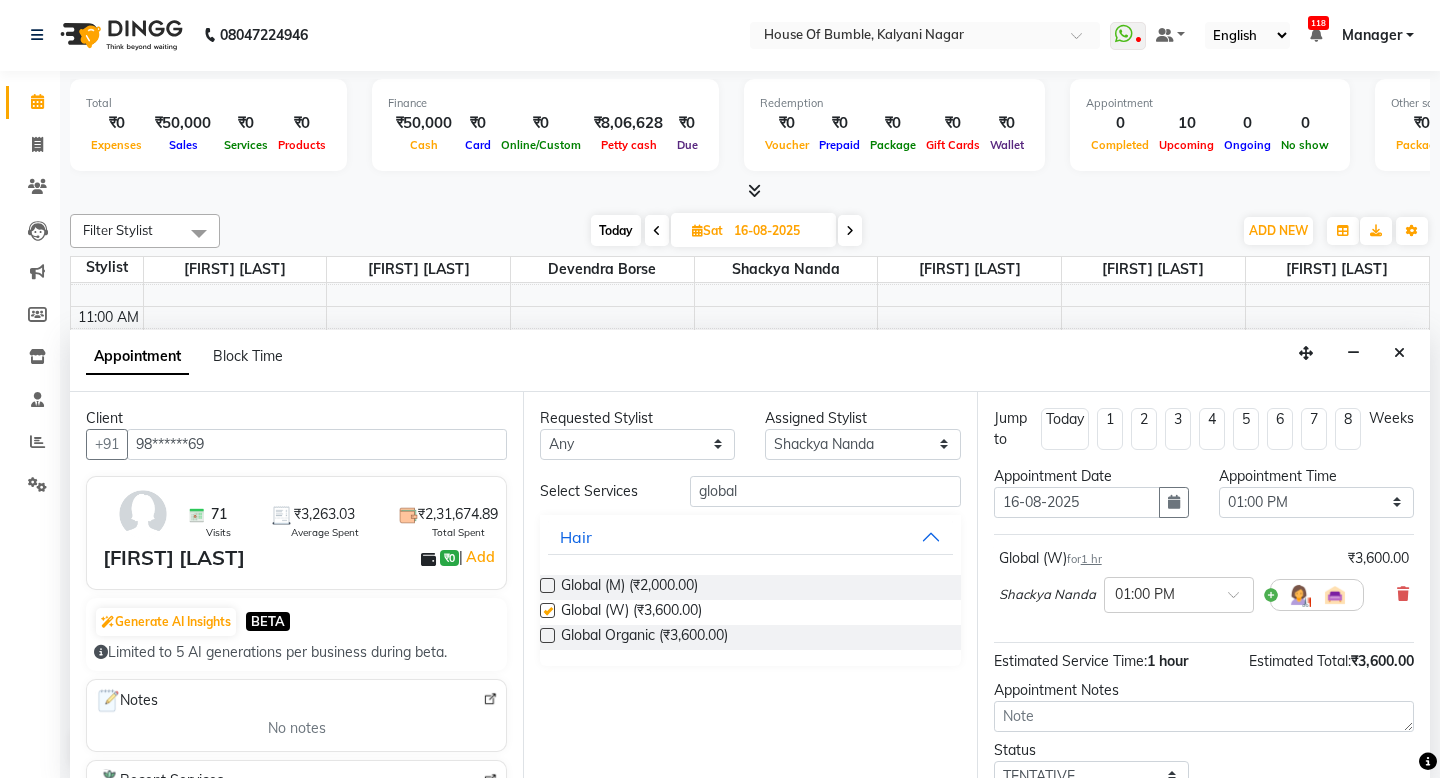 checkbox on "false" 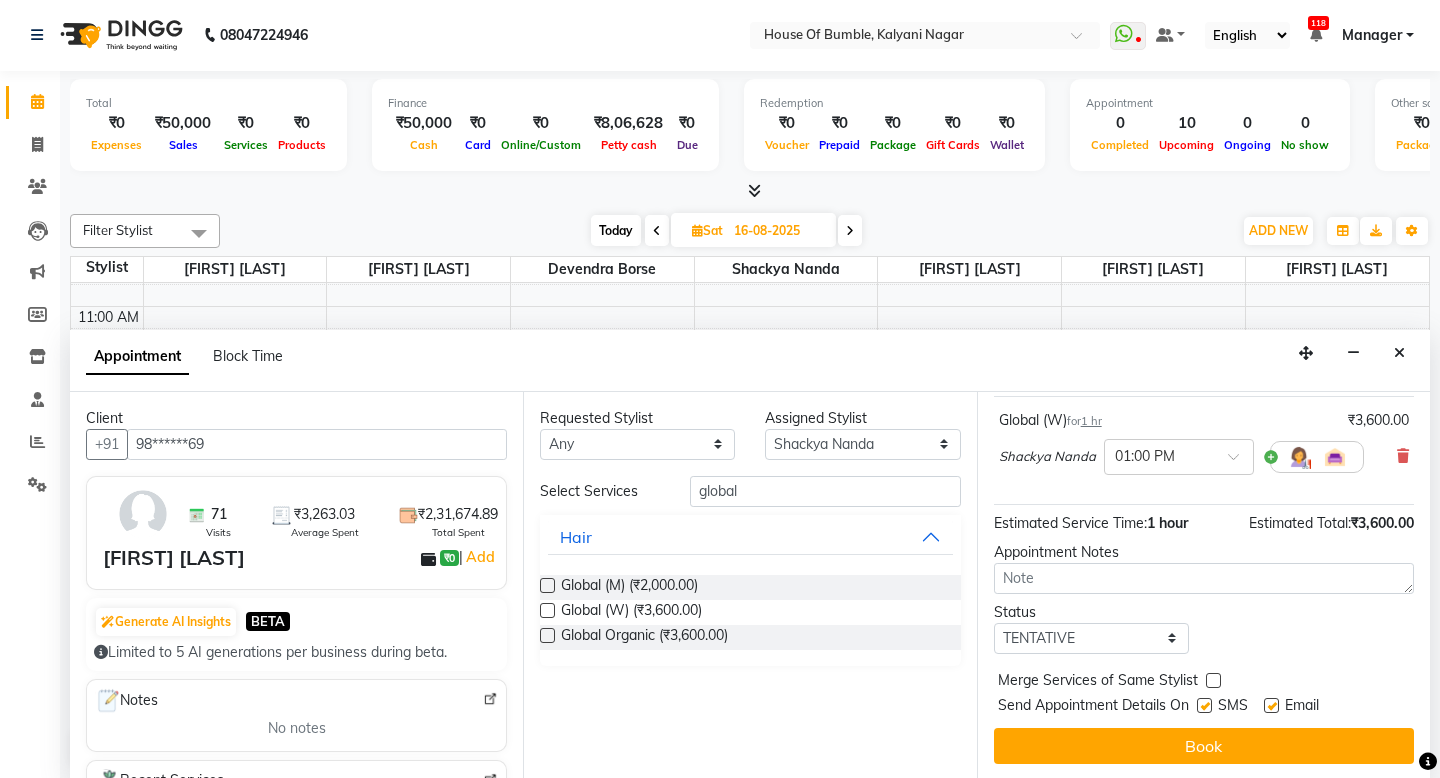 scroll, scrollTop: 138, scrollLeft: 0, axis: vertical 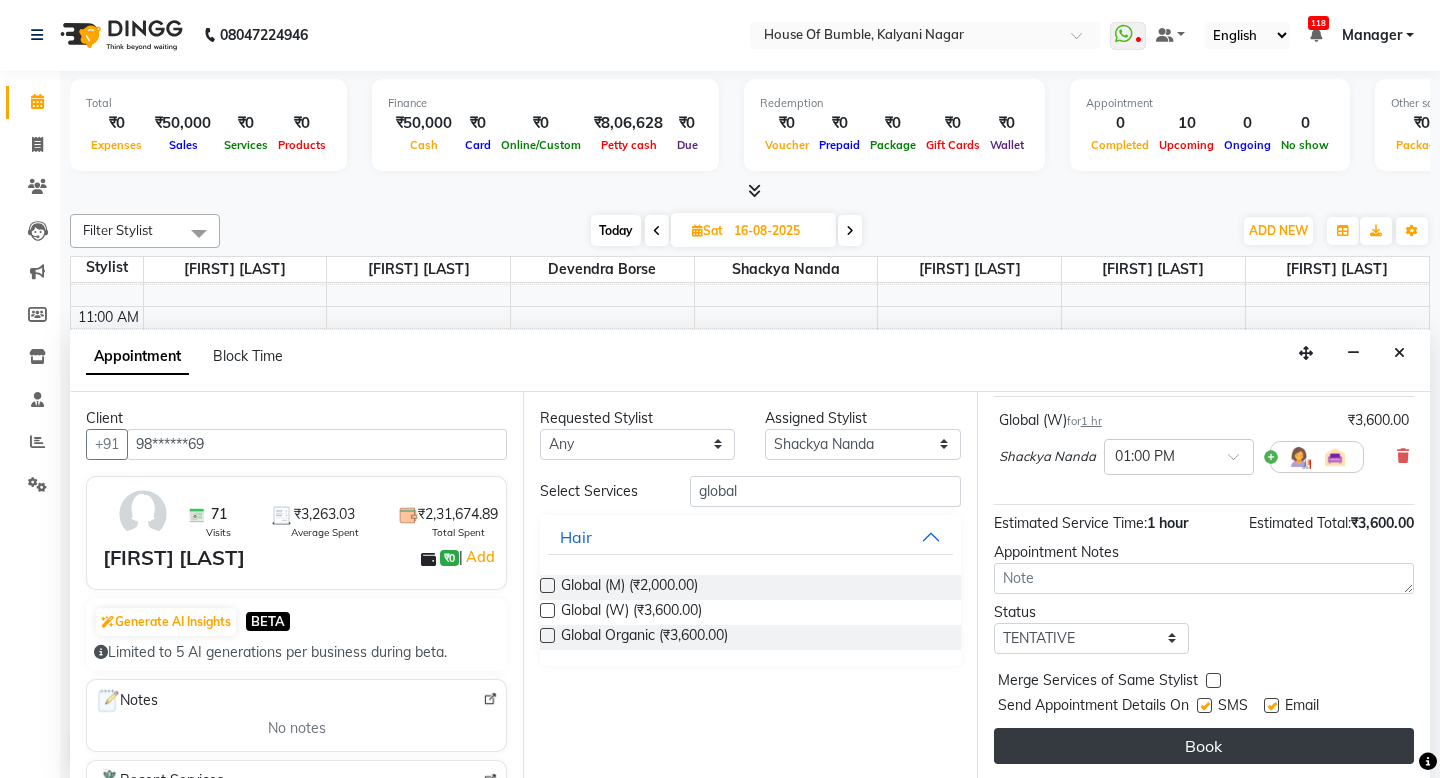 click on "Book" at bounding box center [1204, 746] 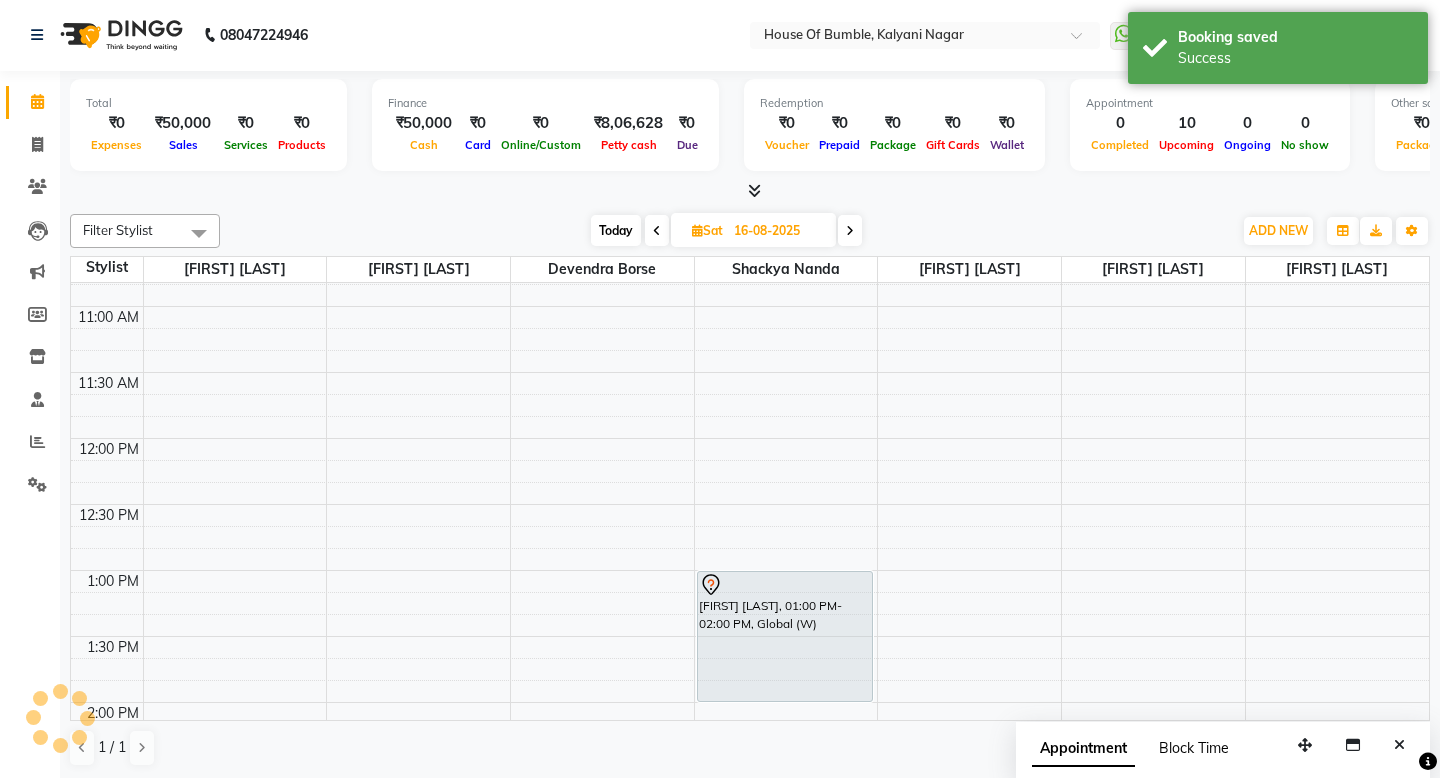 scroll, scrollTop: 0, scrollLeft: 0, axis: both 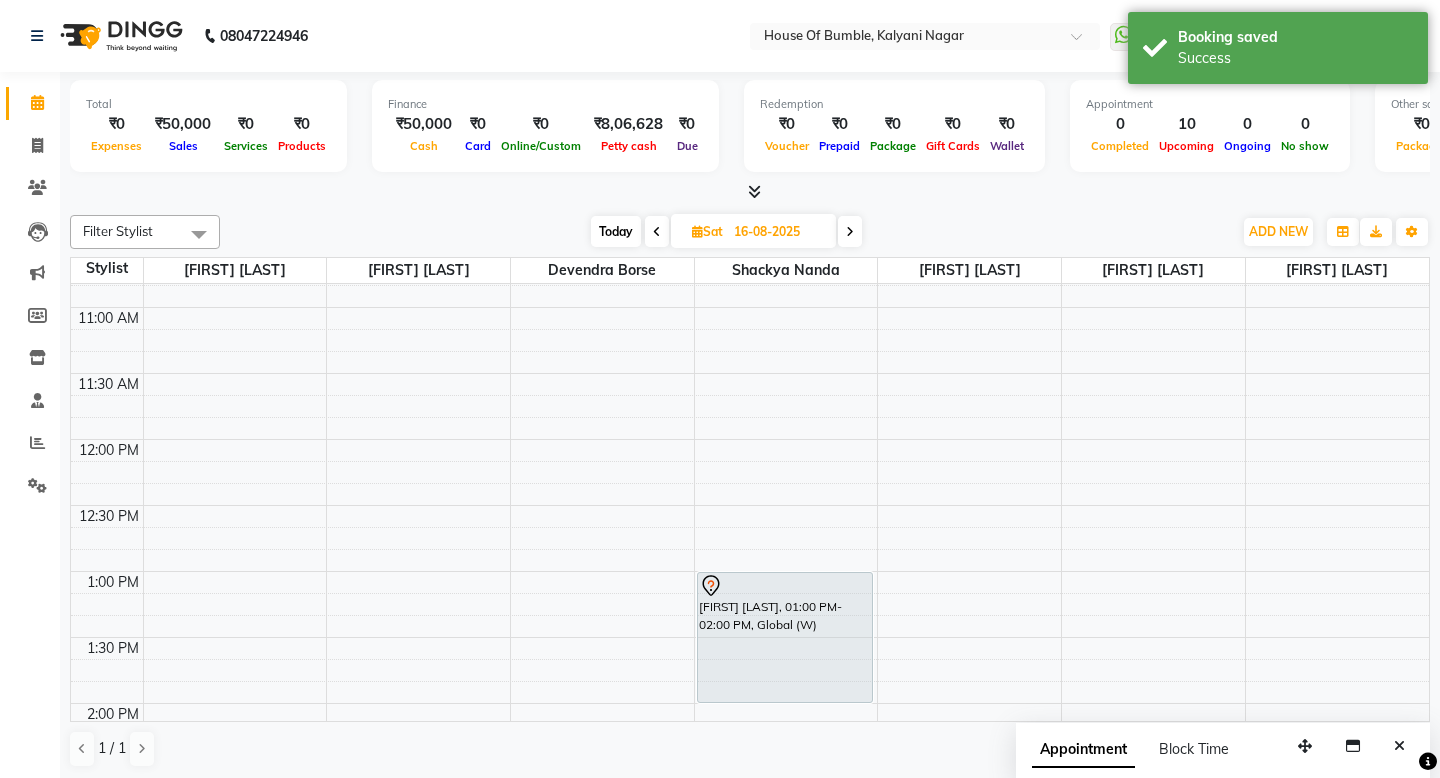click on "Today" at bounding box center (616, 231) 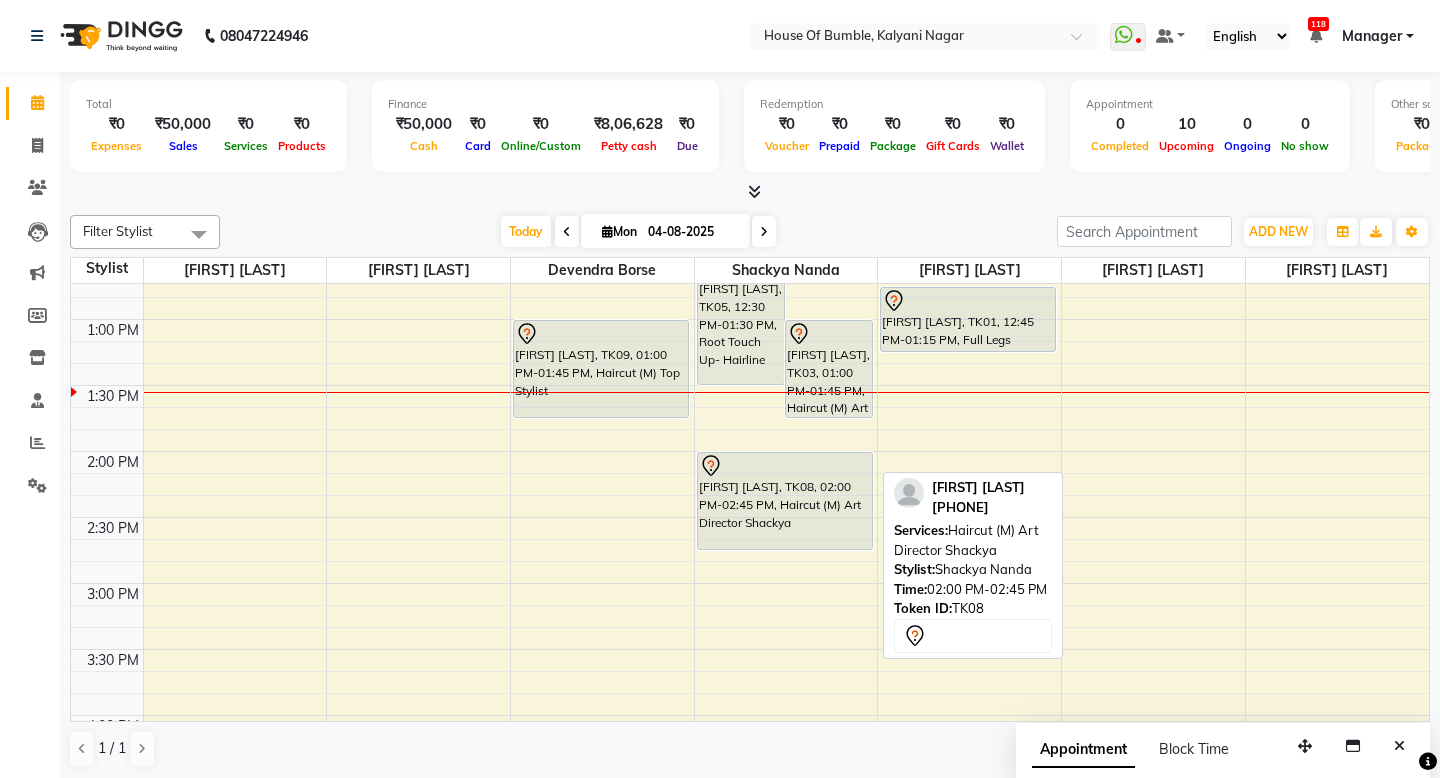 scroll, scrollTop: 493, scrollLeft: 0, axis: vertical 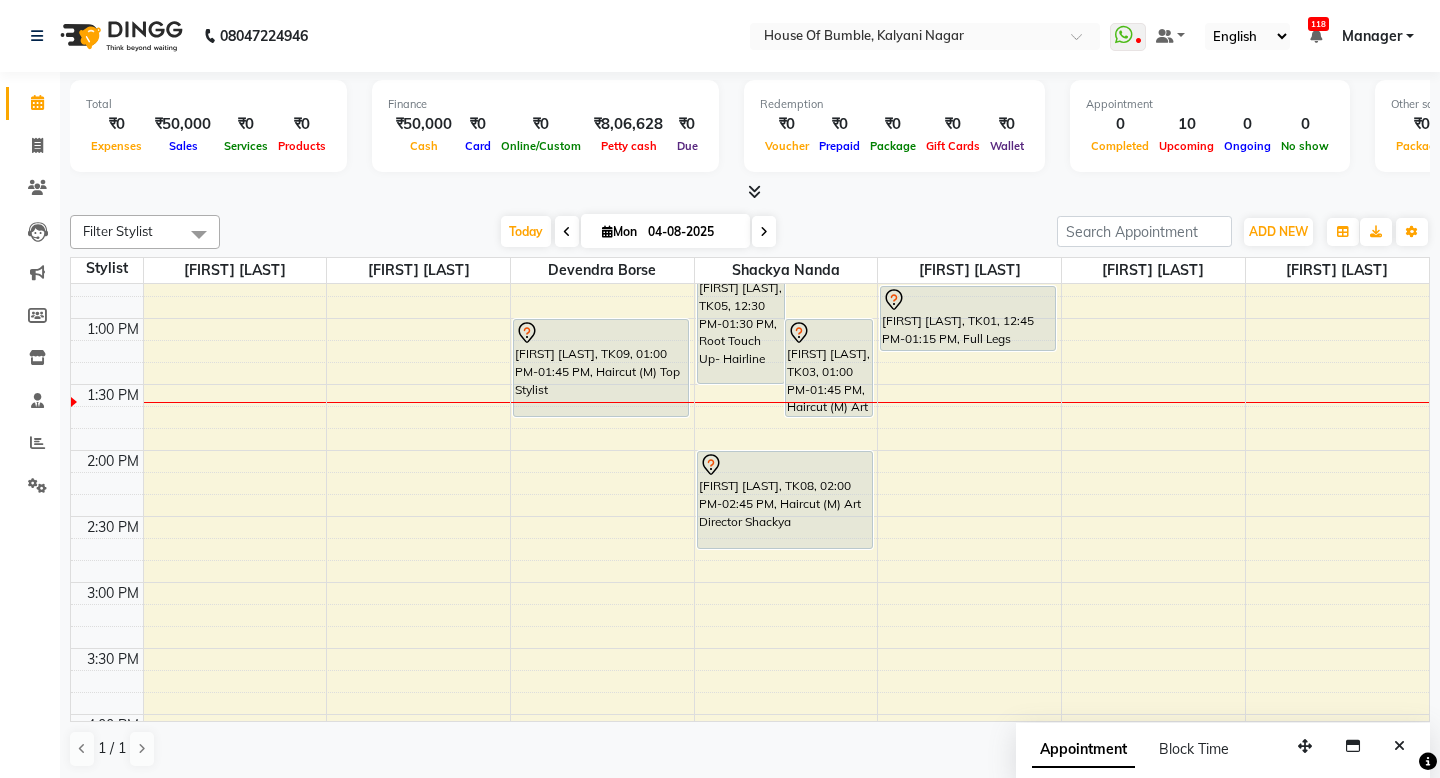 click on "Mon" at bounding box center [619, 231] 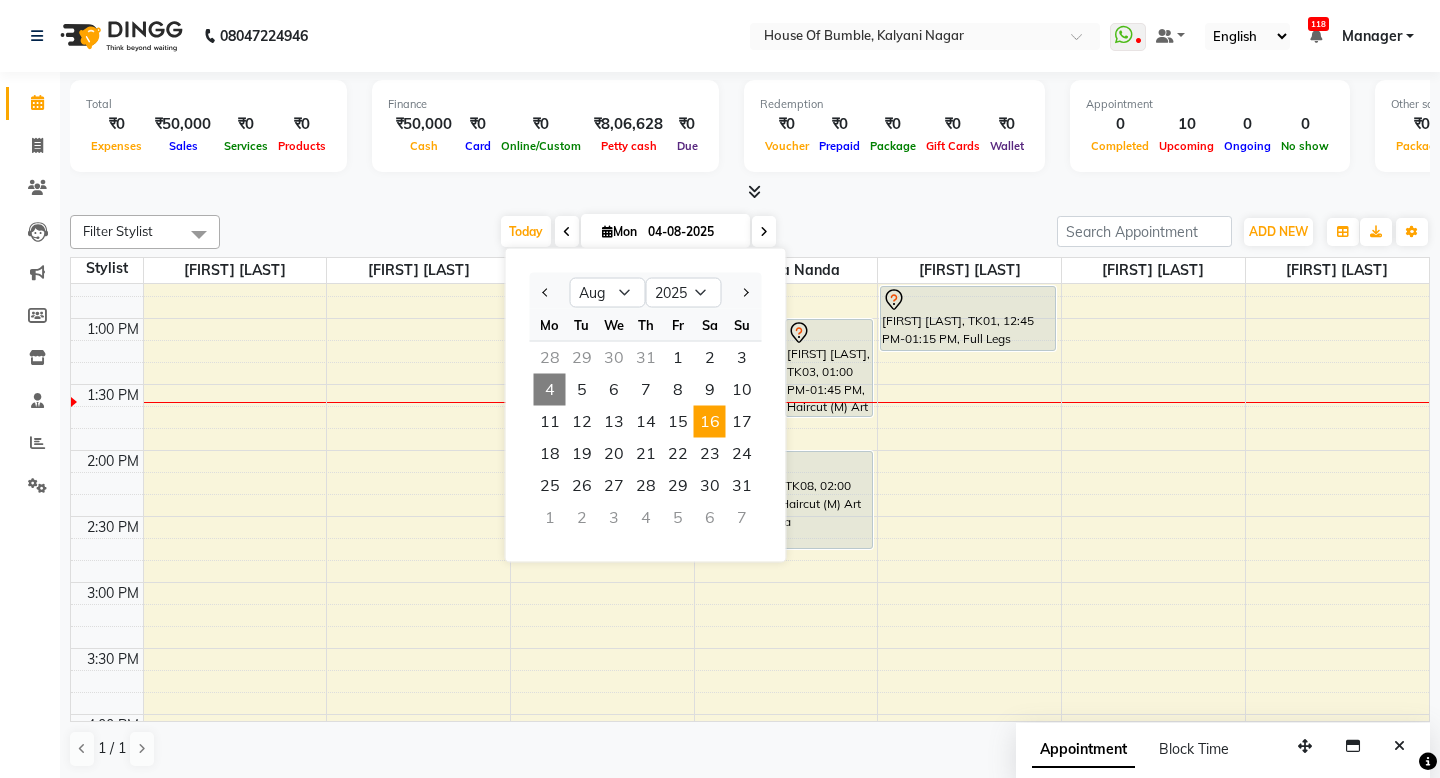 click on "16" at bounding box center (710, 422) 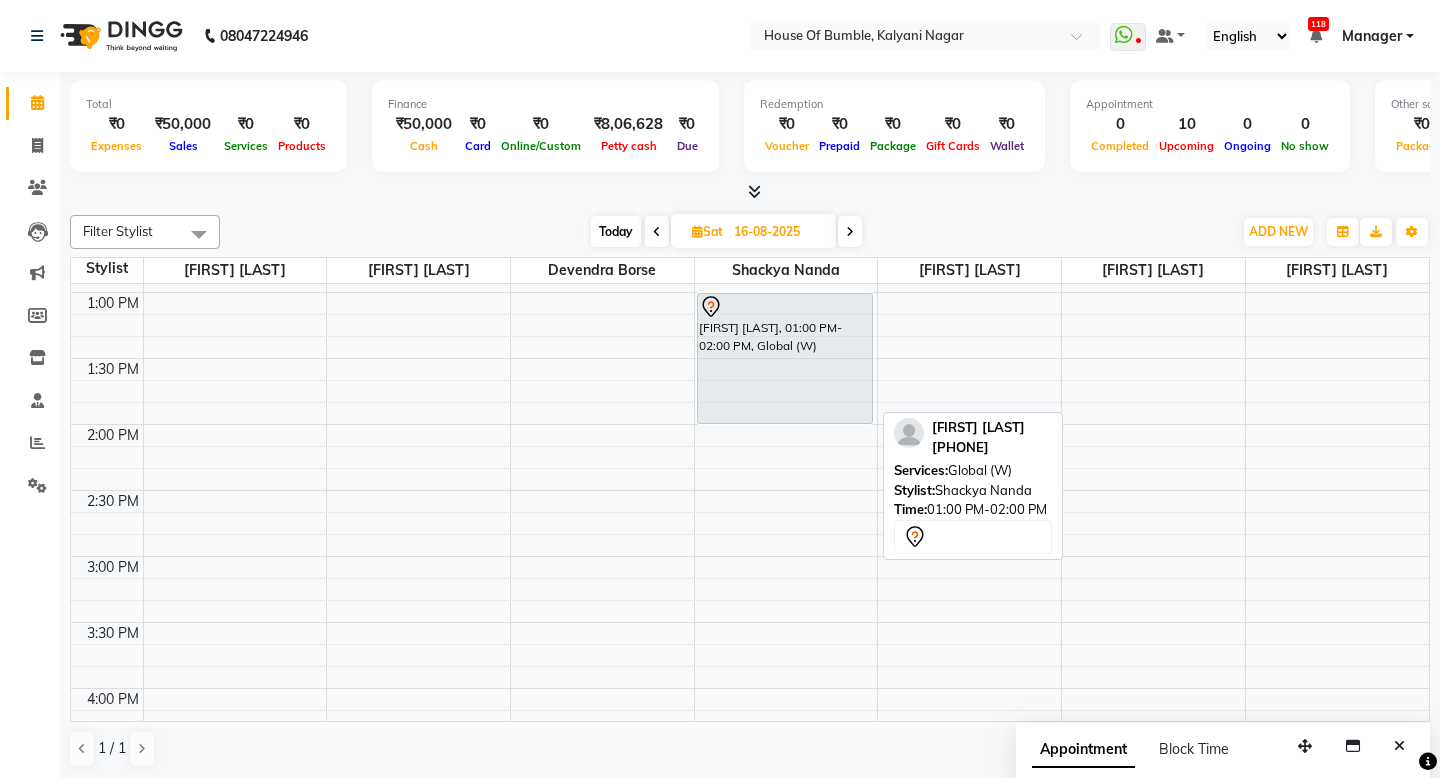 scroll, scrollTop: 518, scrollLeft: 0, axis: vertical 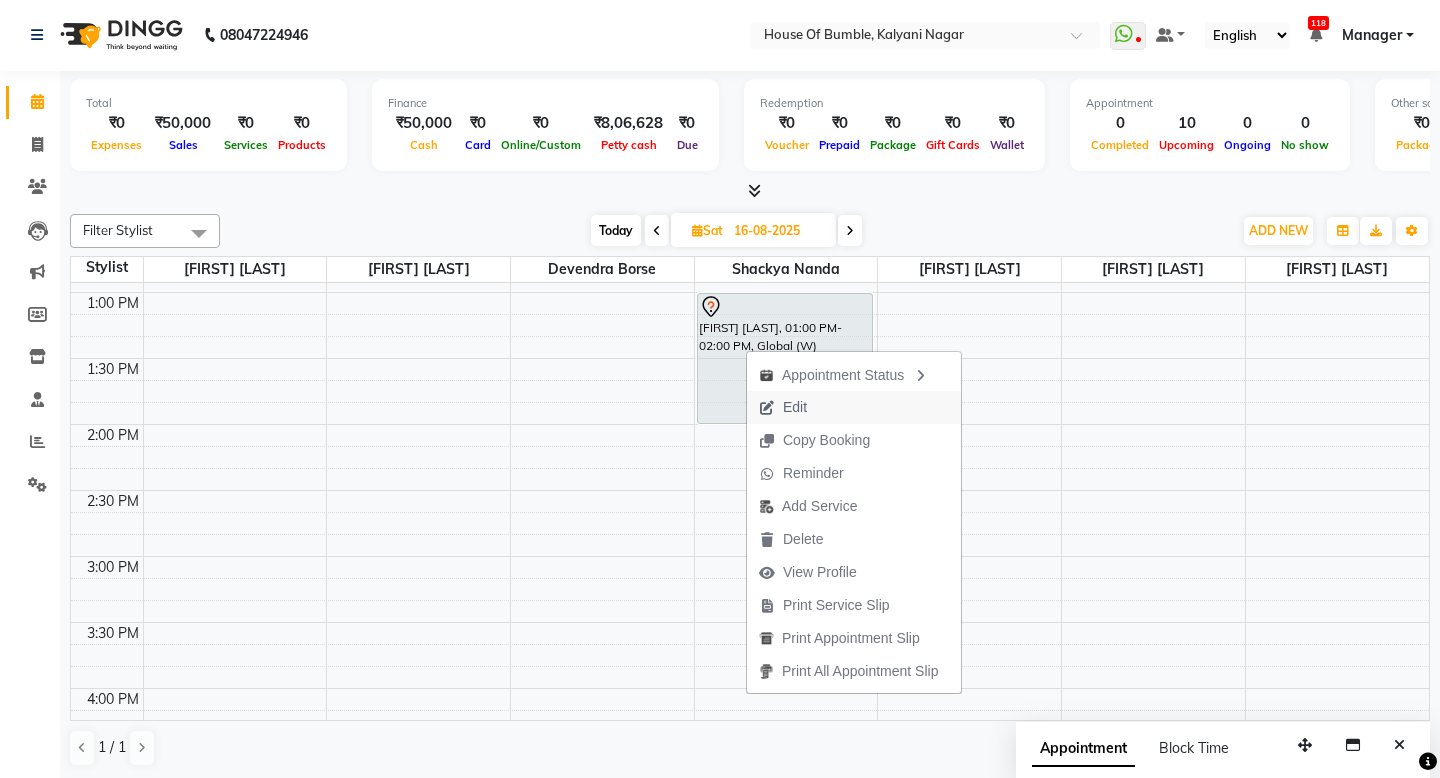 click on "Edit" at bounding box center [854, 407] 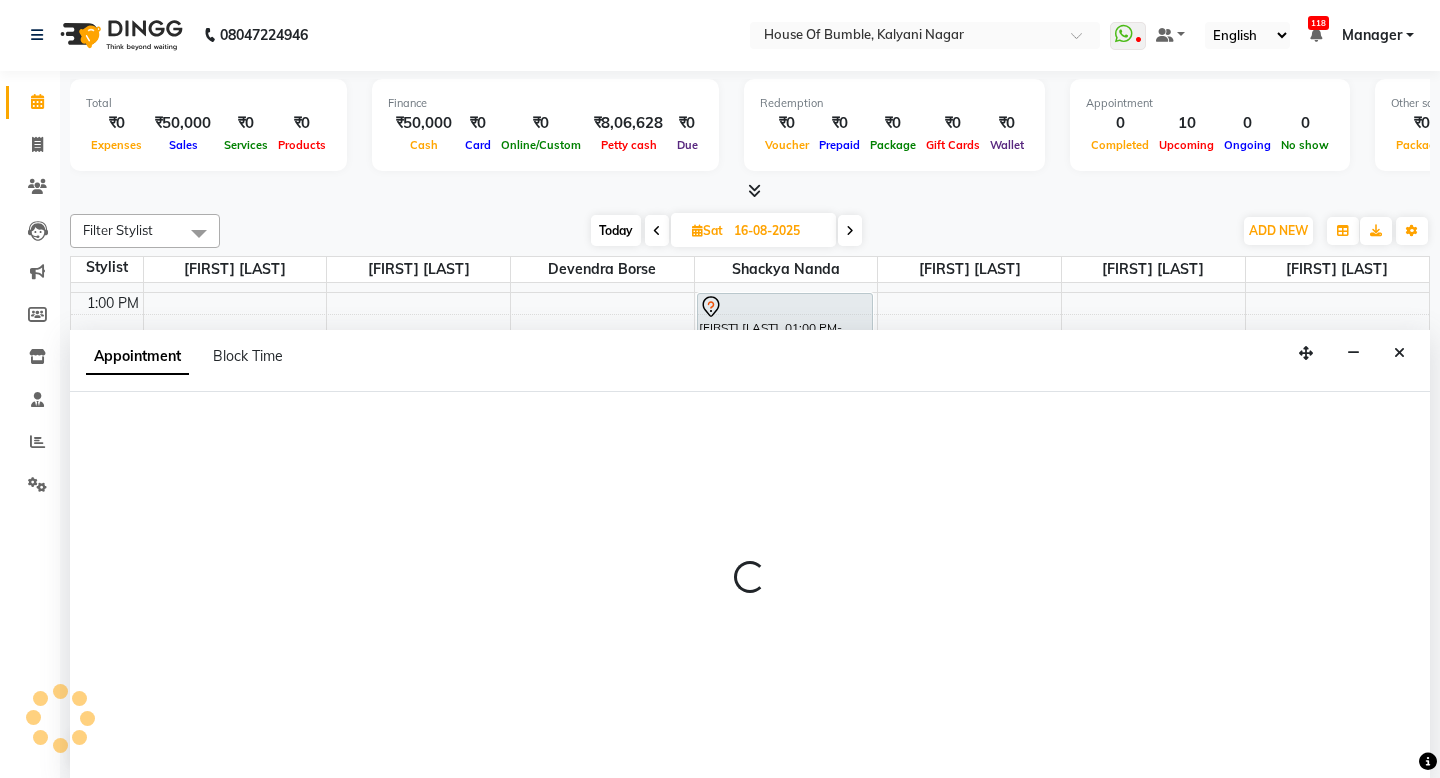 select on "tentative" 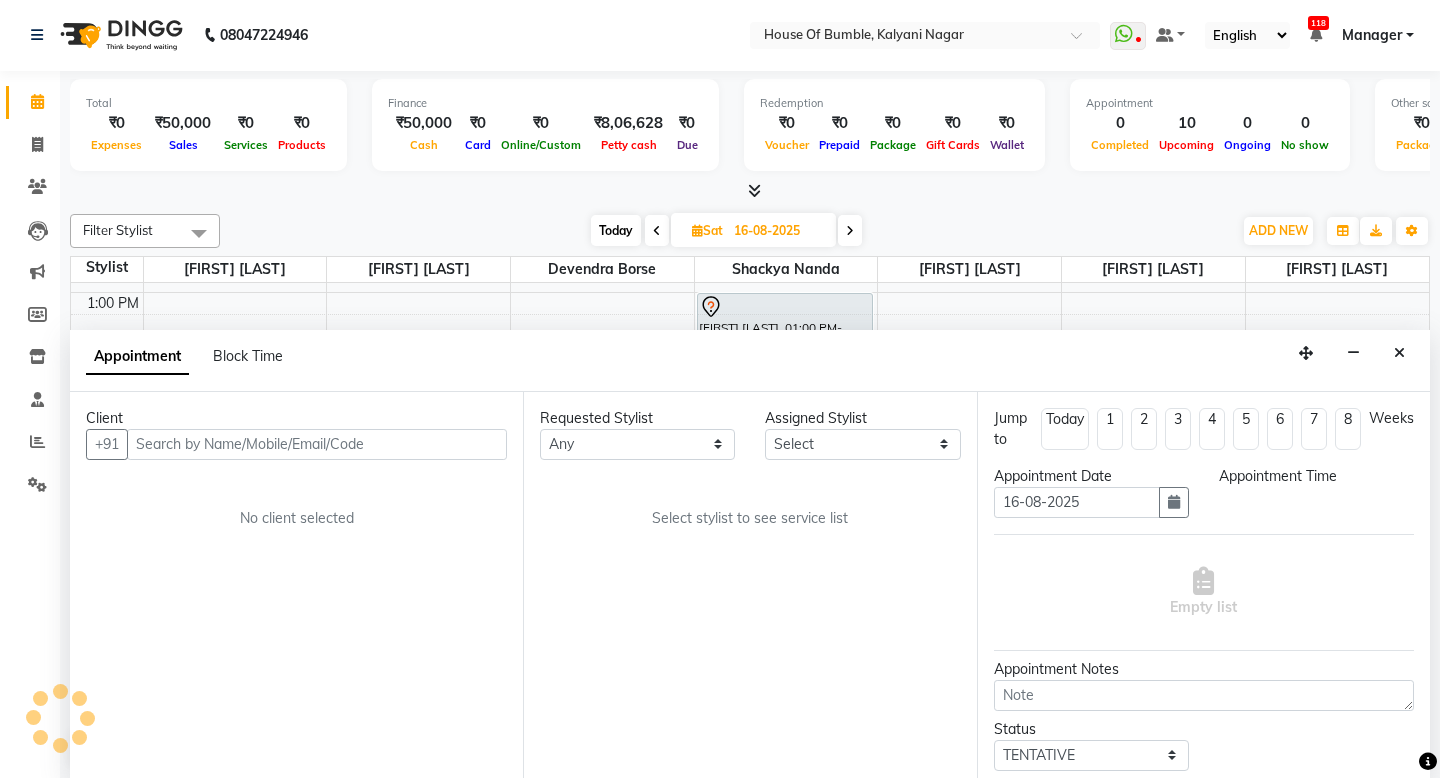 select on "145" 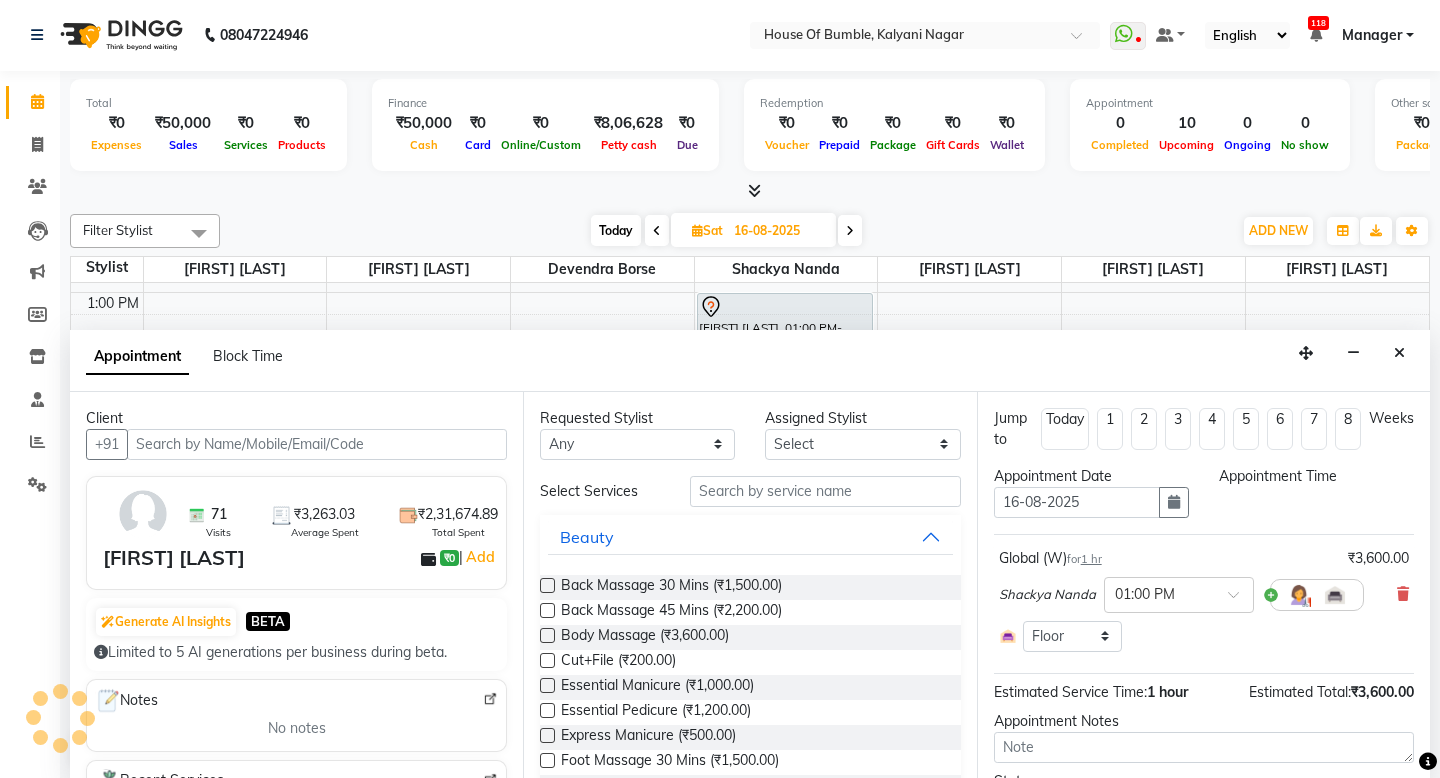 select on "76627" 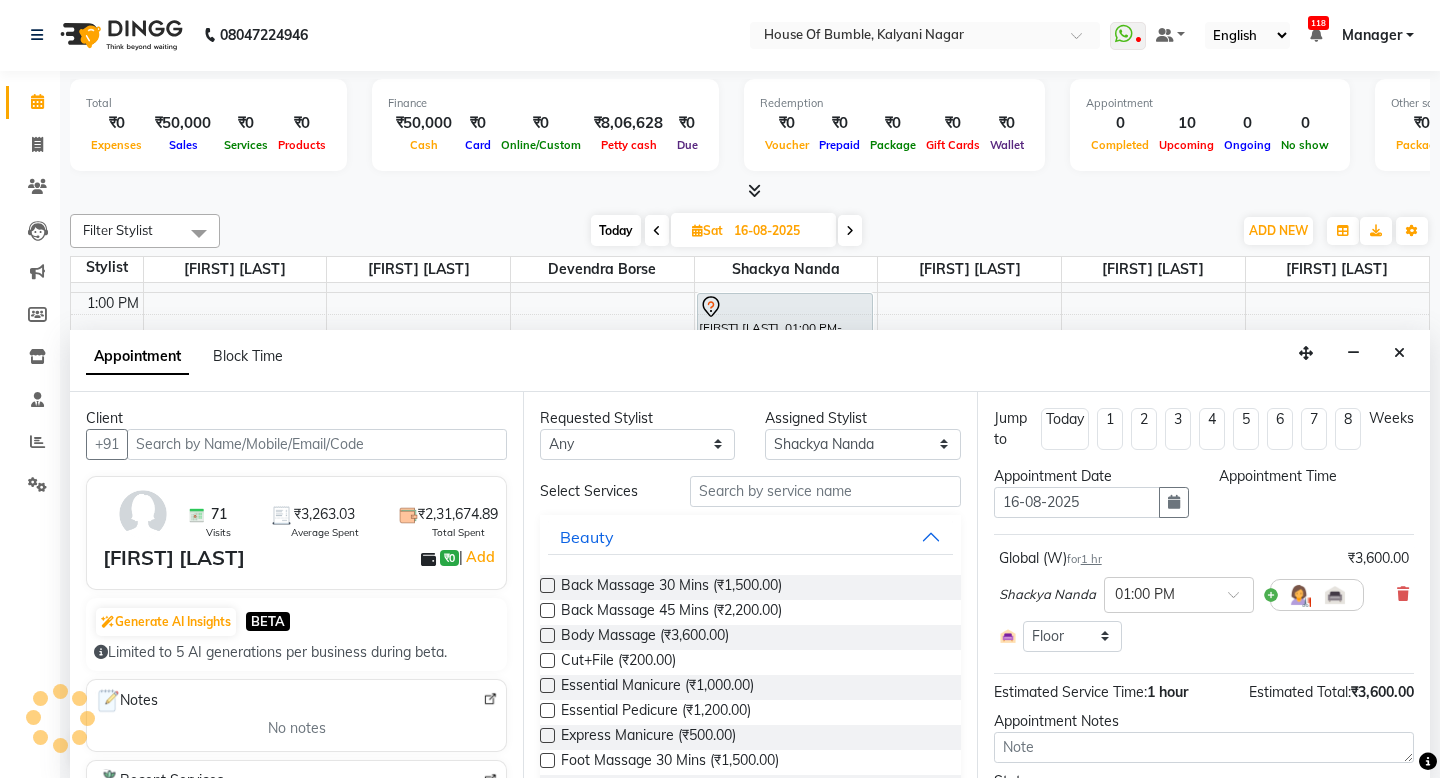 scroll, scrollTop: 529, scrollLeft: 0, axis: vertical 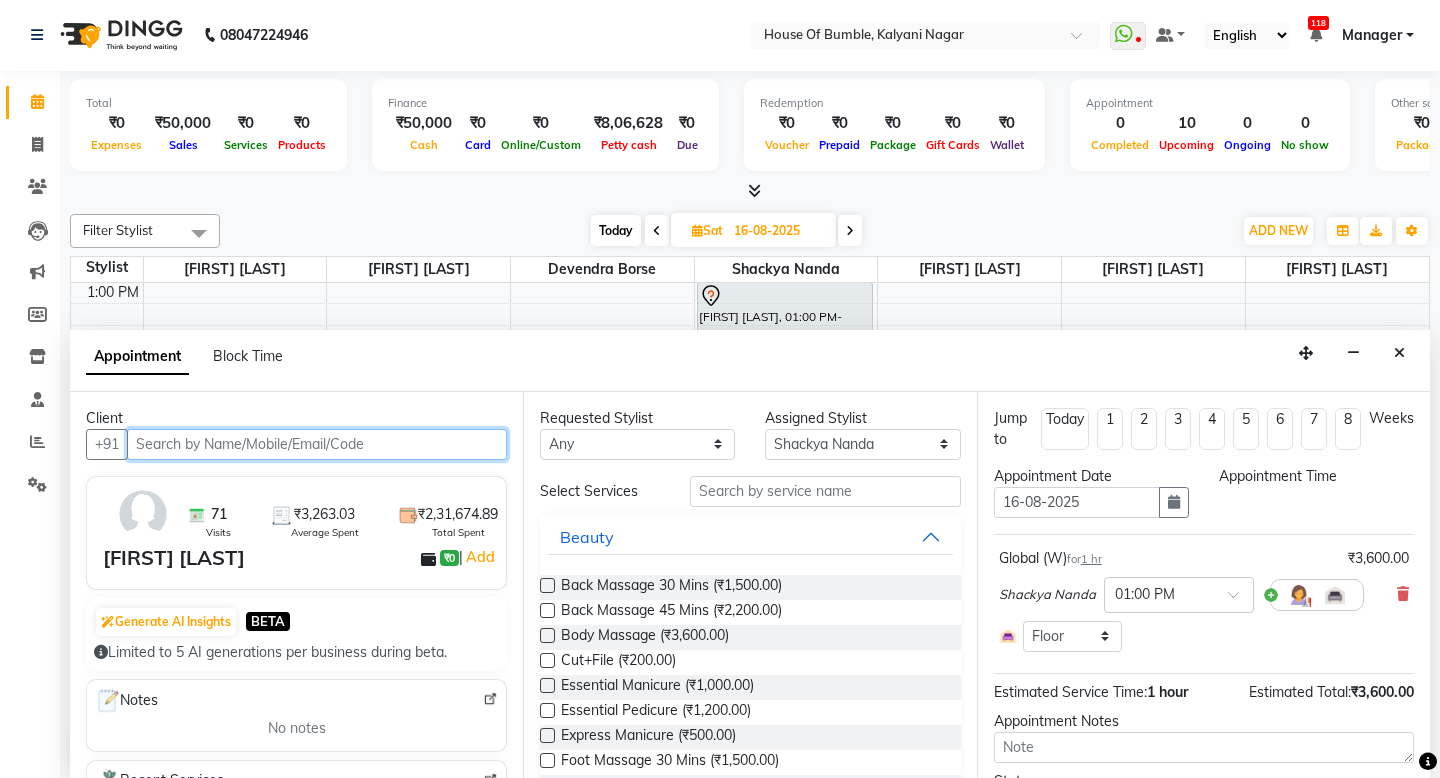 select on "780" 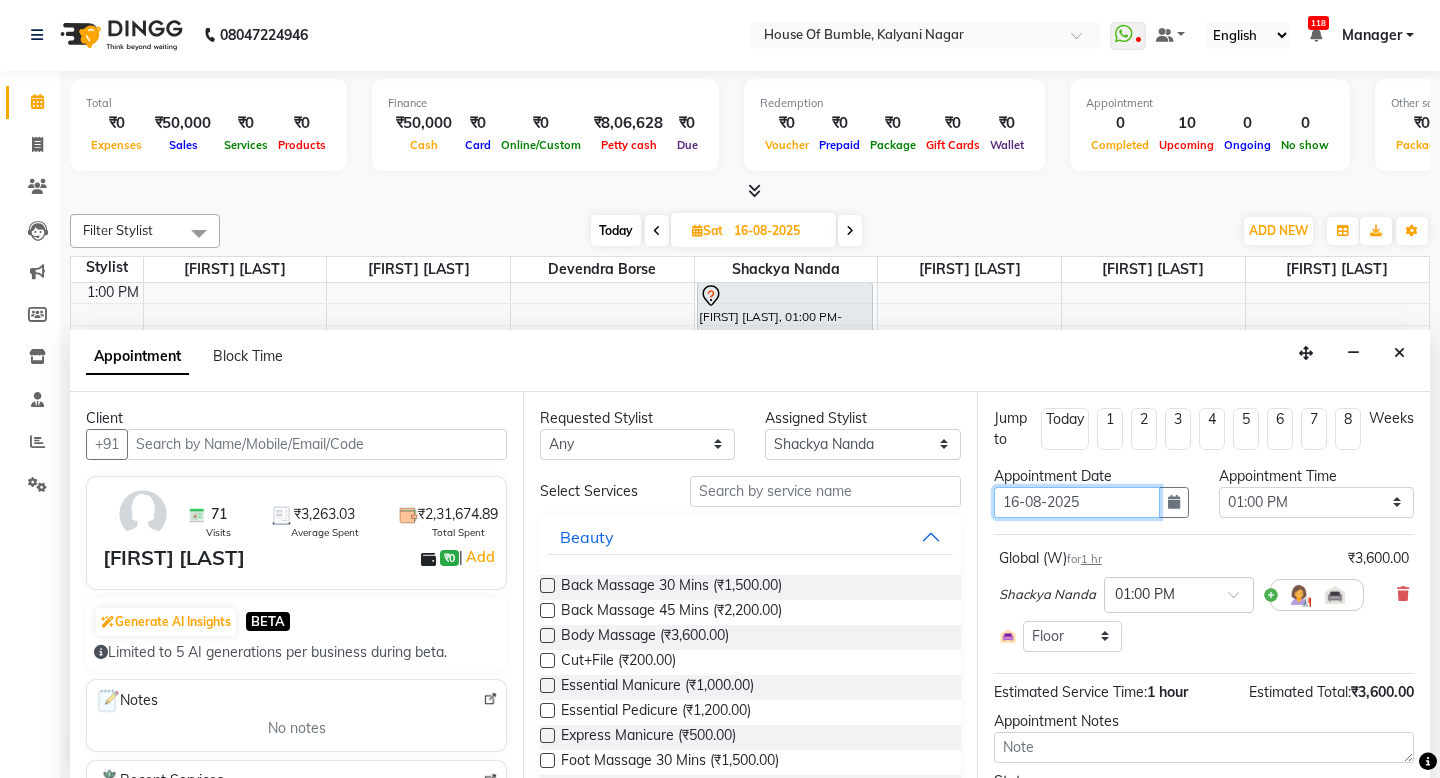 click on "16-08-2025" at bounding box center (1077, 502) 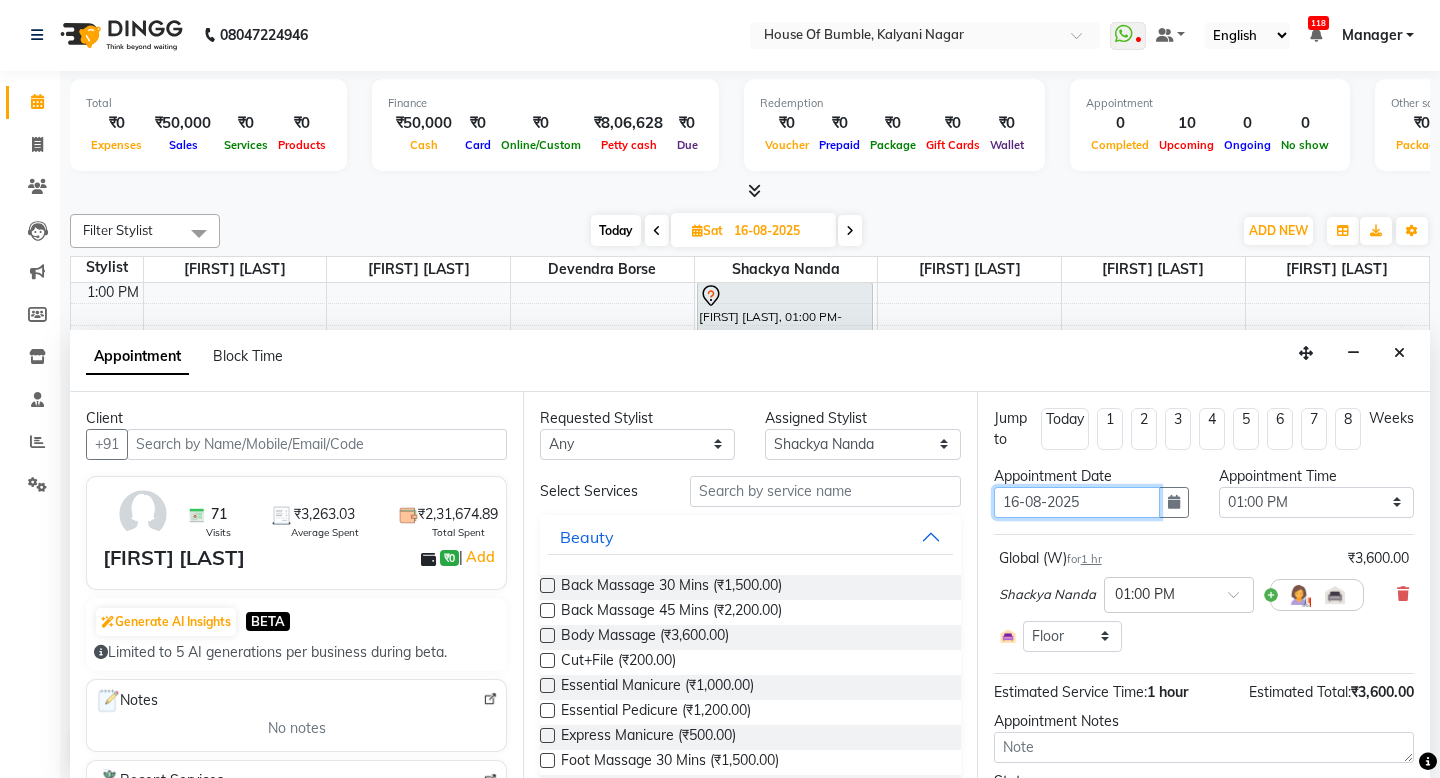 type on "01-08-2025" 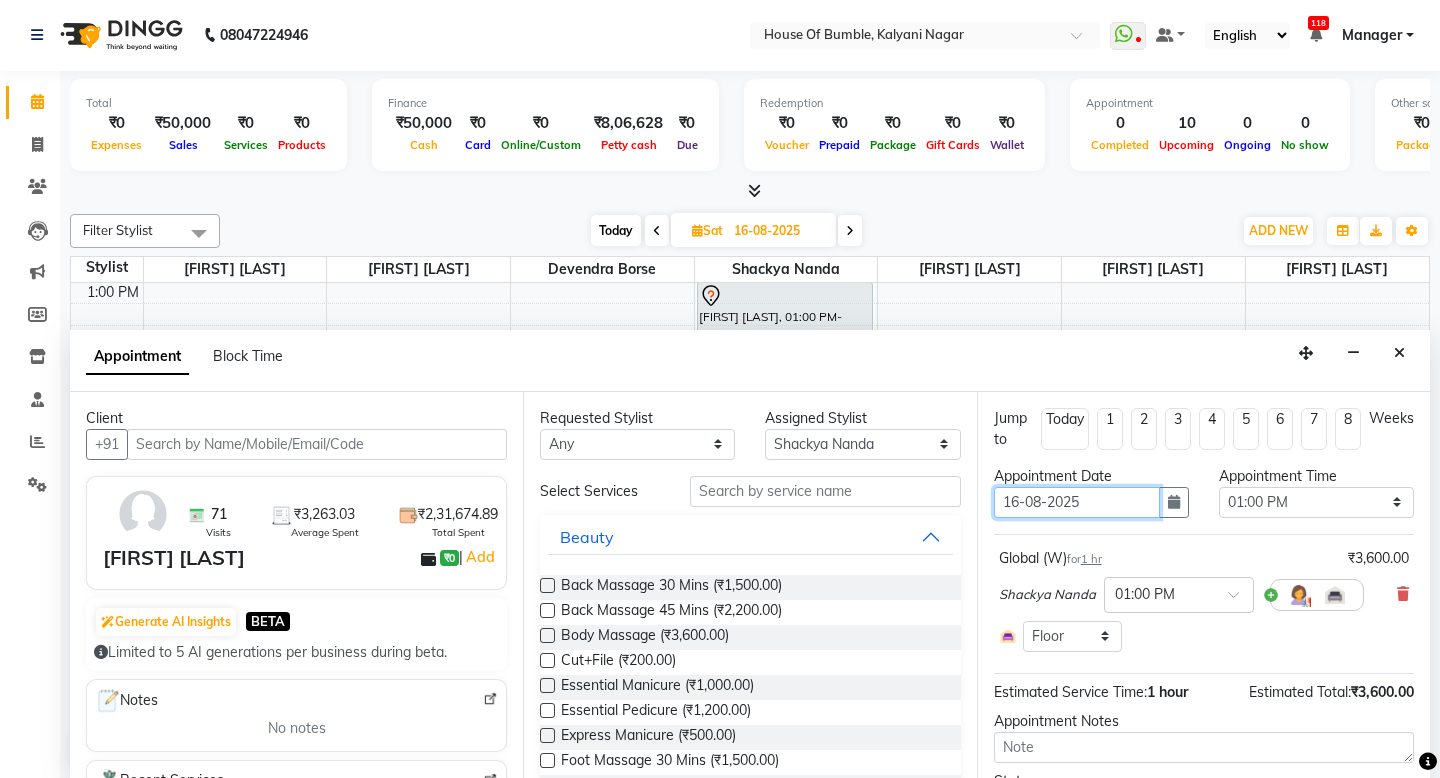 type on "01-08-2025" 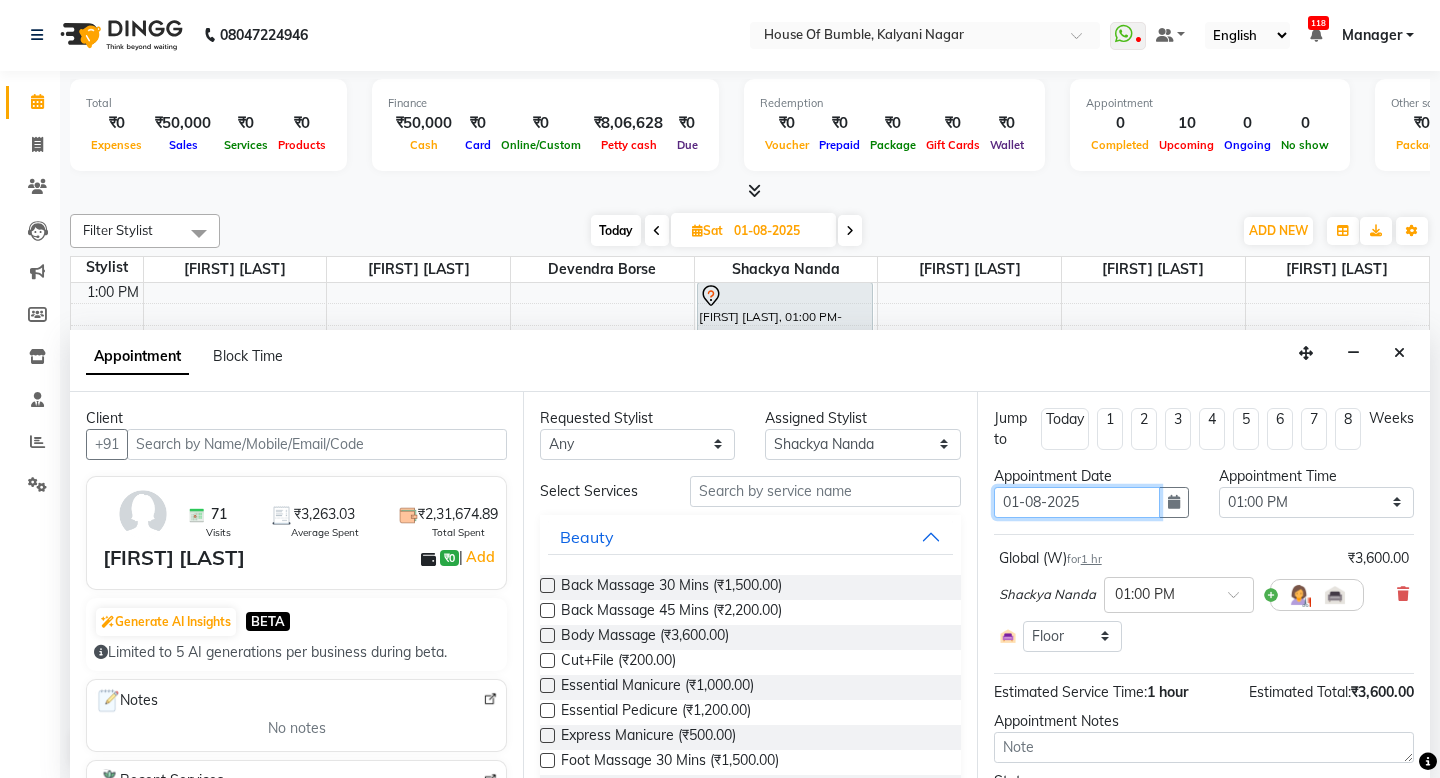 select on "780" 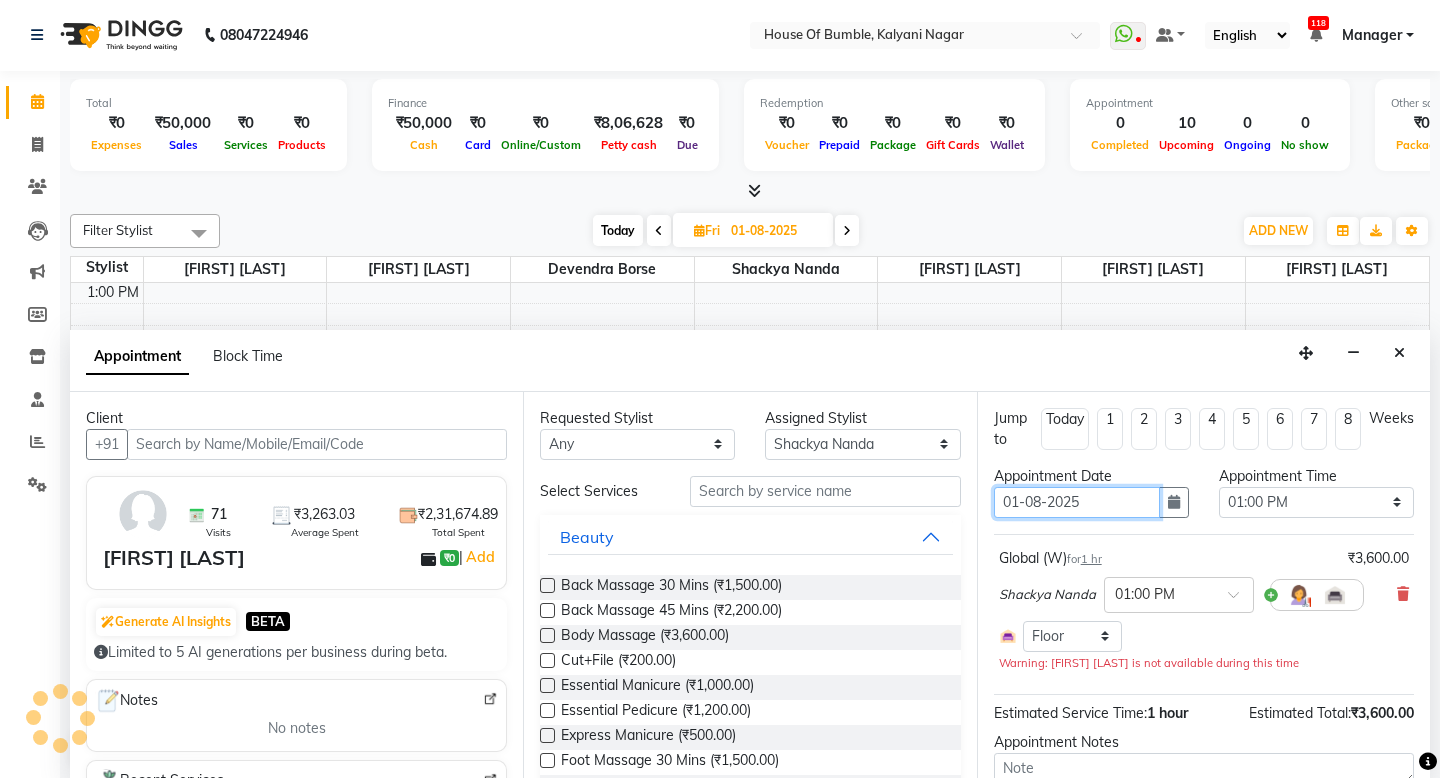 type on "01-08-202" 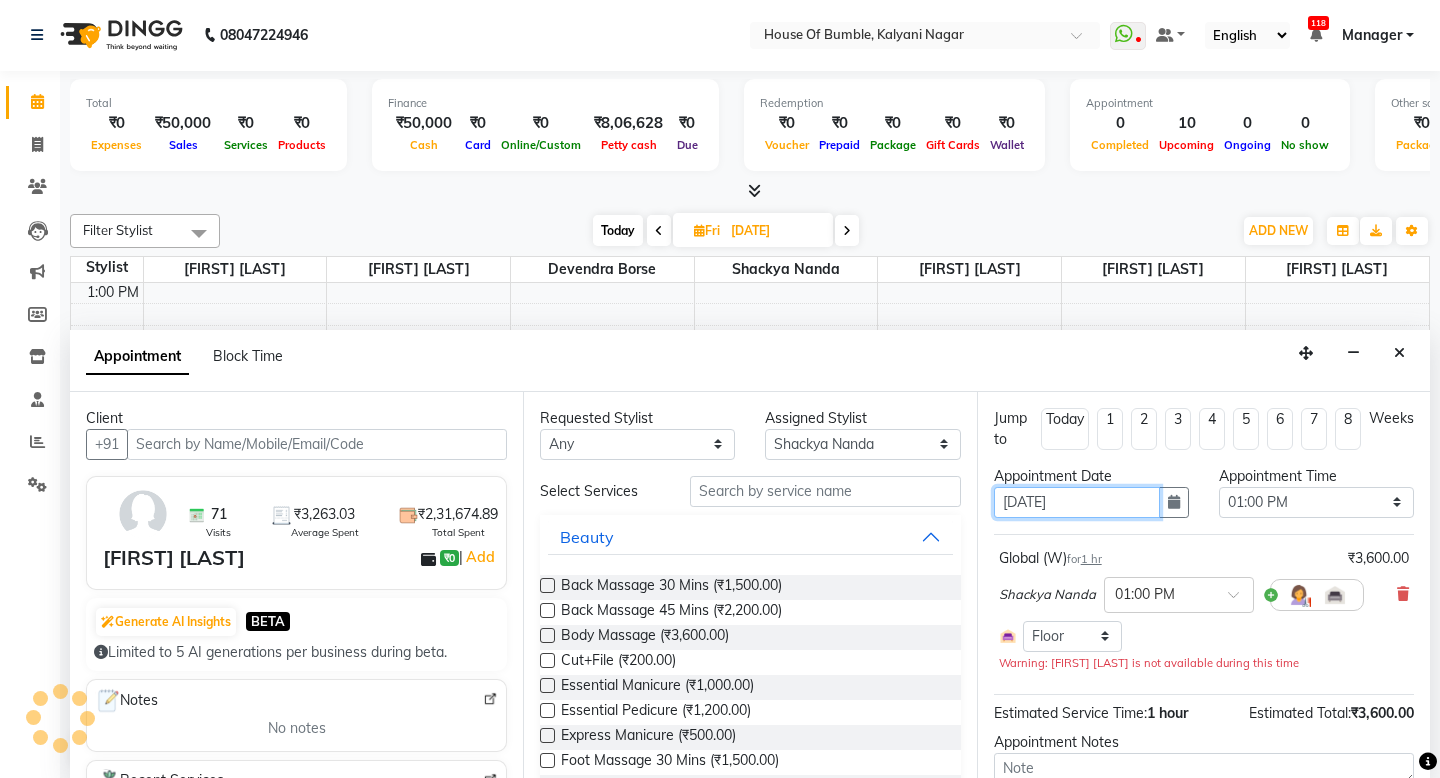 scroll, scrollTop: 529, scrollLeft: 0, axis: vertical 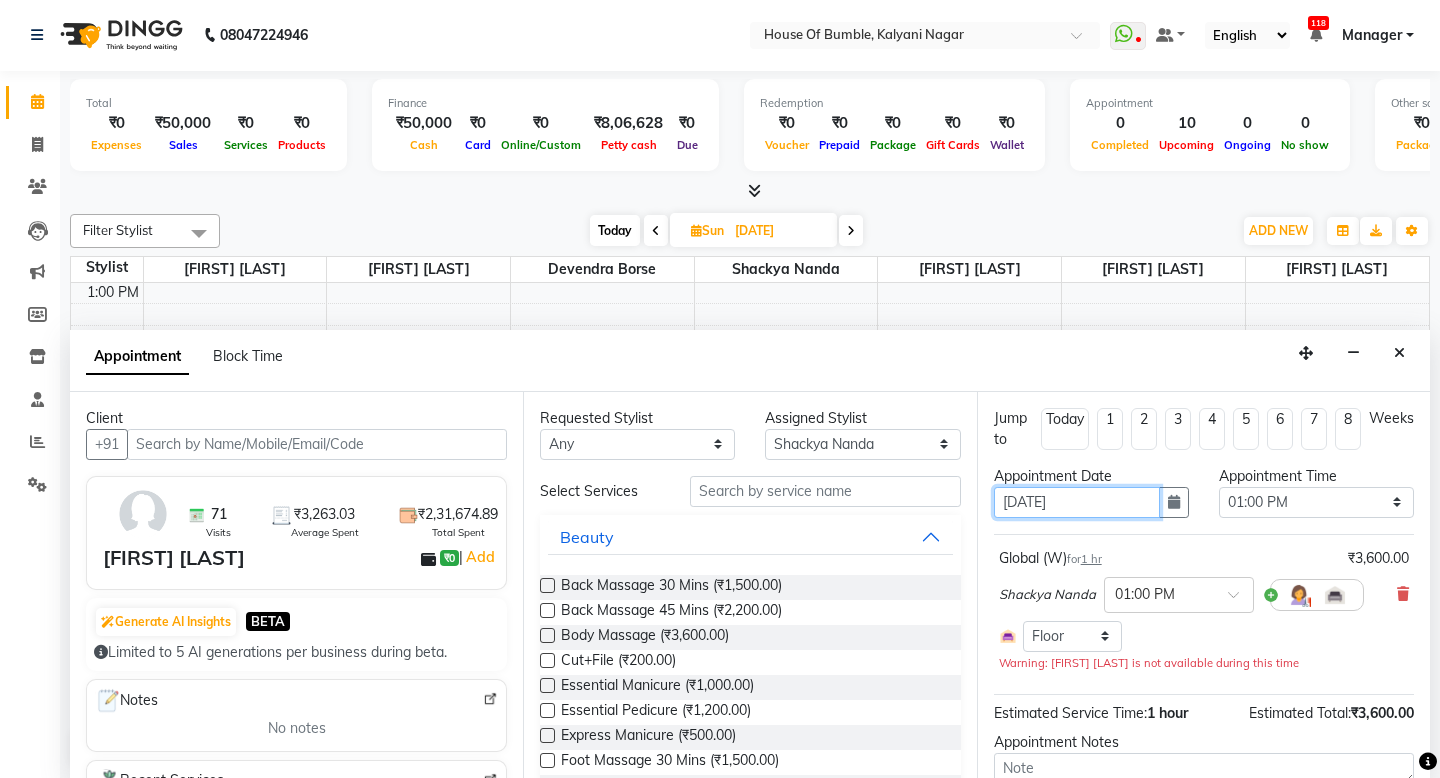 type on "01-08-2020" 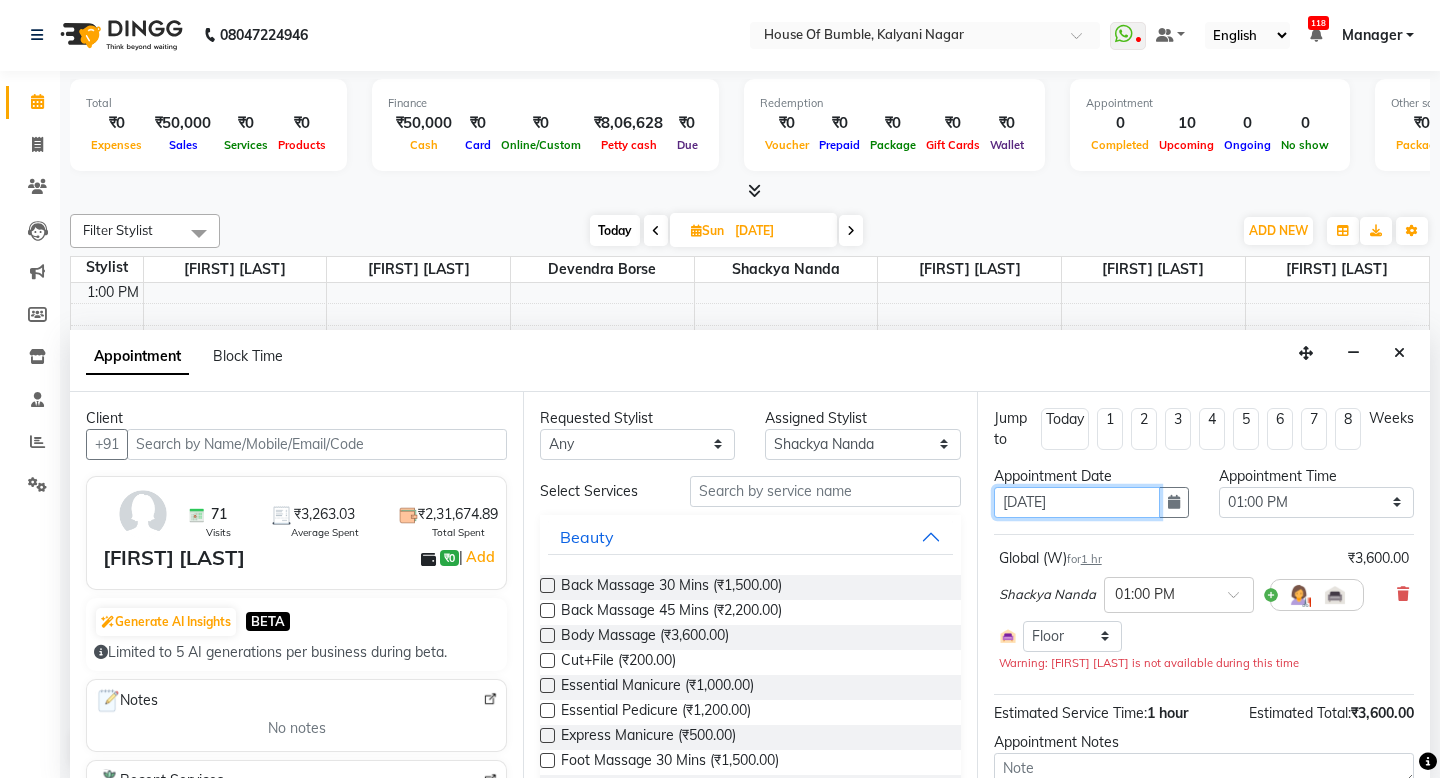 type on "01-08-2020" 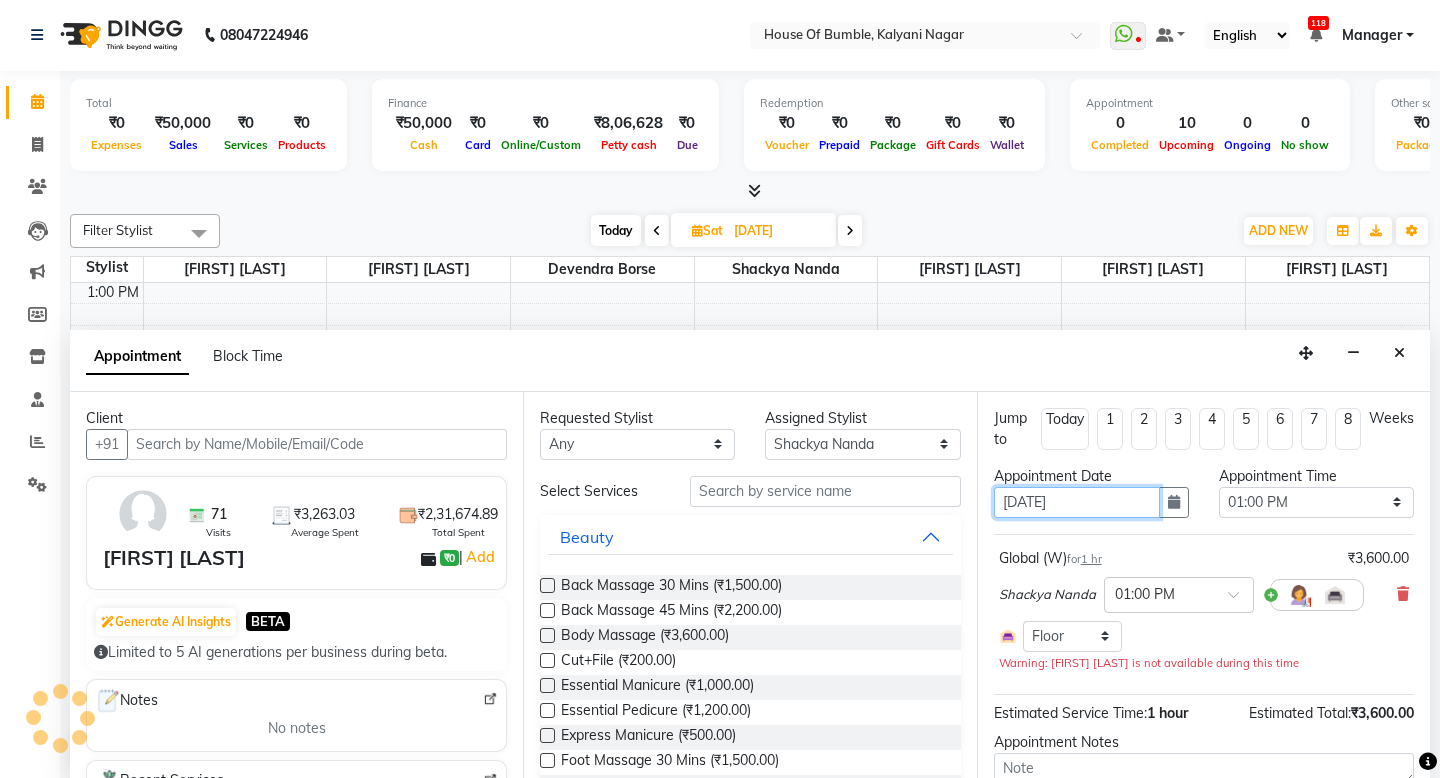 type on "01-08-0202" 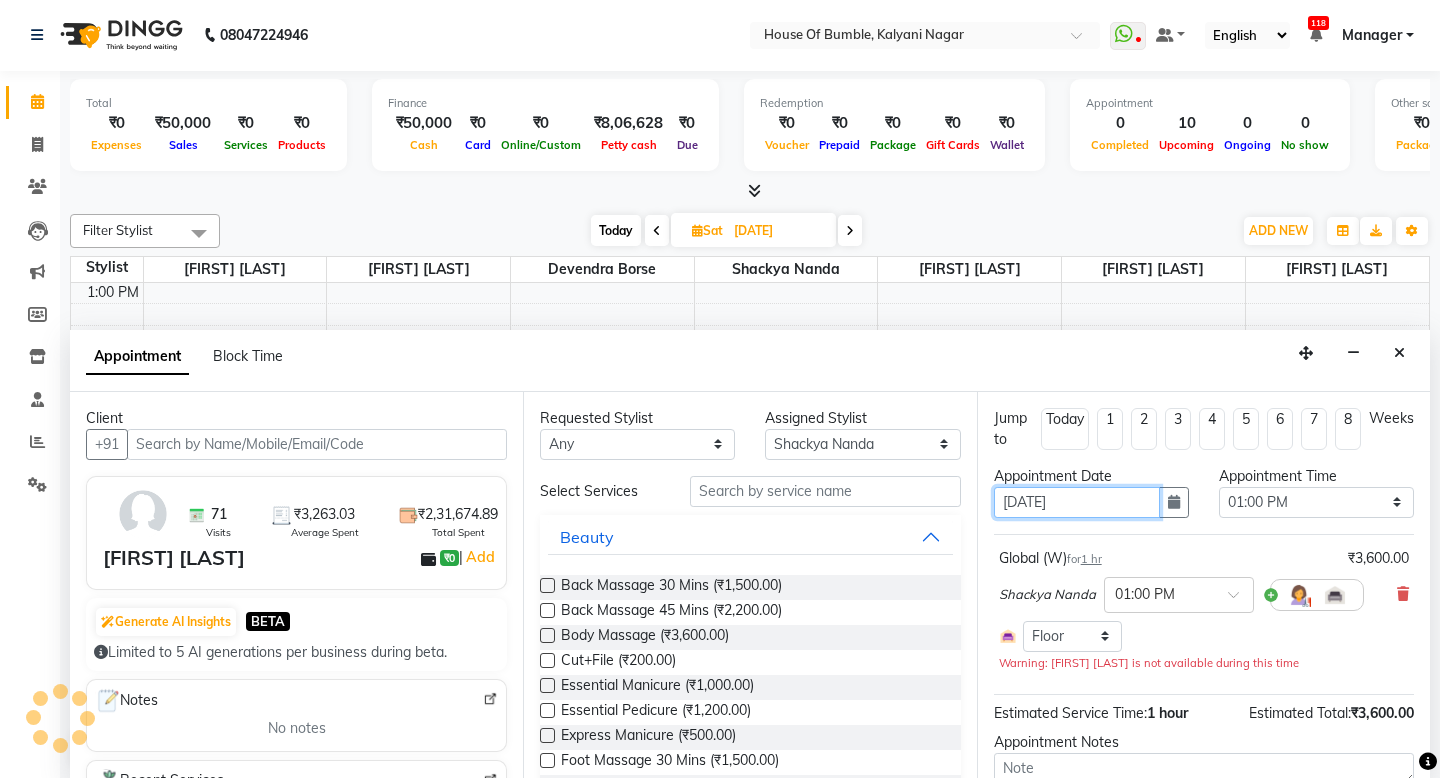 type on "01-08-0202" 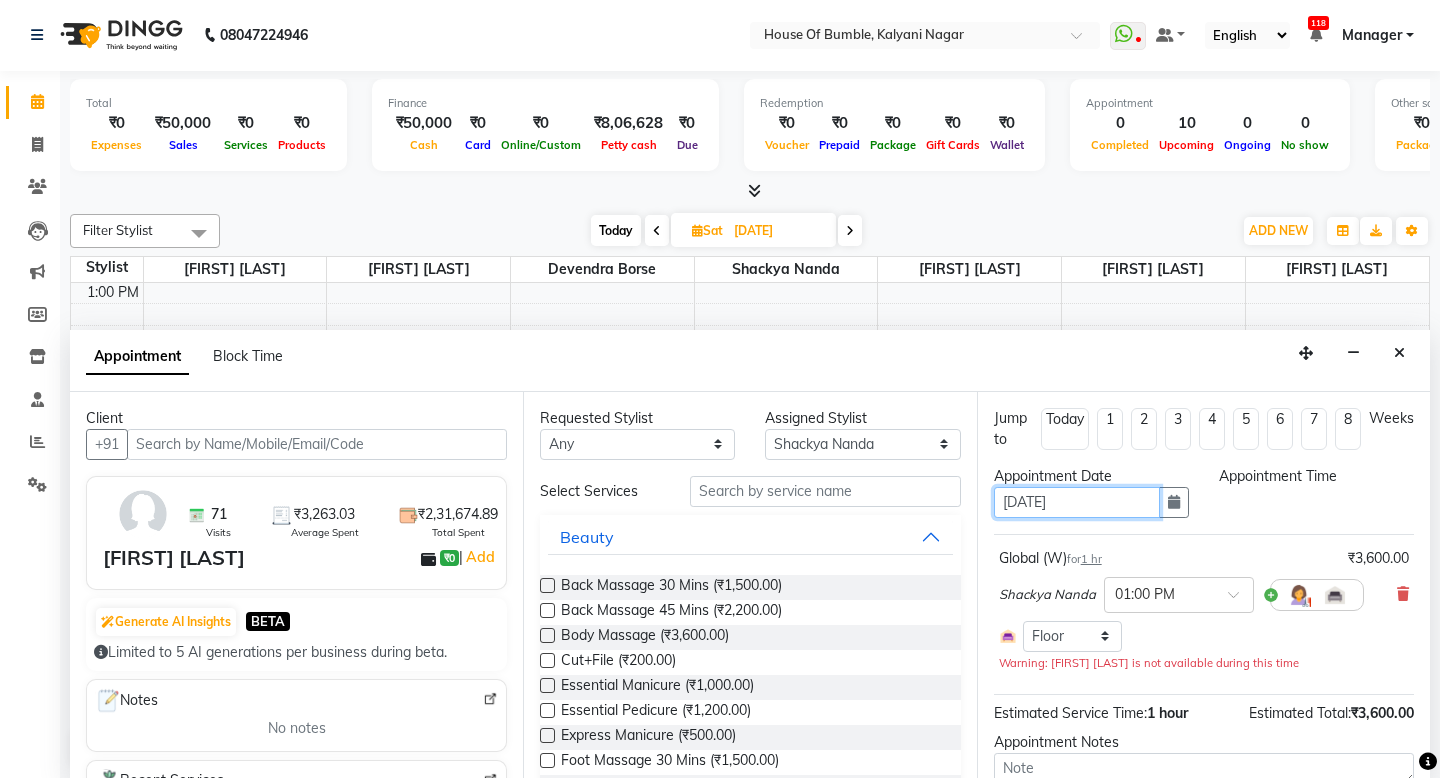 type on "01-08-0202" 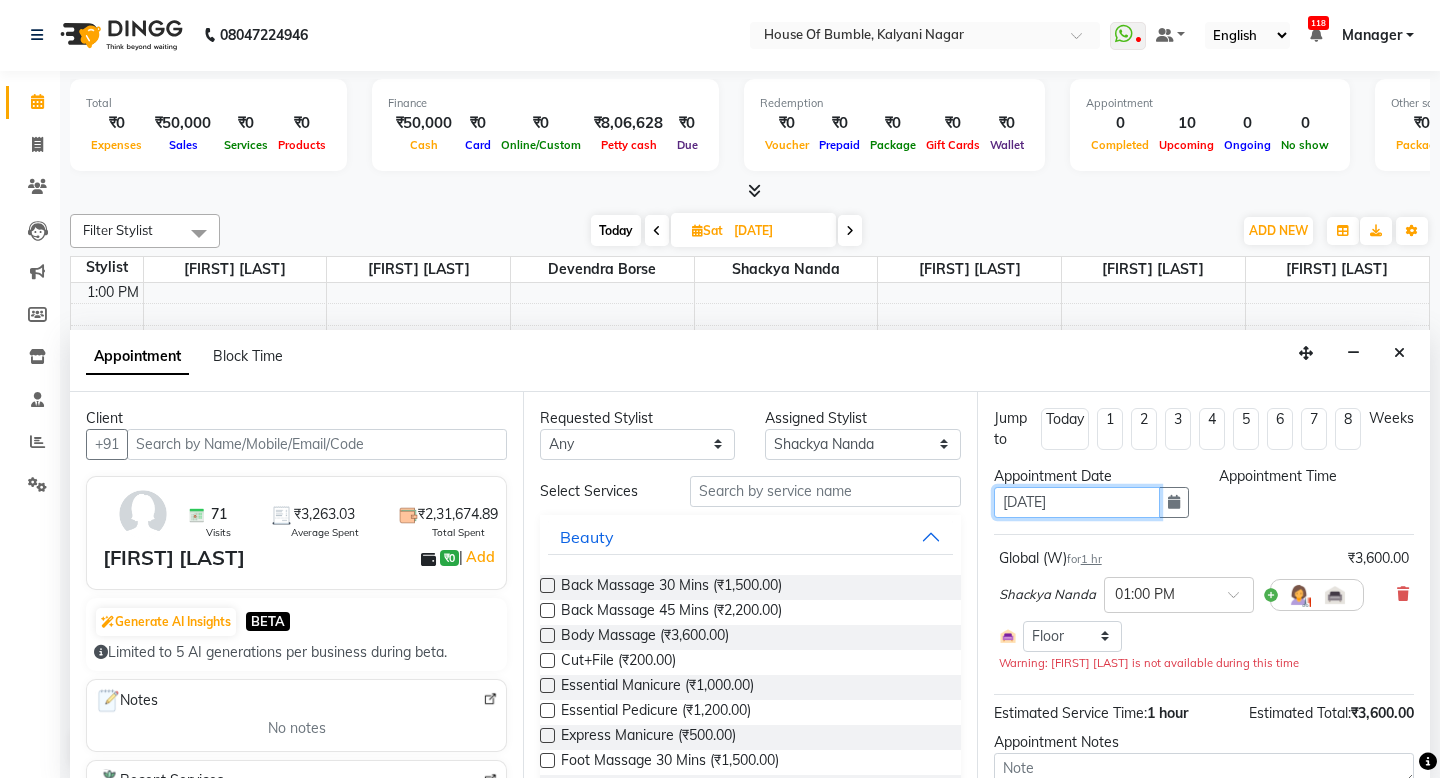 type on "01-08-0202" 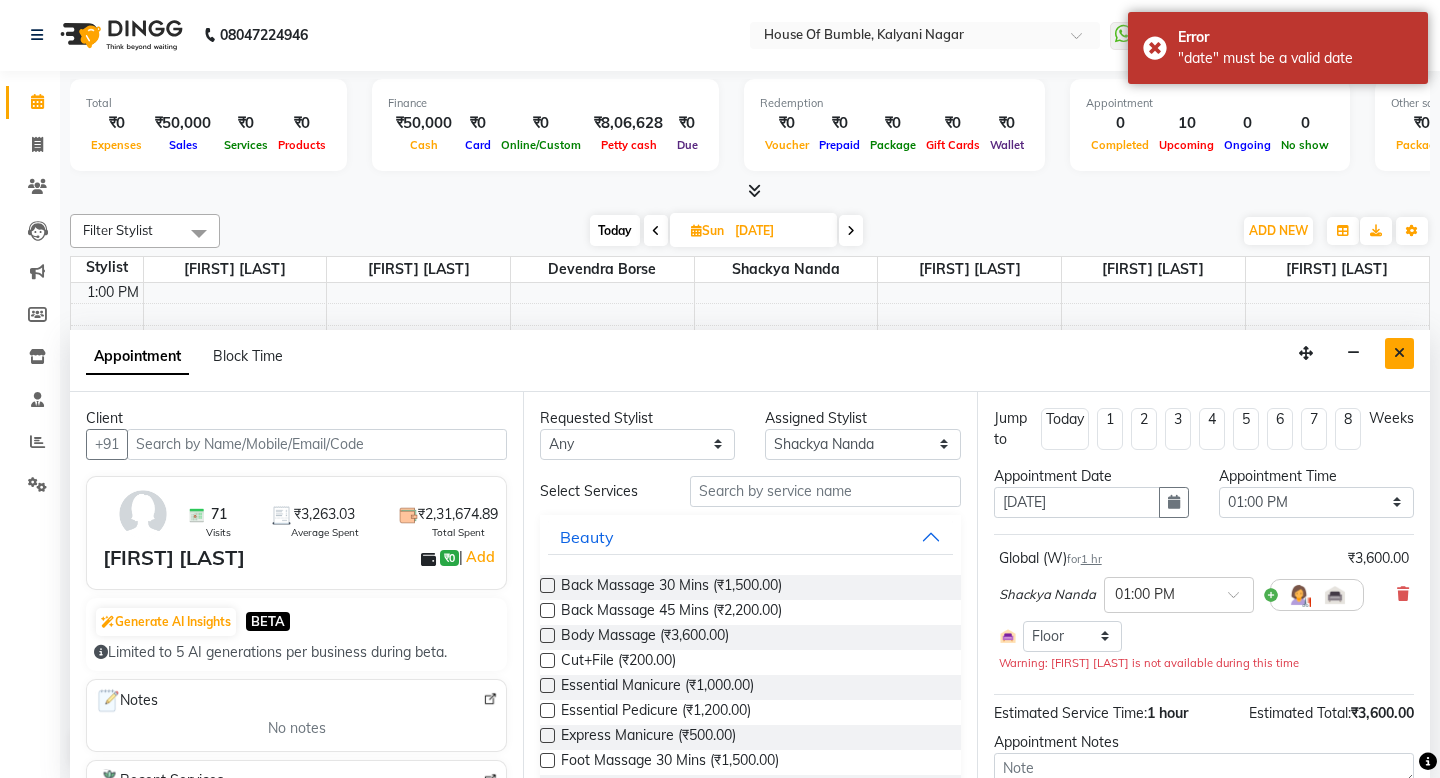 click at bounding box center [1399, 353] 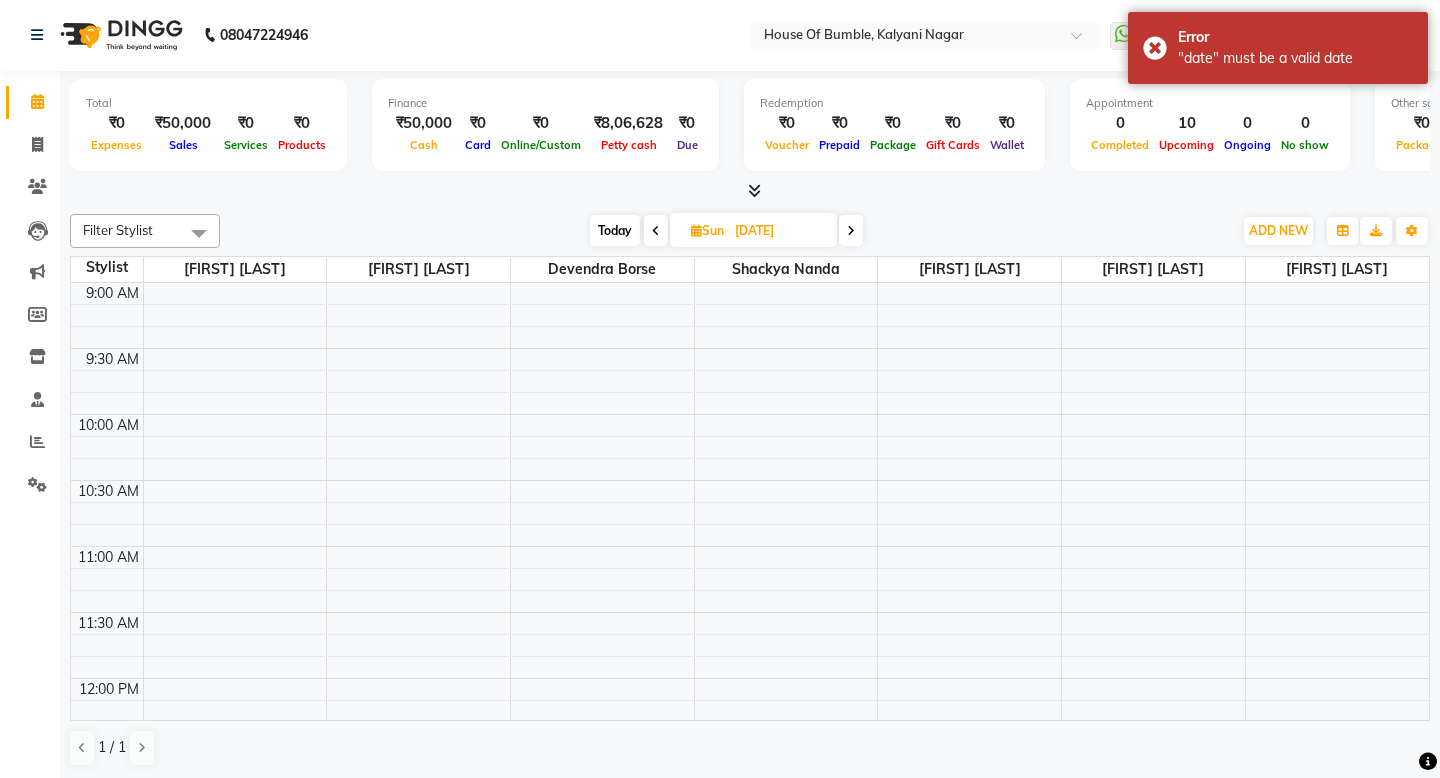 scroll, scrollTop: -1, scrollLeft: 0, axis: vertical 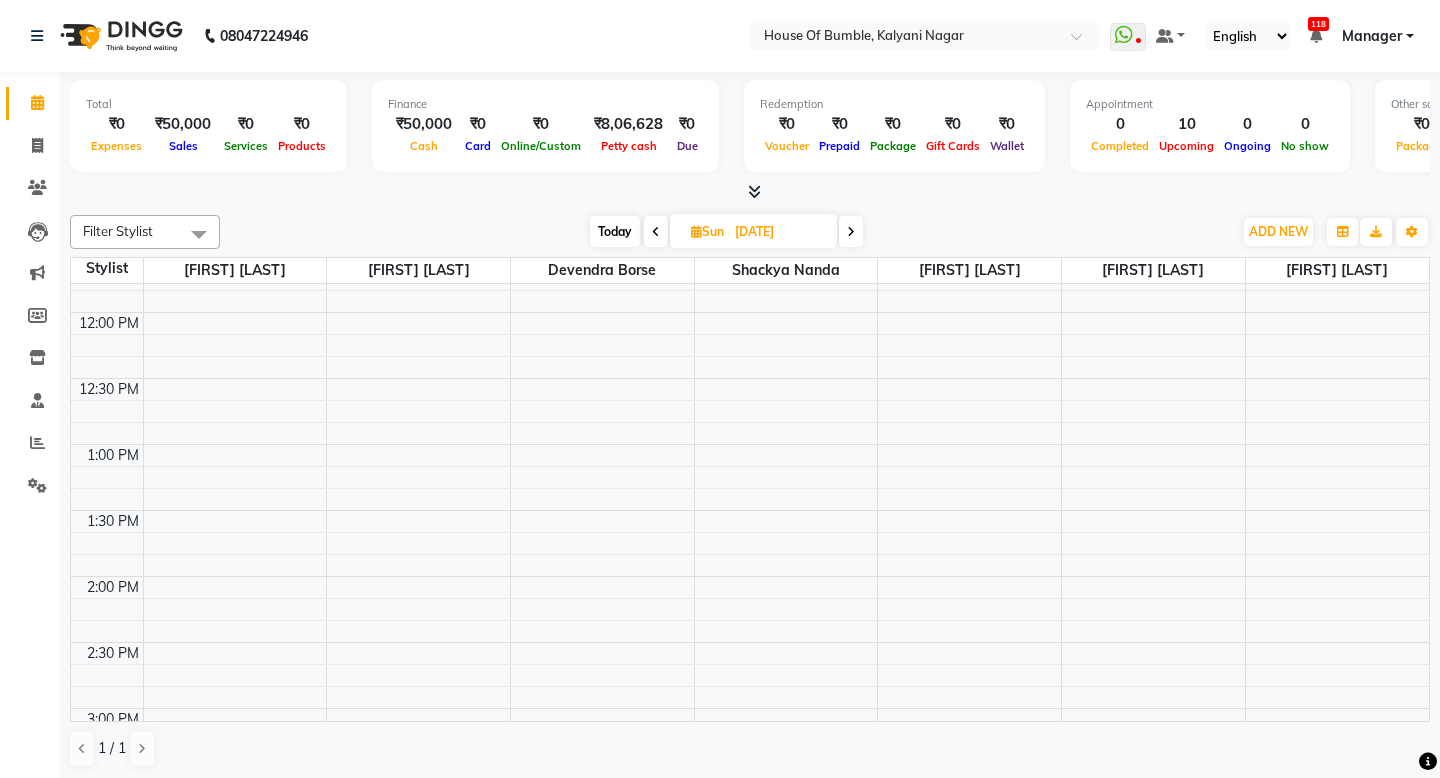 click on "Today" at bounding box center (615, 231) 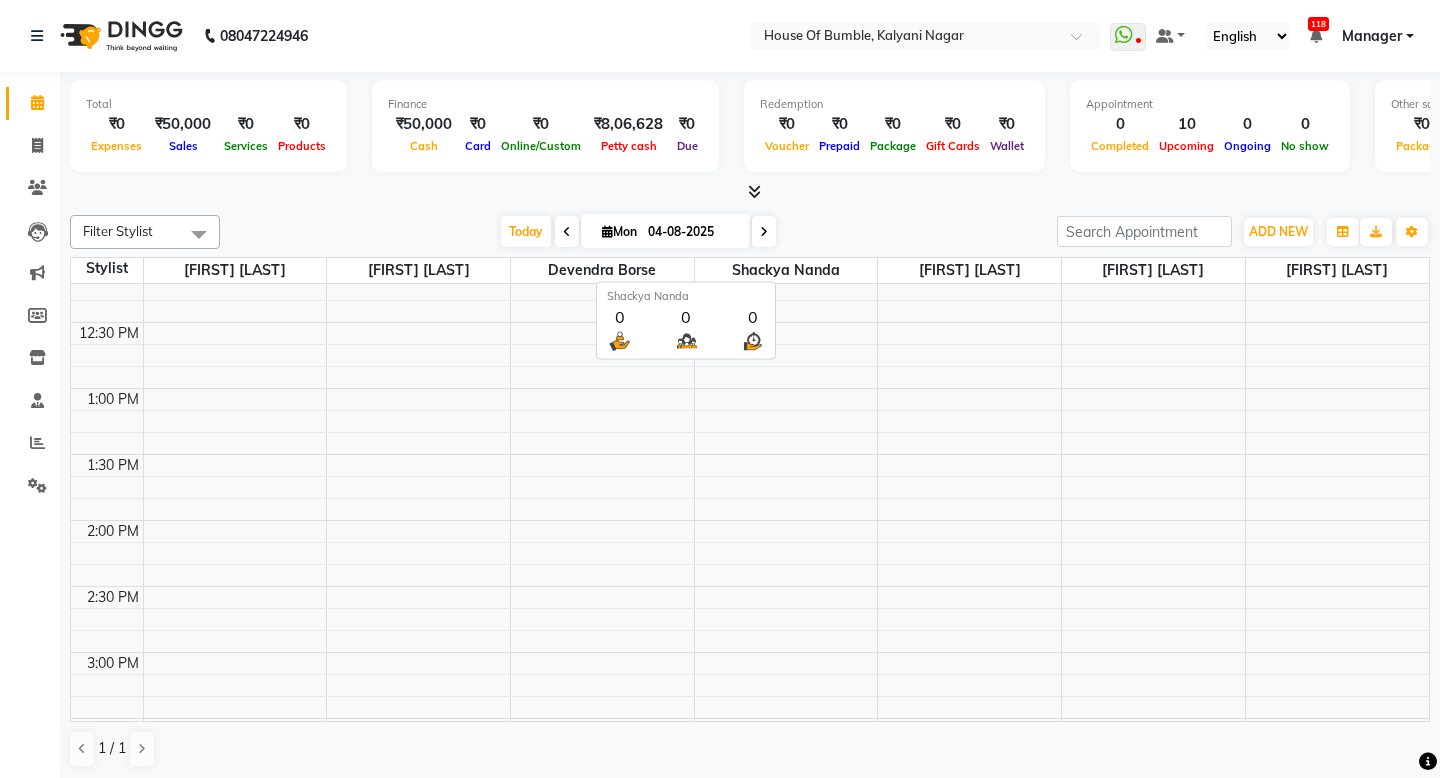 scroll, scrollTop: 417, scrollLeft: 0, axis: vertical 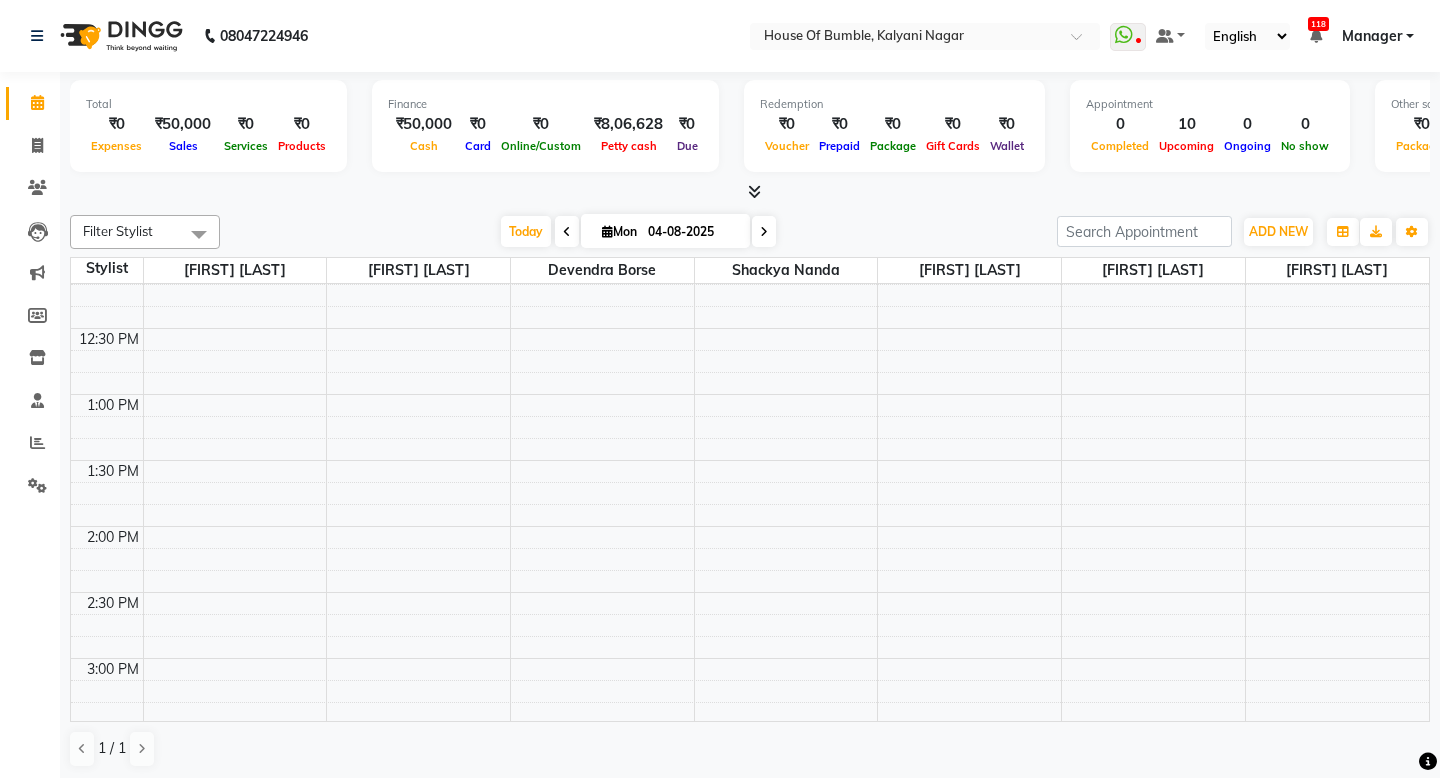 click on "04-08-2025" at bounding box center (692, 232) 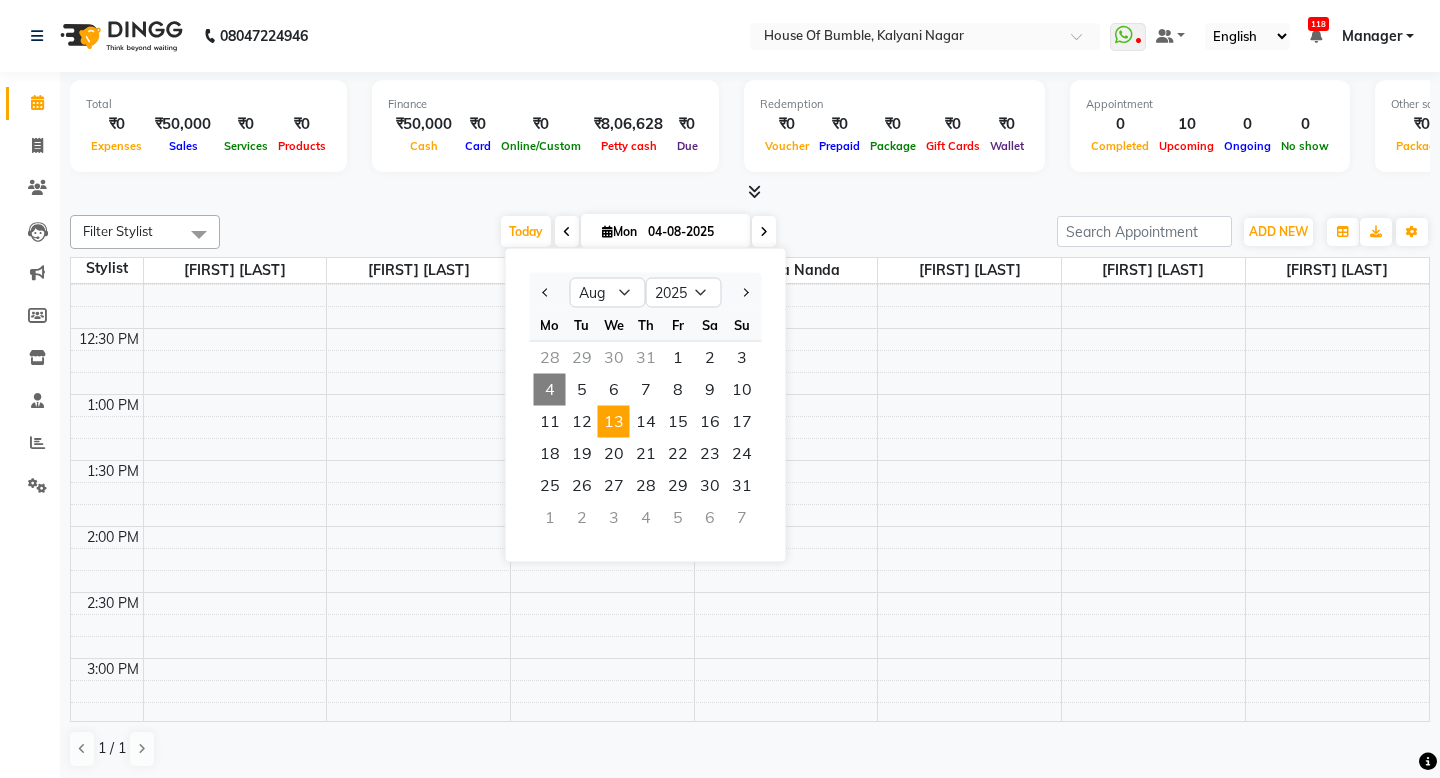 click on "13" at bounding box center (614, 422) 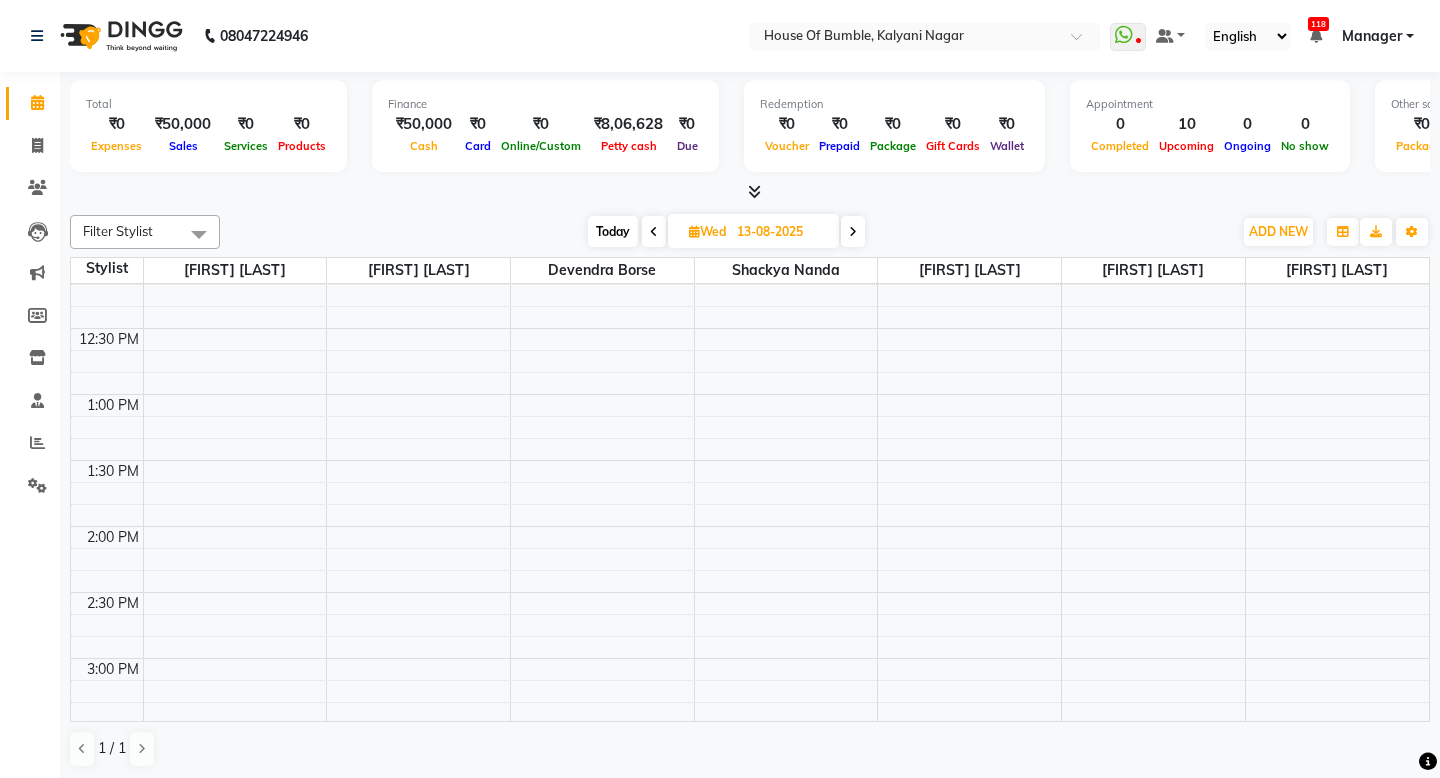 scroll, scrollTop: 529, scrollLeft: 0, axis: vertical 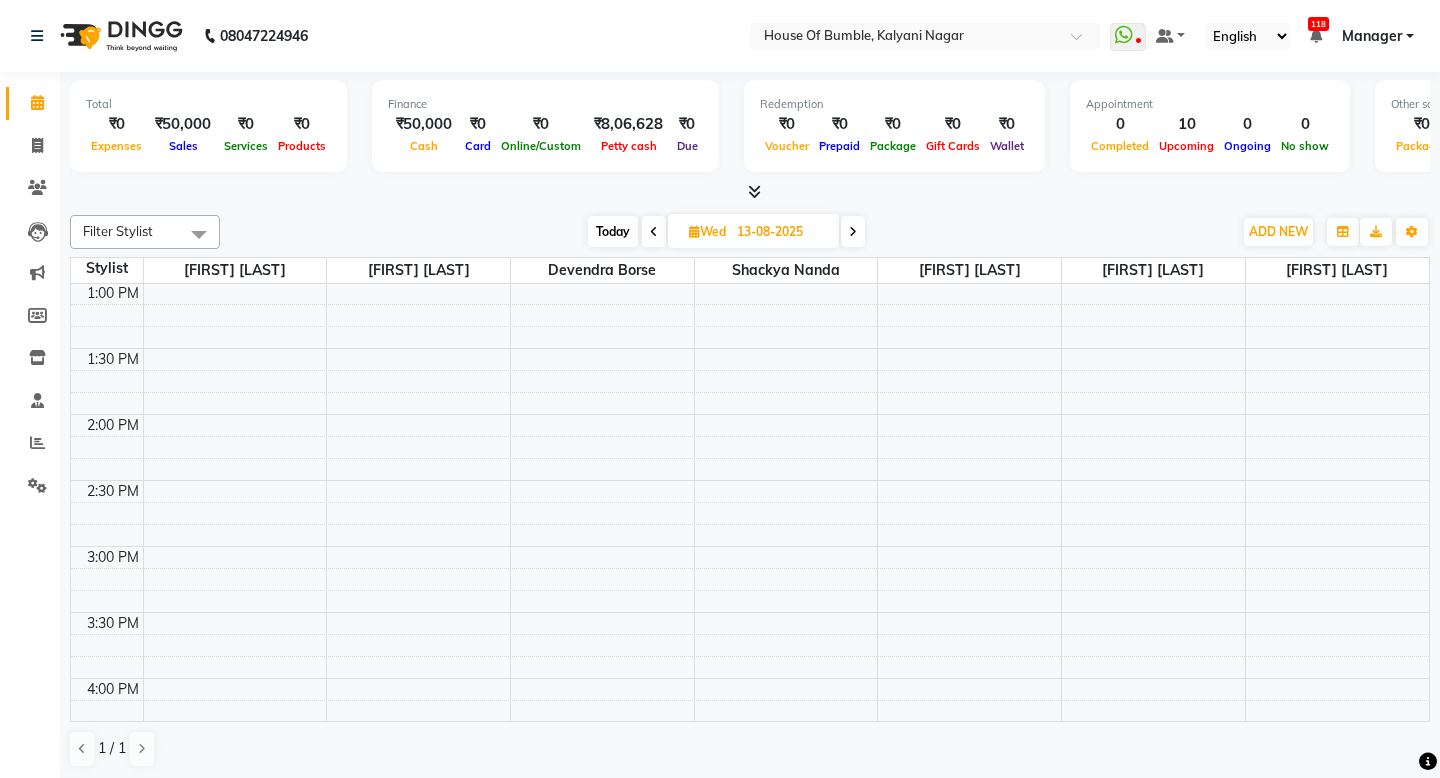 click on "13-08-2025" at bounding box center (781, 232) 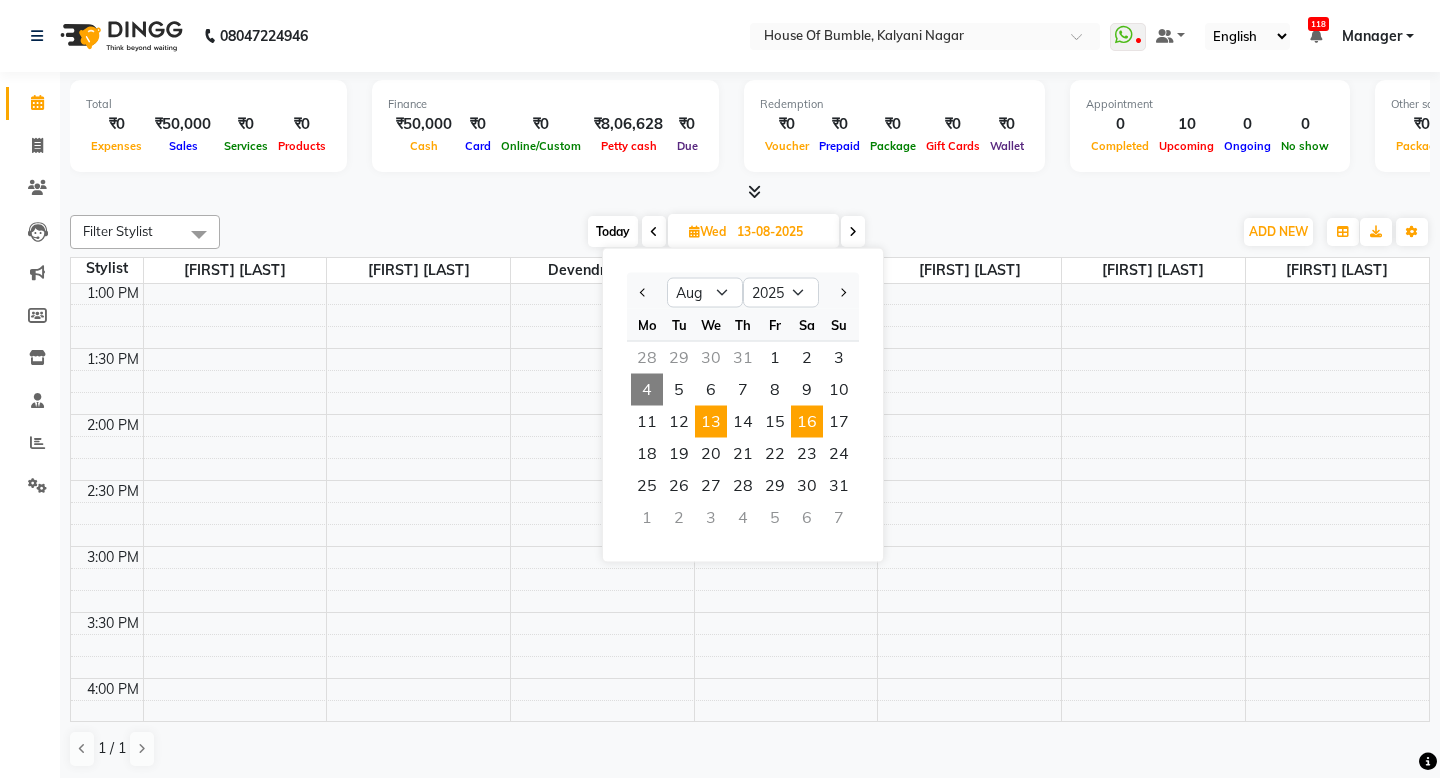 click on "16" at bounding box center [807, 422] 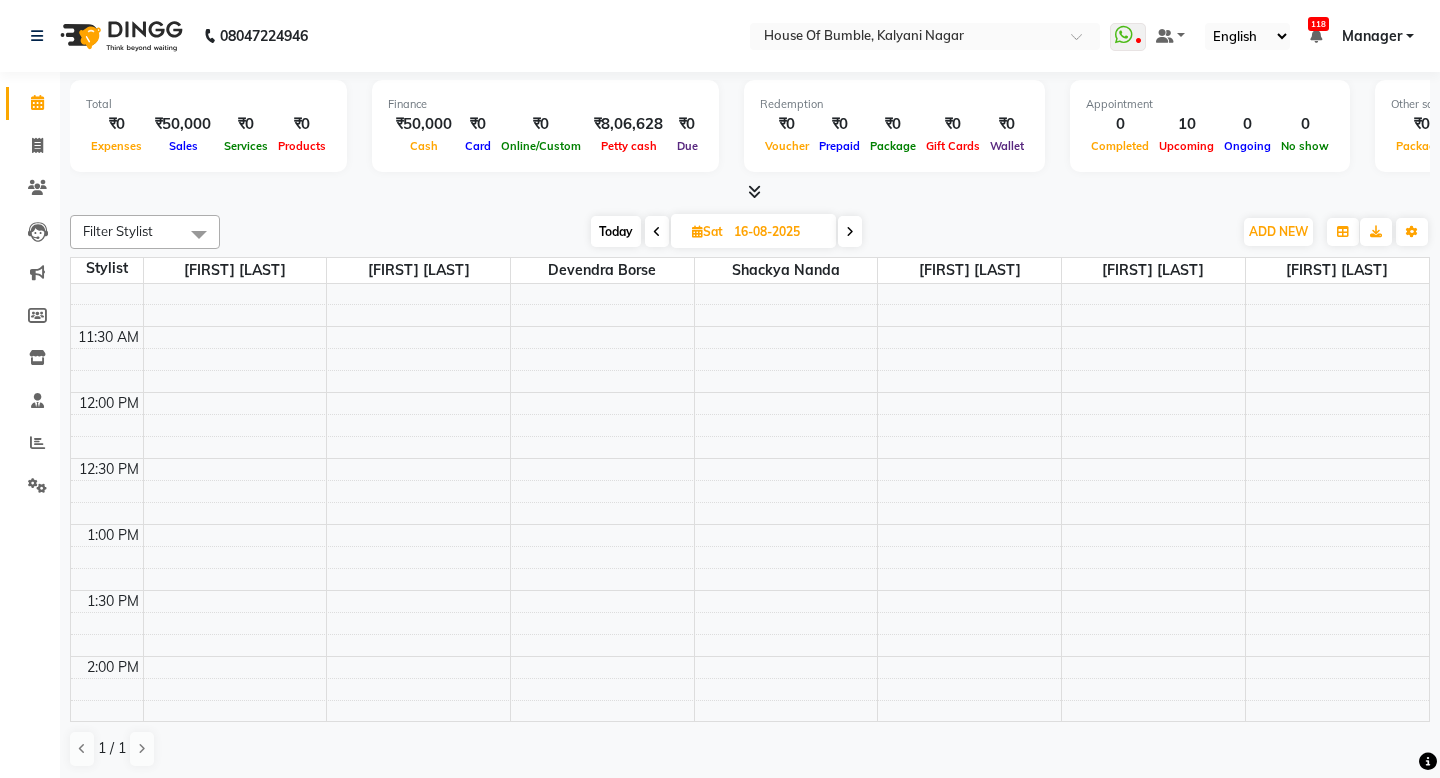 scroll, scrollTop: 135, scrollLeft: 0, axis: vertical 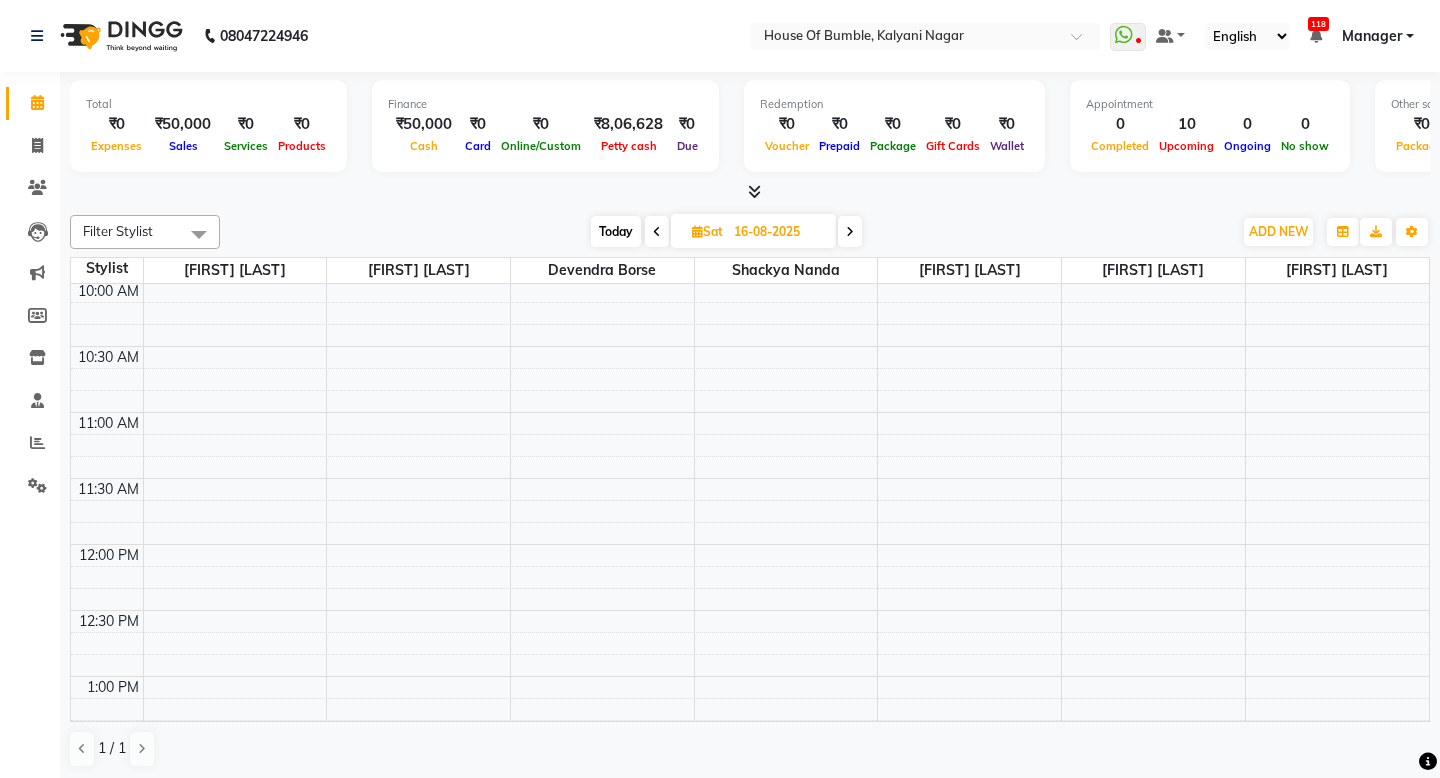 click on "Today" at bounding box center (616, 231) 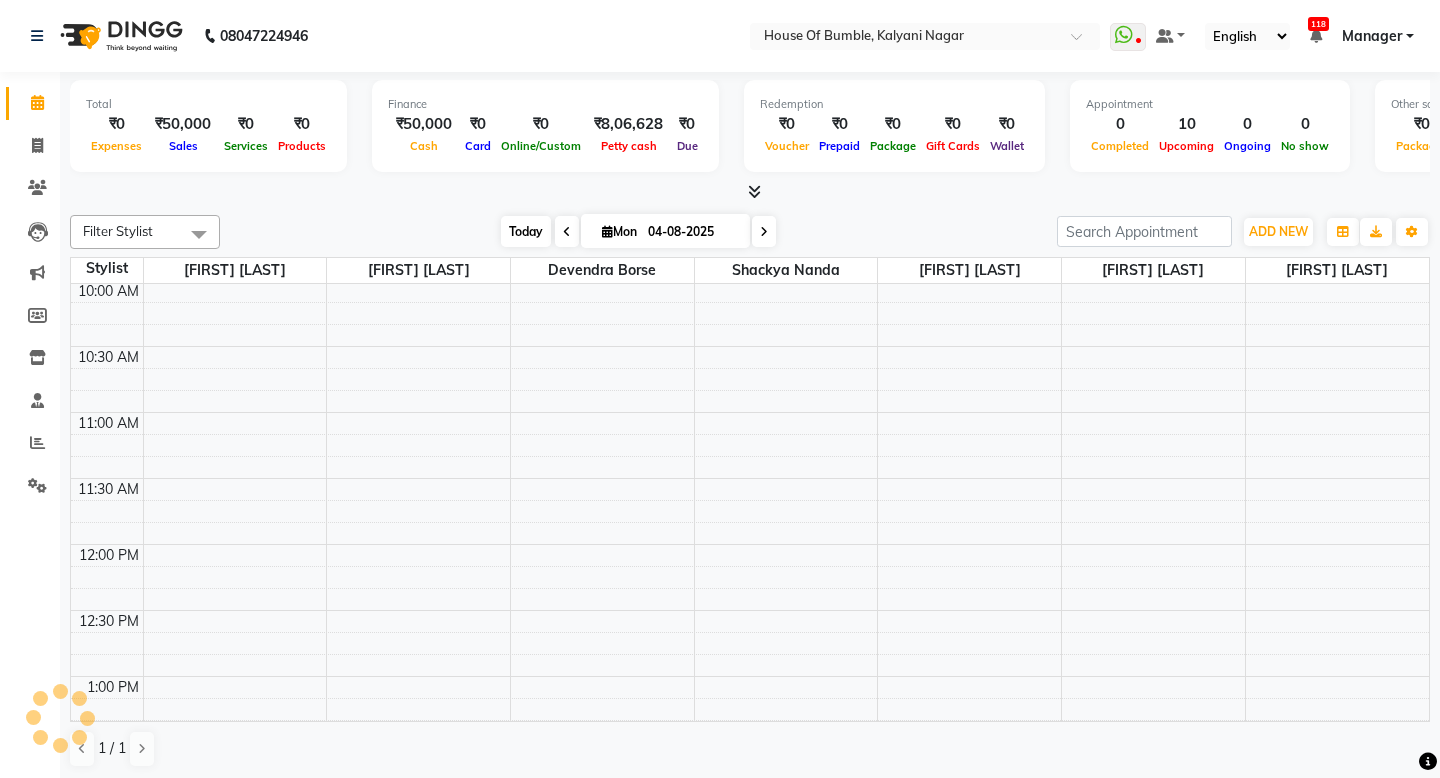 scroll, scrollTop: 529, scrollLeft: 0, axis: vertical 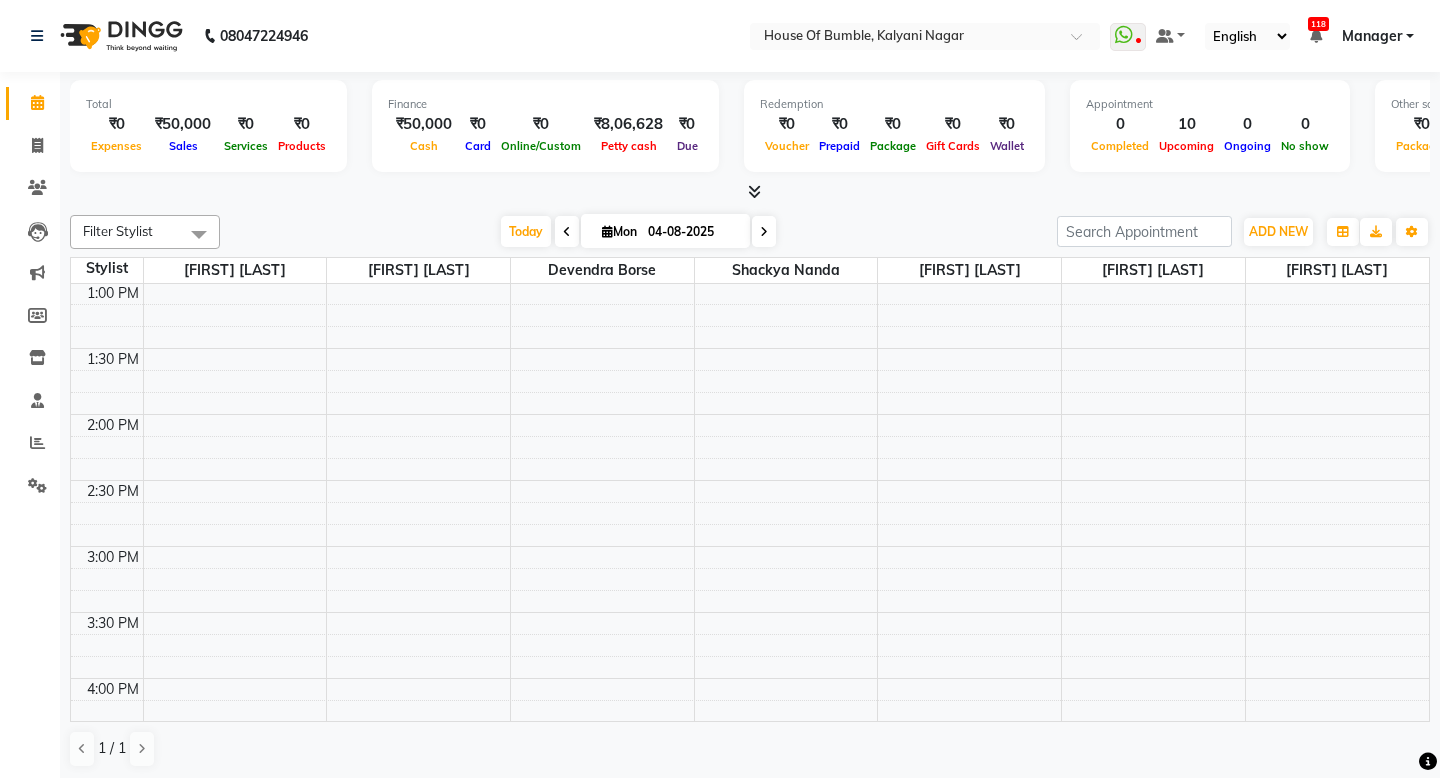 click on "04-08-2025" at bounding box center (692, 232) 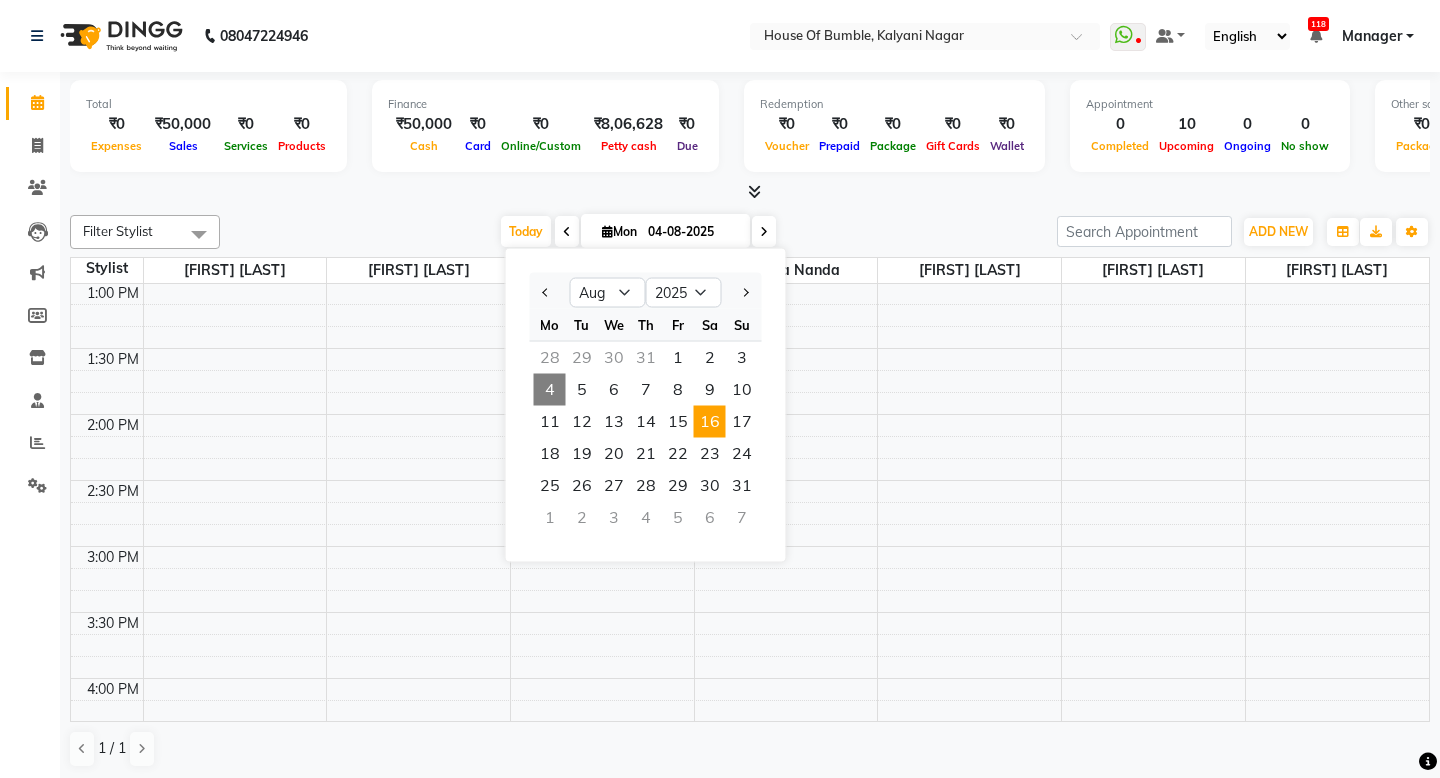 click on "16" at bounding box center (710, 422) 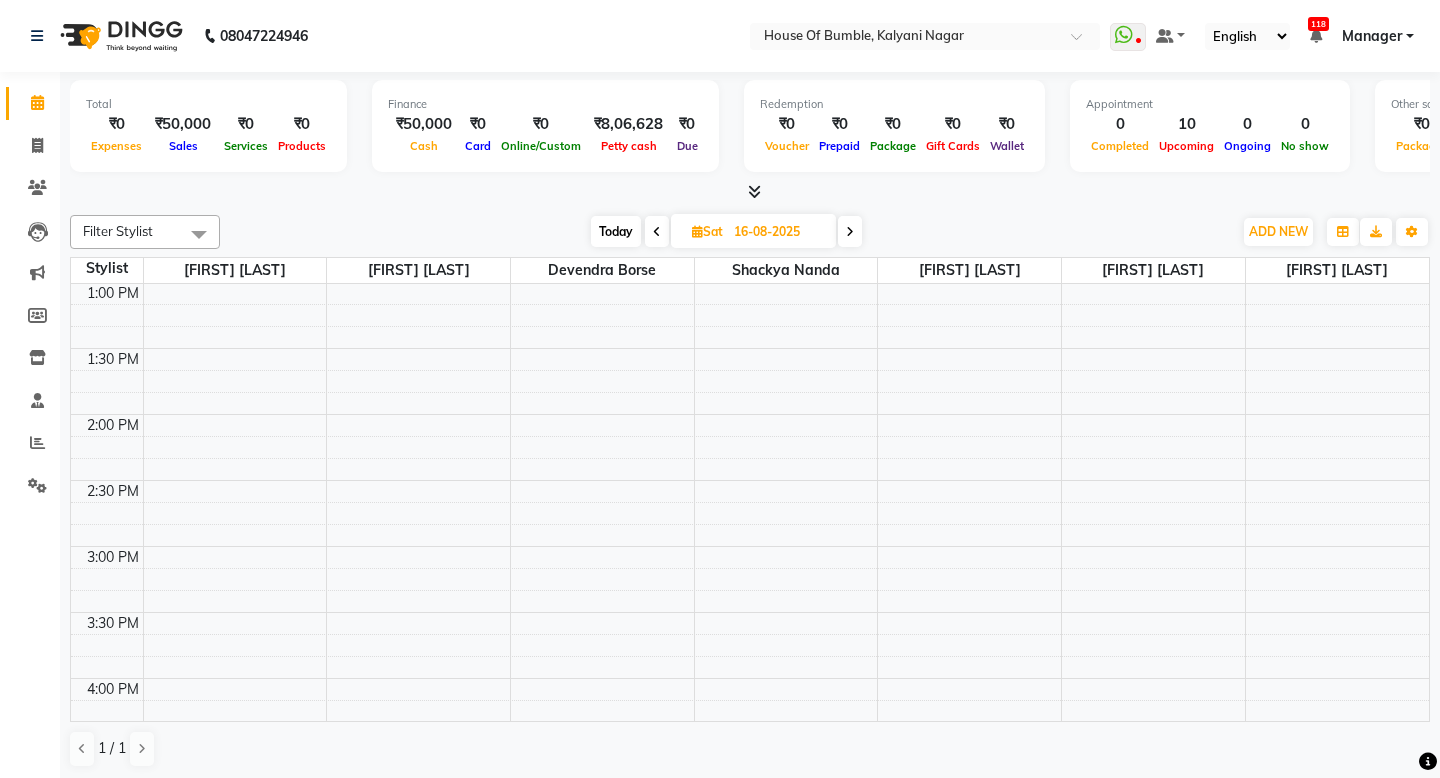 click on "Filter Stylist Select All Atul Lashkare Prakash Aute Devendra Borse  Shackya Nanda Soni Ranpise Shakila Shaikh Neha Sonawne Today  Sat 16-08-2025 Toggle Dropdown Add Appointment Add Invoice Add Expense Add Attendance Add Client Add Transaction Toggle Dropdown Add Appointment Add Invoice Add Expense Add Attendance Add Client ADD NEW Toggle Dropdown Add Appointment Add Invoice Add Expense Add Attendance Add Client Add Transaction Filter Stylist Select All Atul Lashkare Prakash Aute Devendra Borse  Shackya Nanda Soni Ranpise Shakila Shaikh Neha Sonawne Group By  Staff View   Room View  View as Vertical  Vertical - Week View  Horizontal  Horizontal - Week View  List  Toggle Dropdown Calendar Settings Manage Tags   Arrange Stylists   Reset Stylists  Full Screen  Show Available Stylist  Appointment Form Zoom 150% Staff/Room Display Count 7 Stylist Atul Lashkare Prakash Aute Devendra Borse  Shackya Nanda Soni Ranpise Shakila Shaikh Neha Sonawne 9:00 AM 9:30 AM 10:00 AM 10:30 AM 11:00 AM 11:30 AM 12:00 PM 12:30 PM" 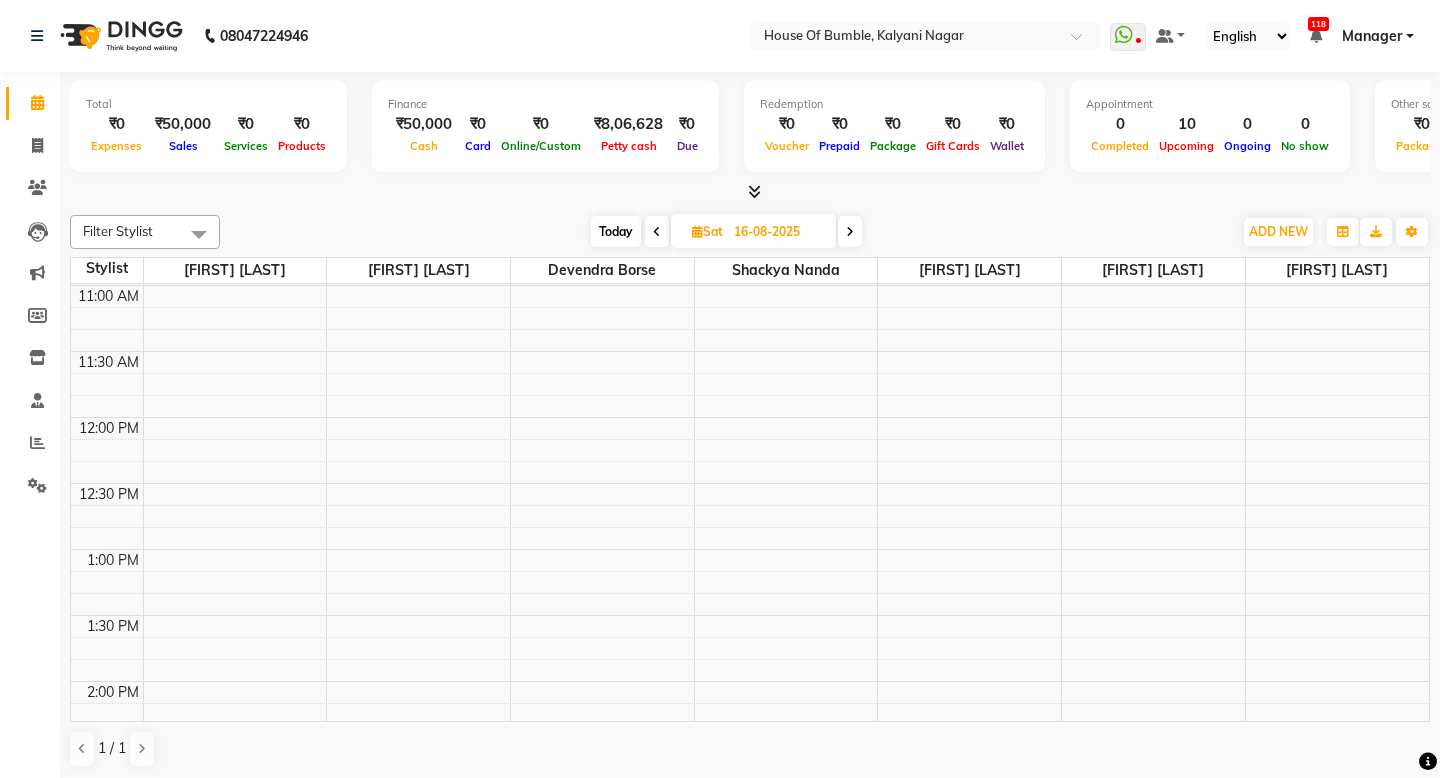 scroll, scrollTop: 241, scrollLeft: 0, axis: vertical 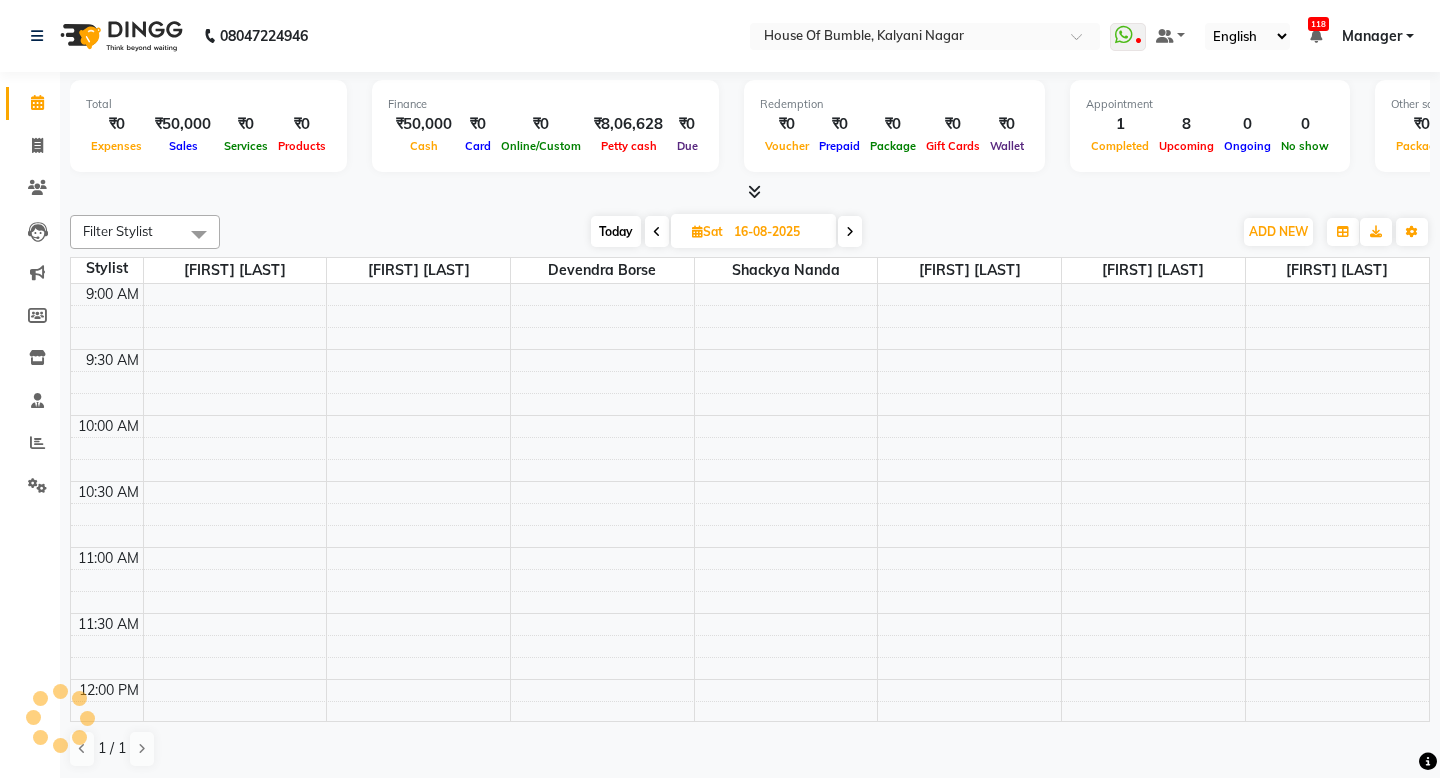 drag, startPoint x: 0, startPoint y: 0, endPoint x: 607, endPoint y: 226, distance: 647.7075 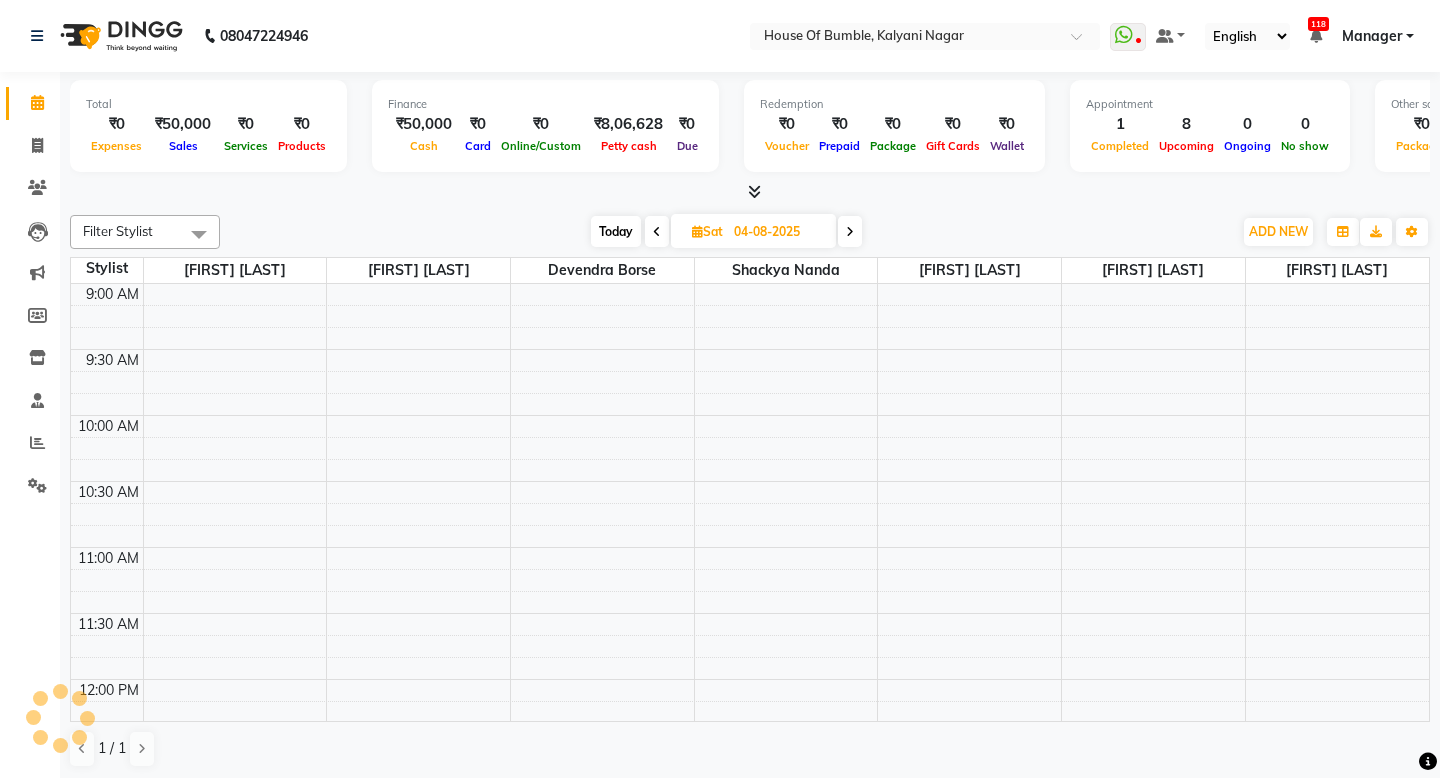 click on "04-08-2025" at bounding box center [778, 232] 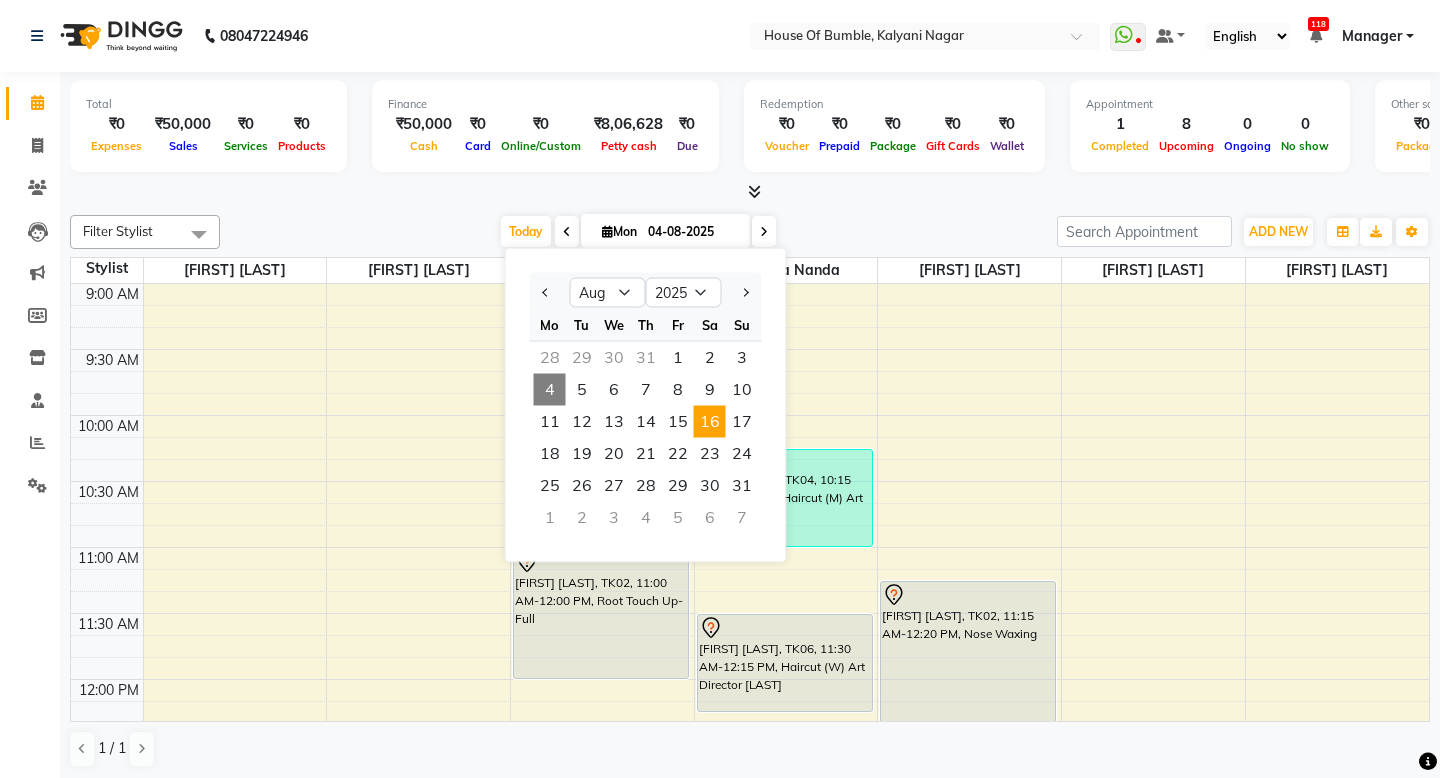 click on "16" at bounding box center [710, 422] 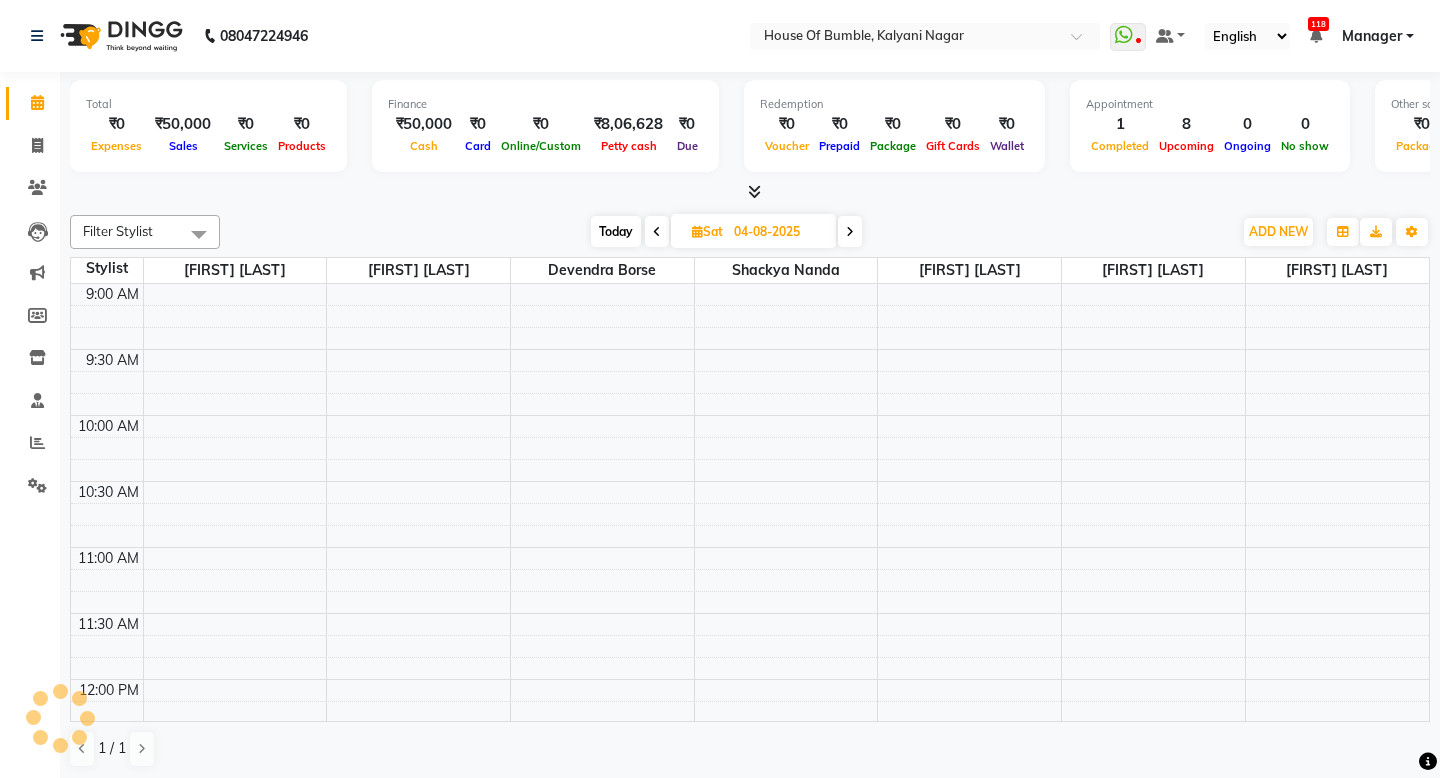 scroll, scrollTop: 0, scrollLeft: 0, axis: both 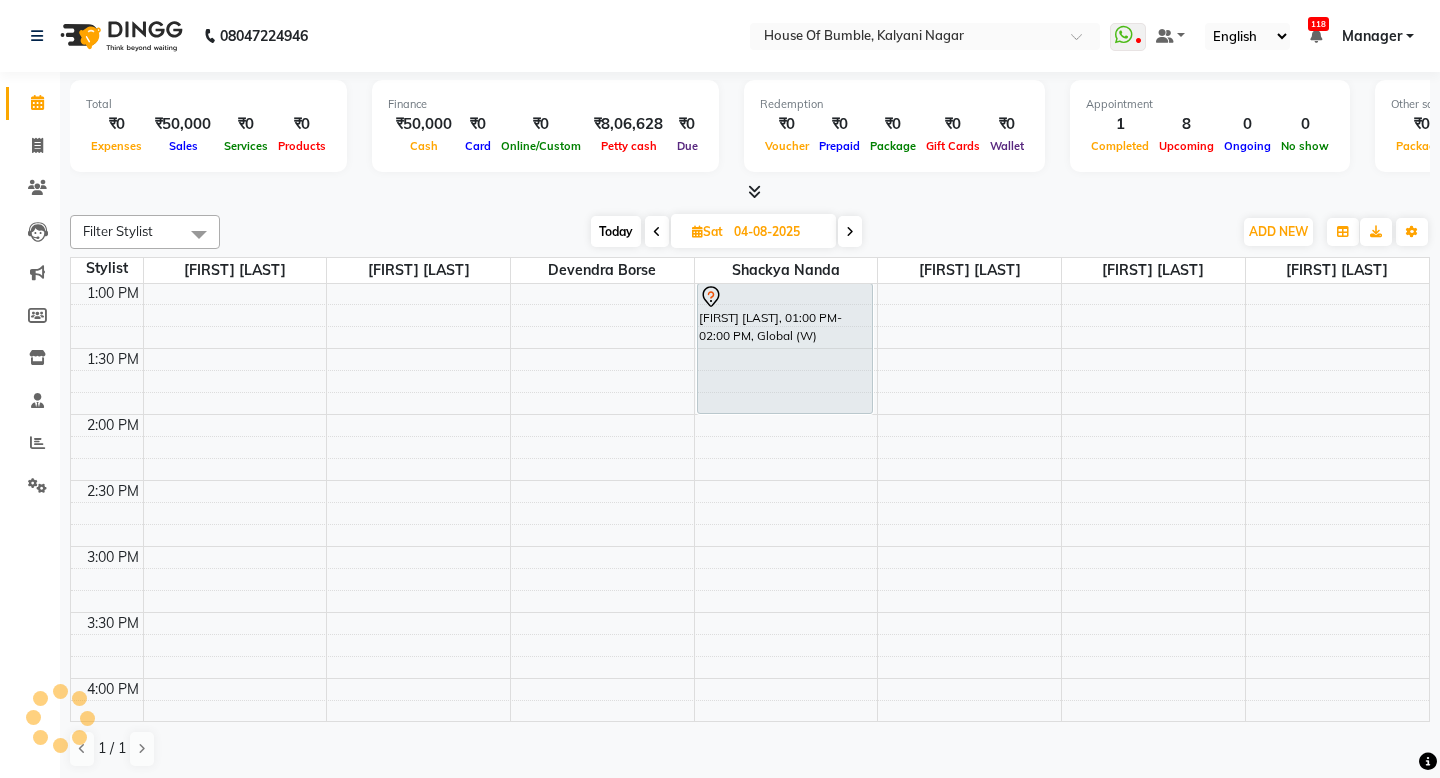 type on "16-08-2025" 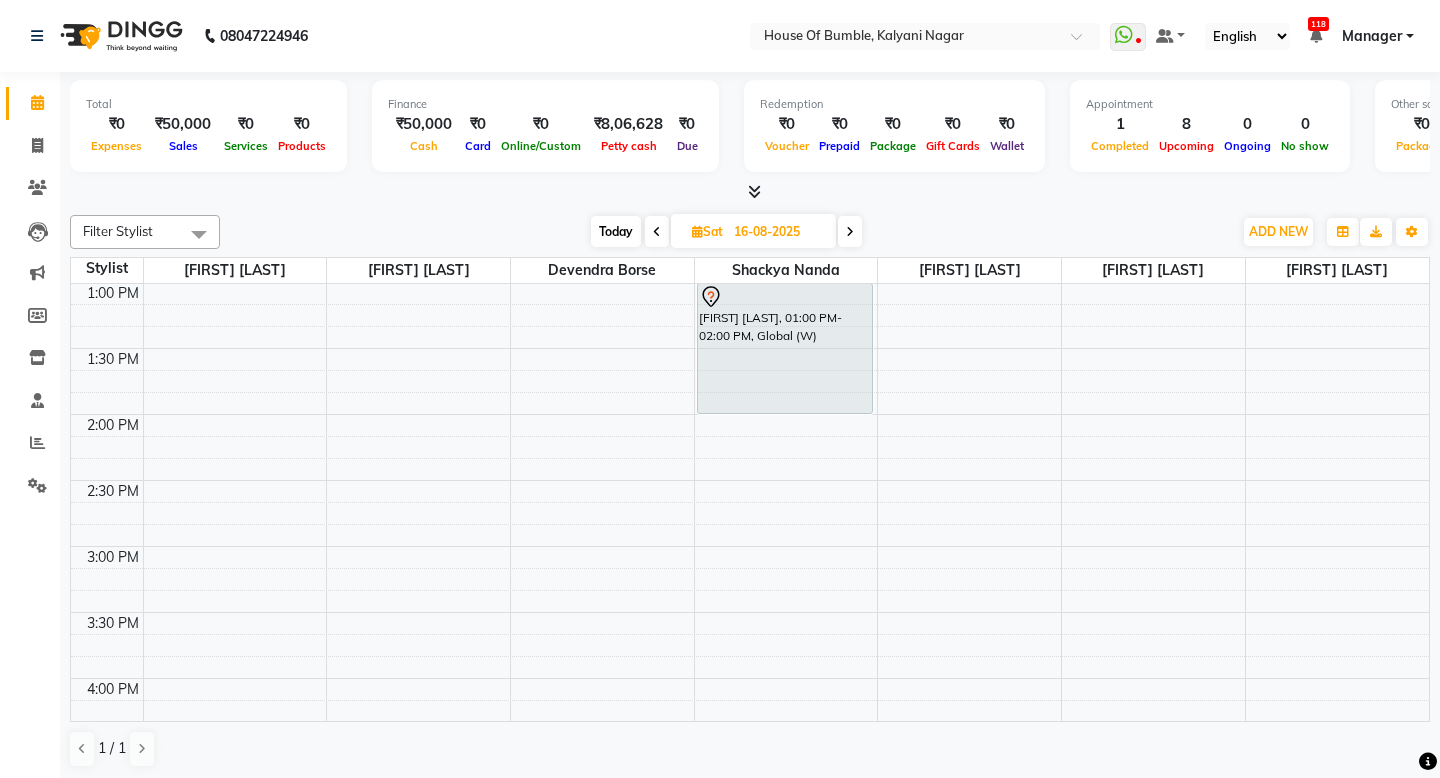 scroll, scrollTop: 335, scrollLeft: 0, axis: vertical 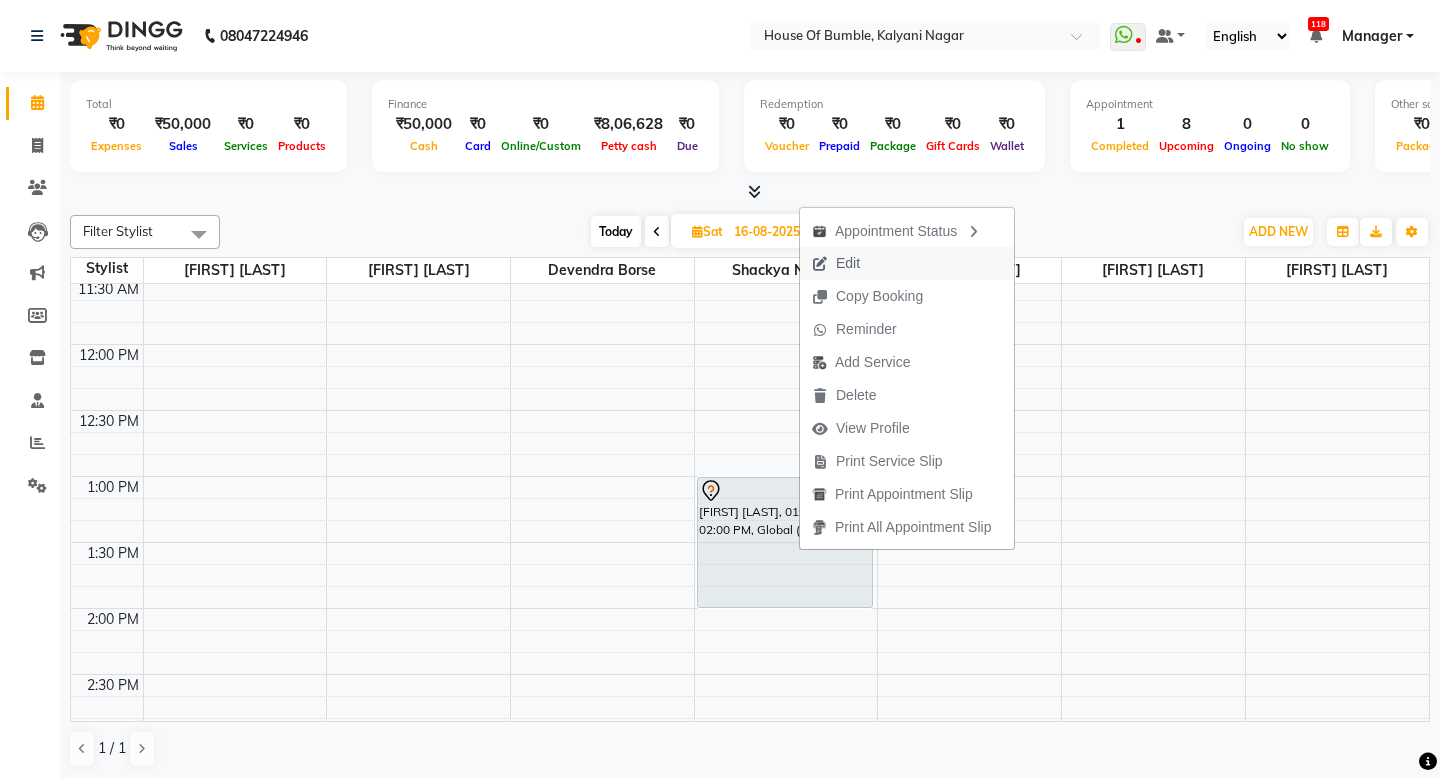 click on "Edit" at bounding box center (836, 263) 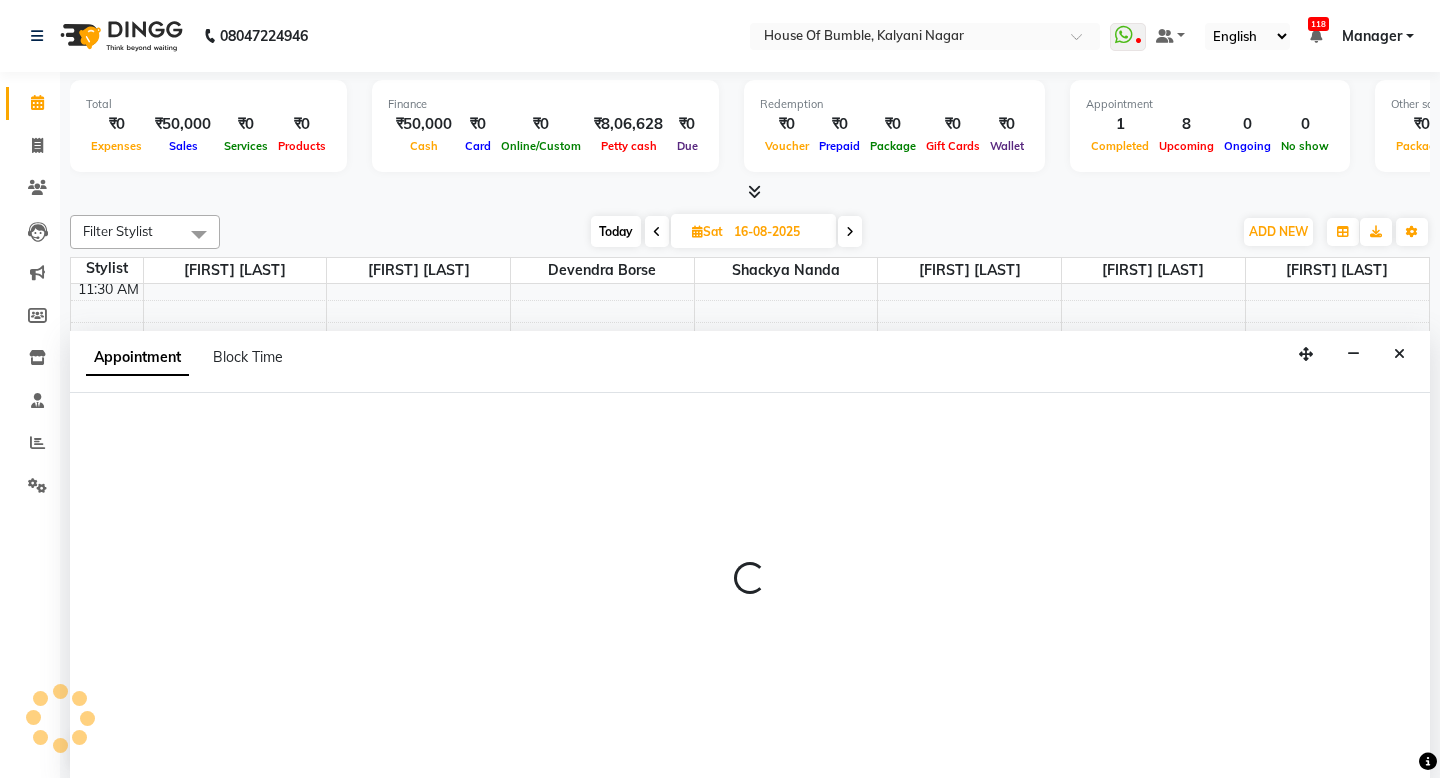 select on "tentative" 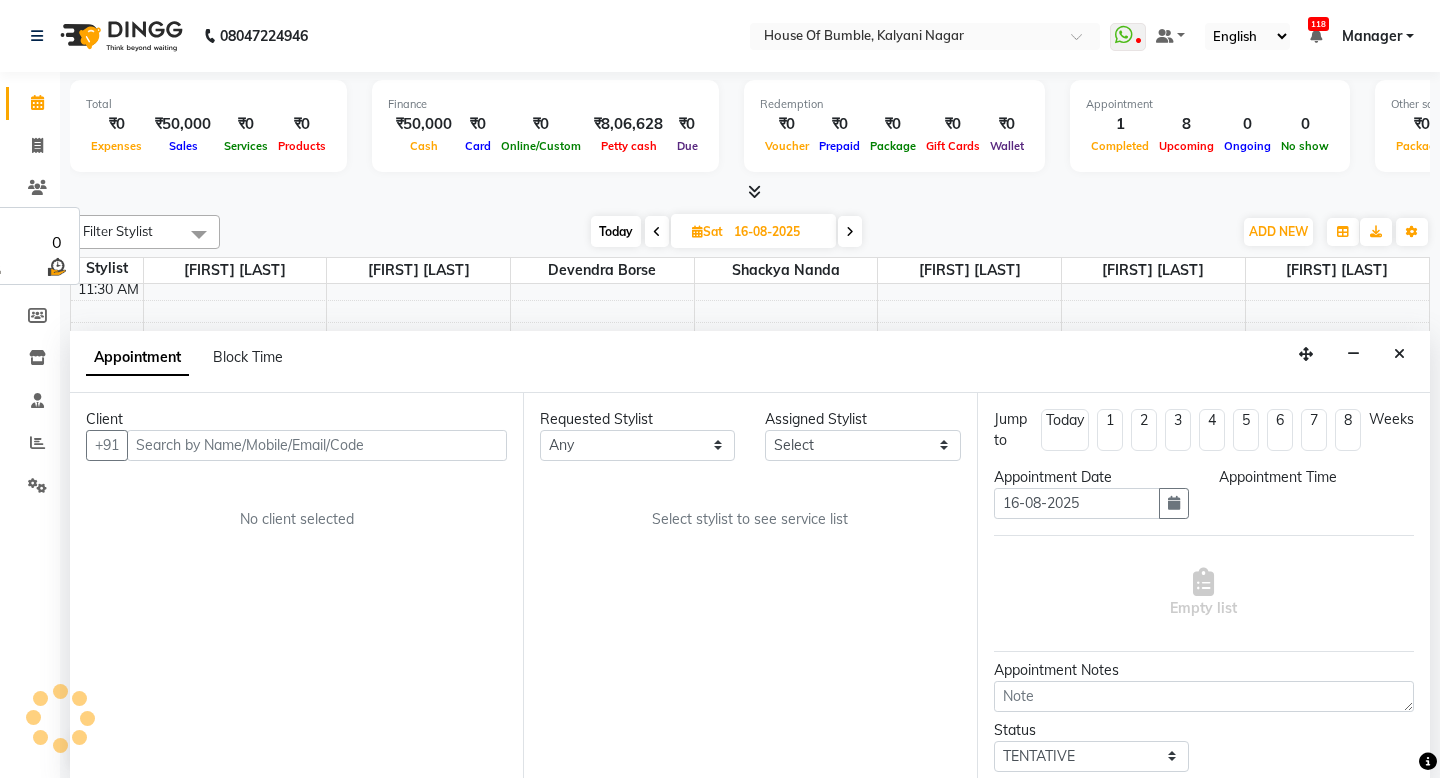 select on "145" 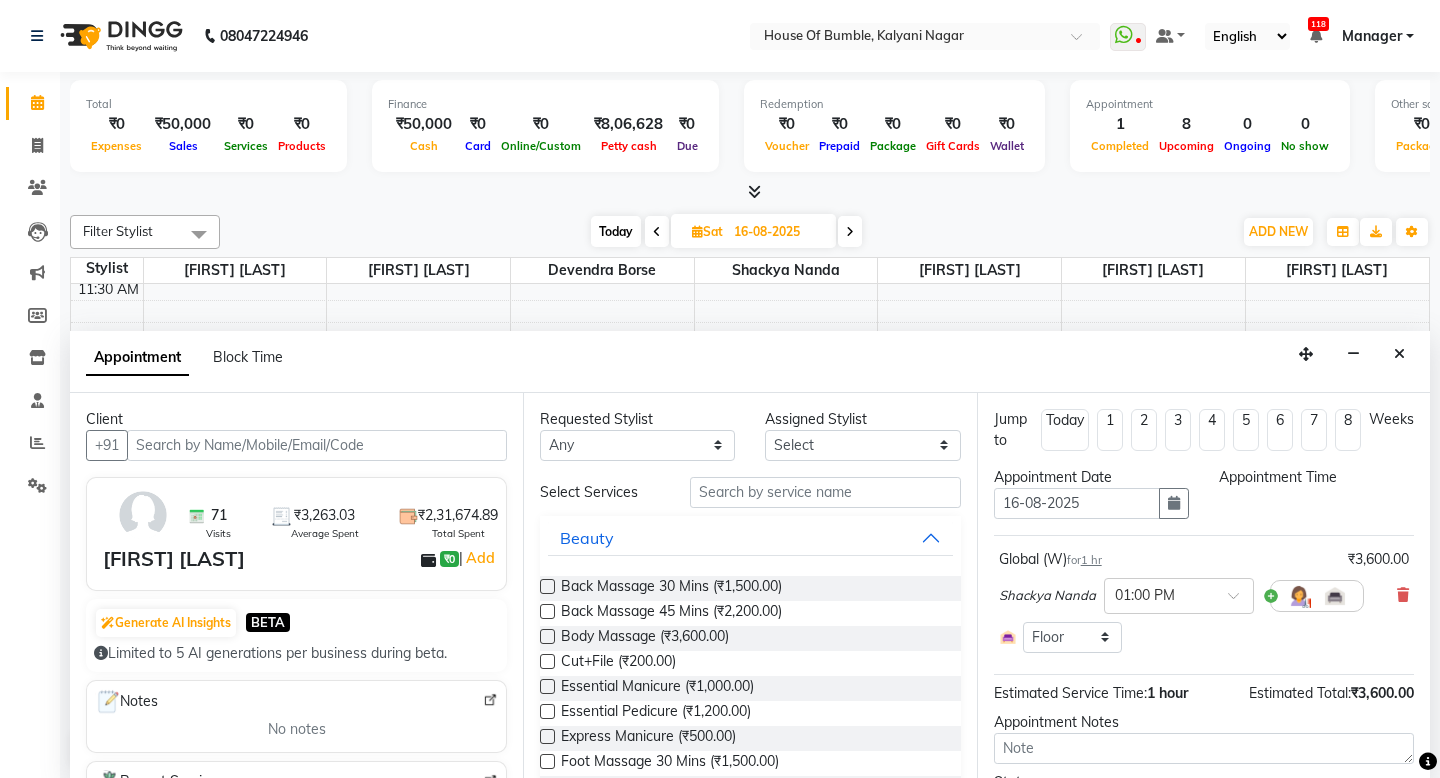 select on "76627" 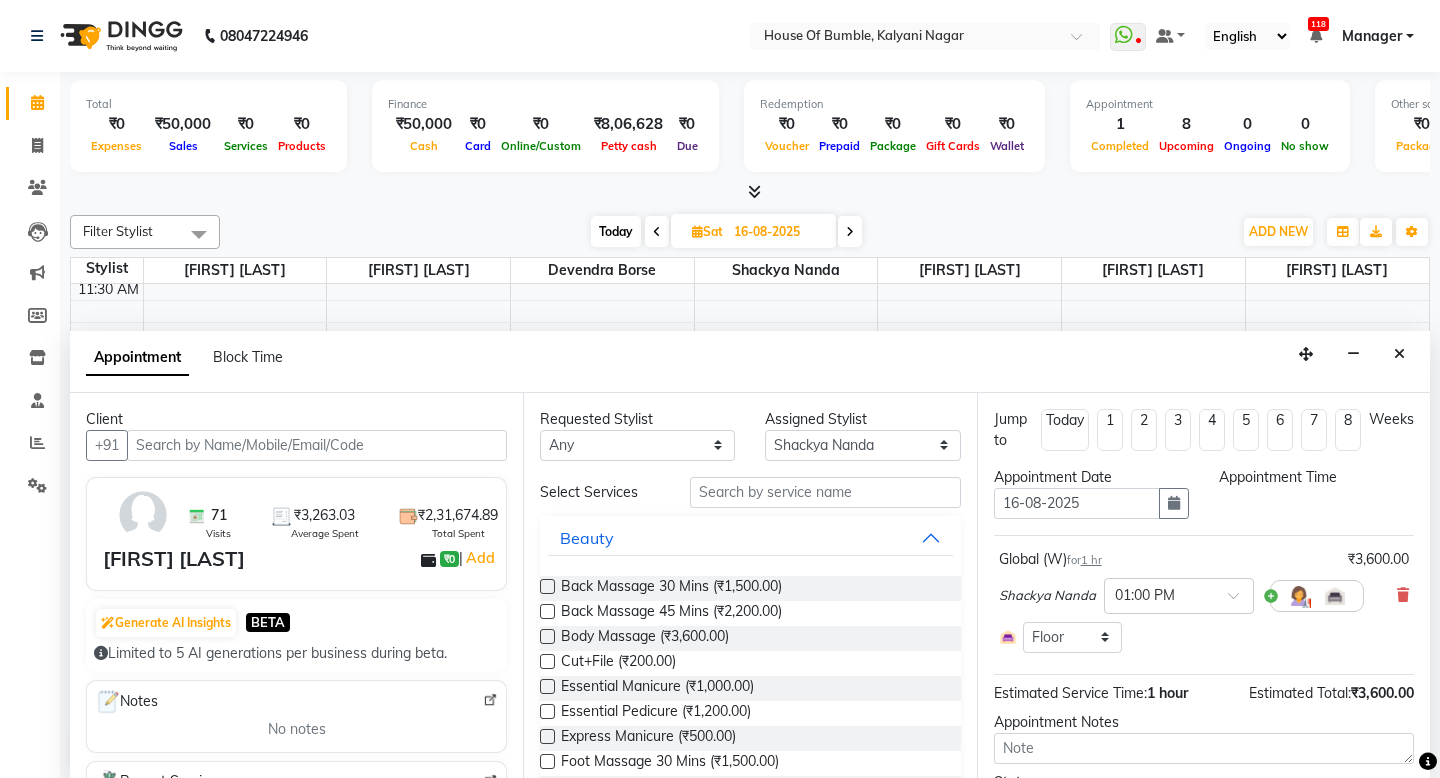 scroll, scrollTop: 1, scrollLeft: 0, axis: vertical 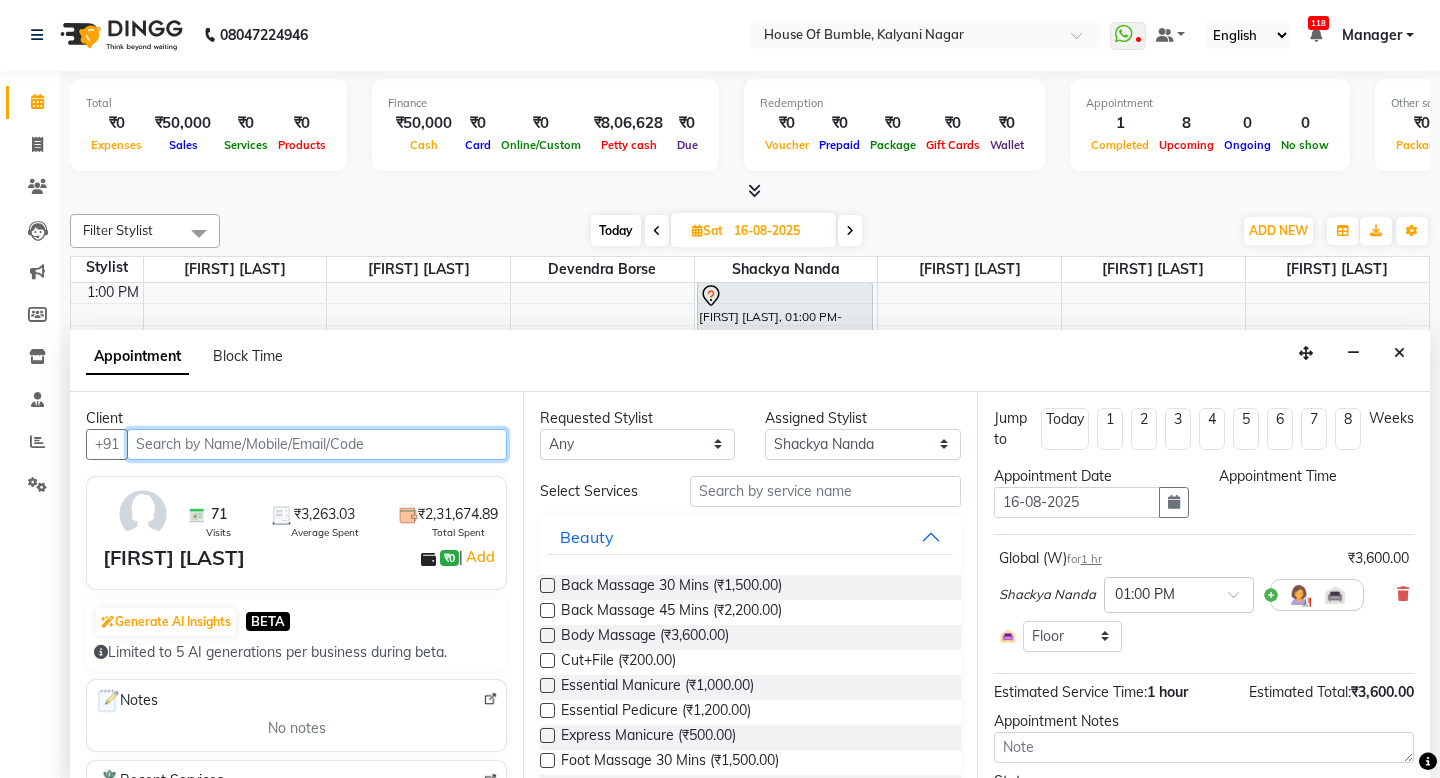select on "780" 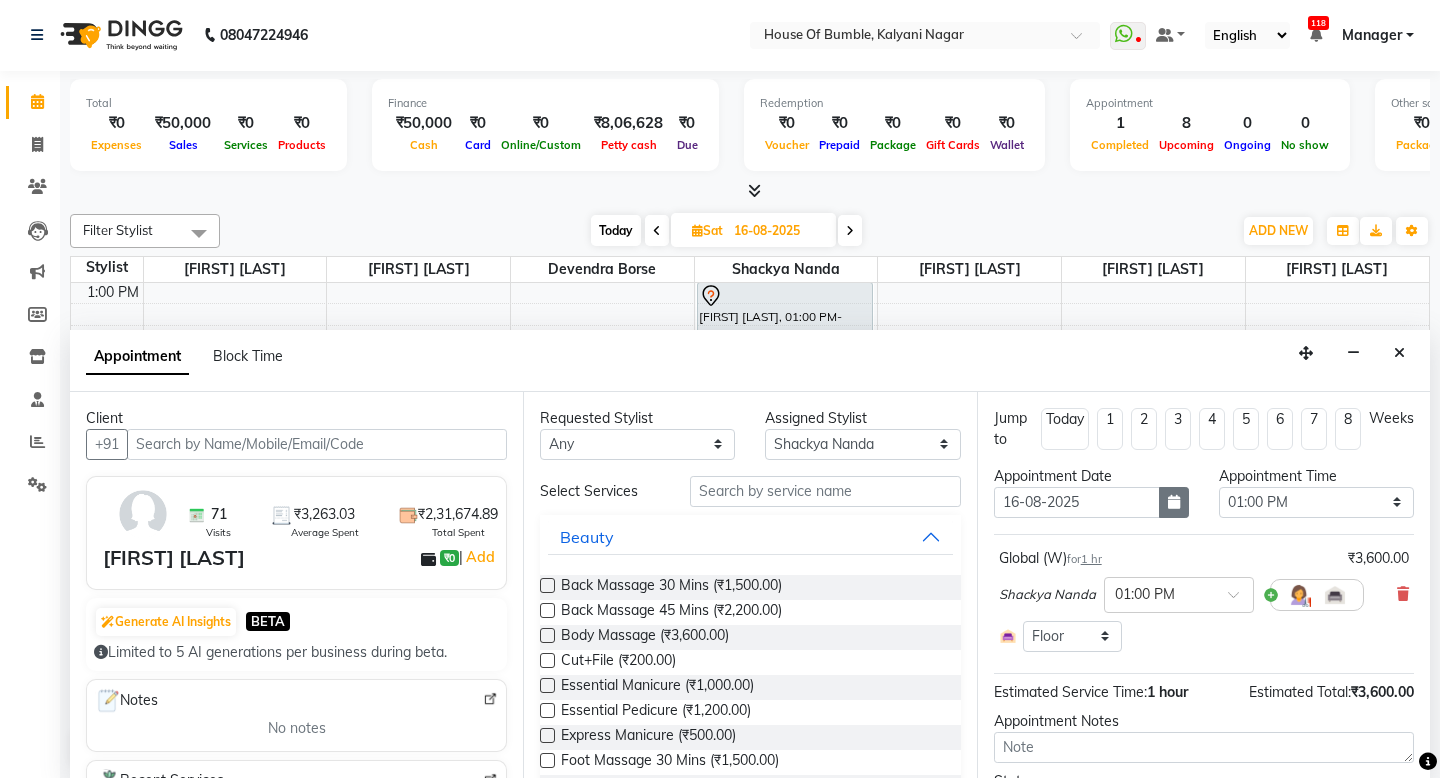 click at bounding box center [1174, 502] 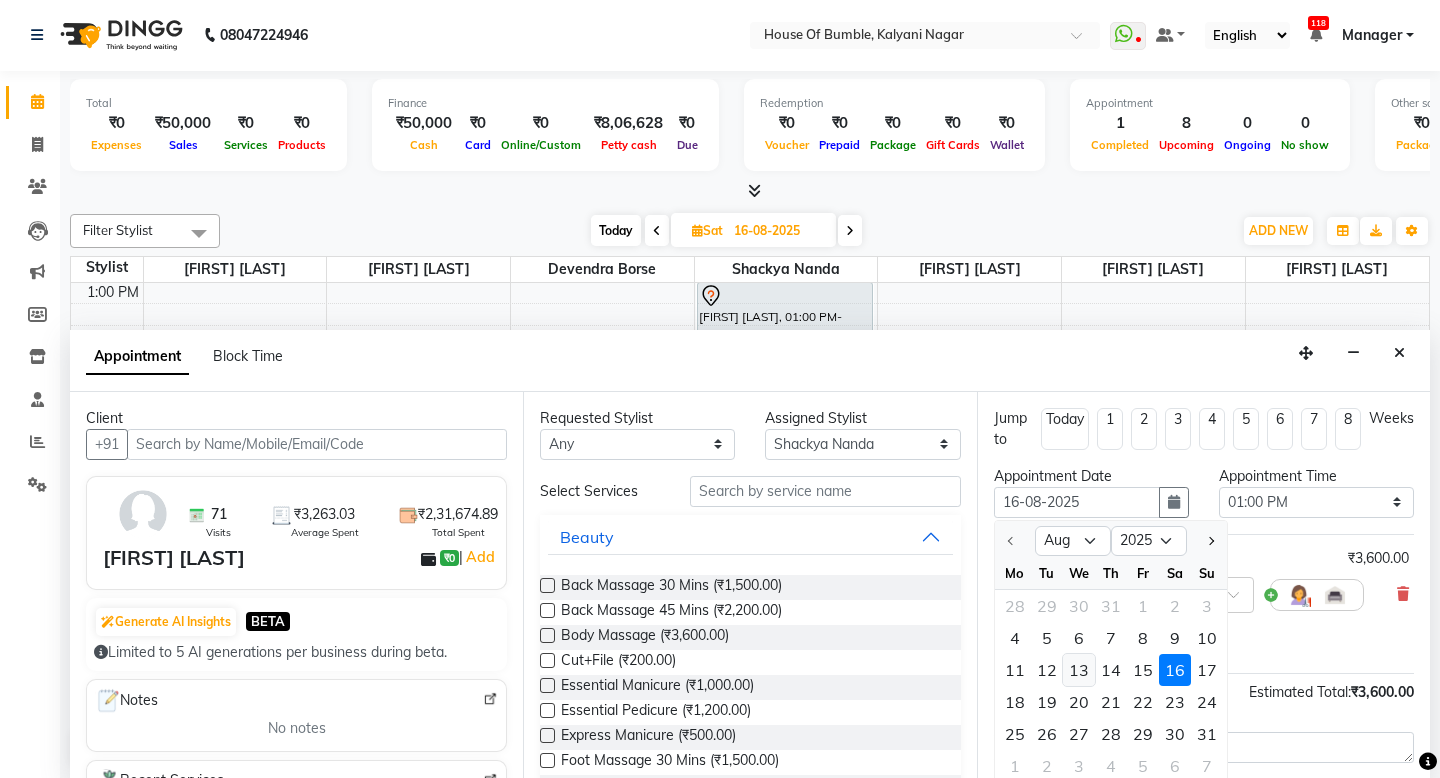 click on "13" at bounding box center [1079, 670] 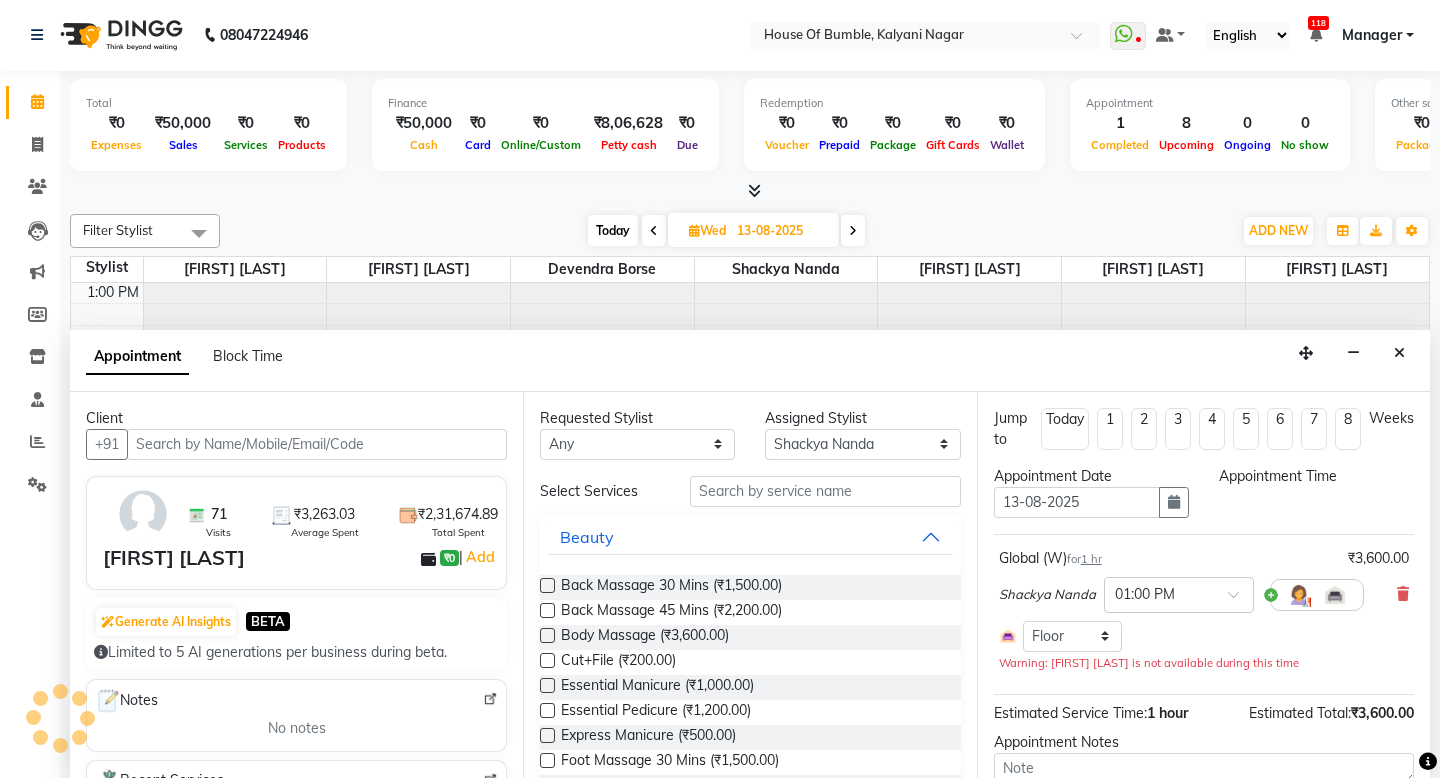 select on "780" 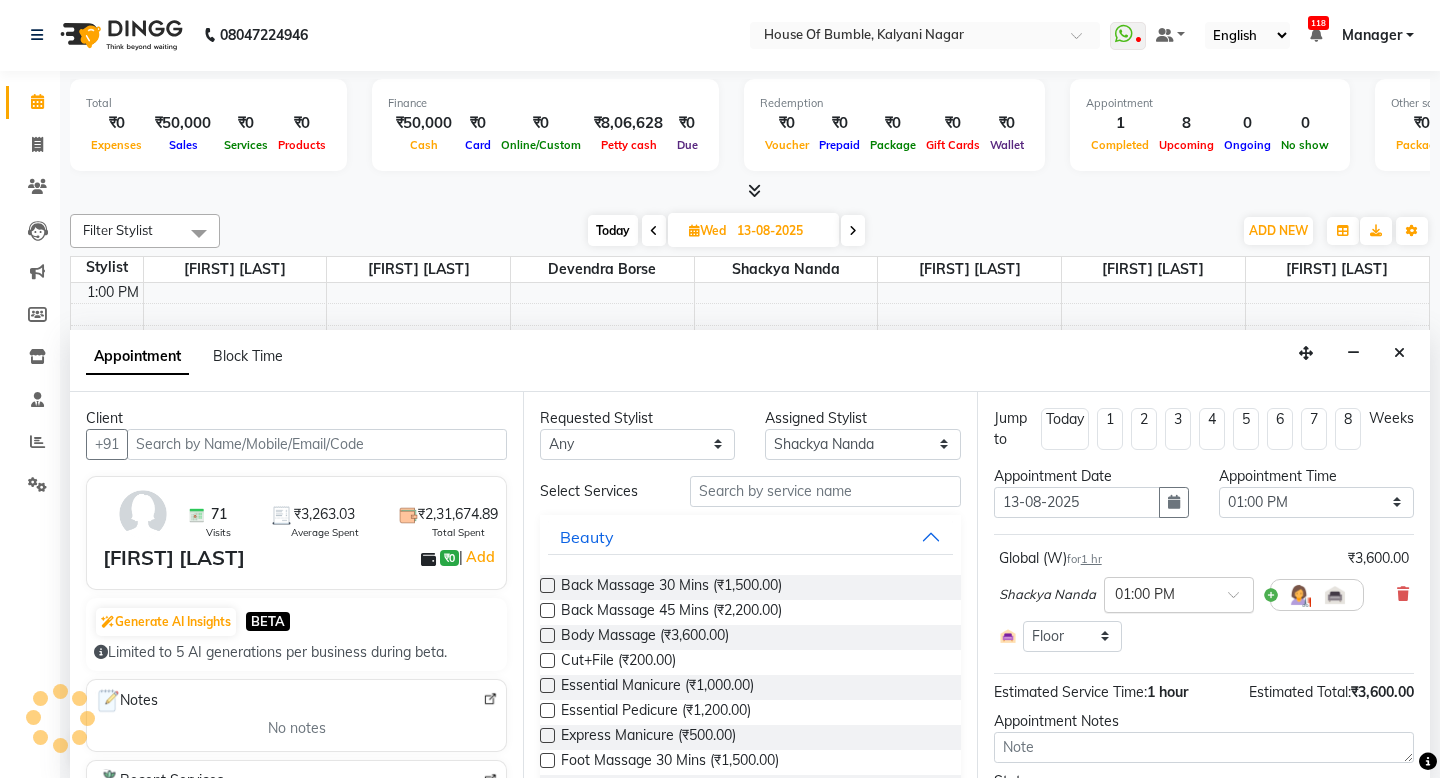 scroll, scrollTop: 529, scrollLeft: 0, axis: vertical 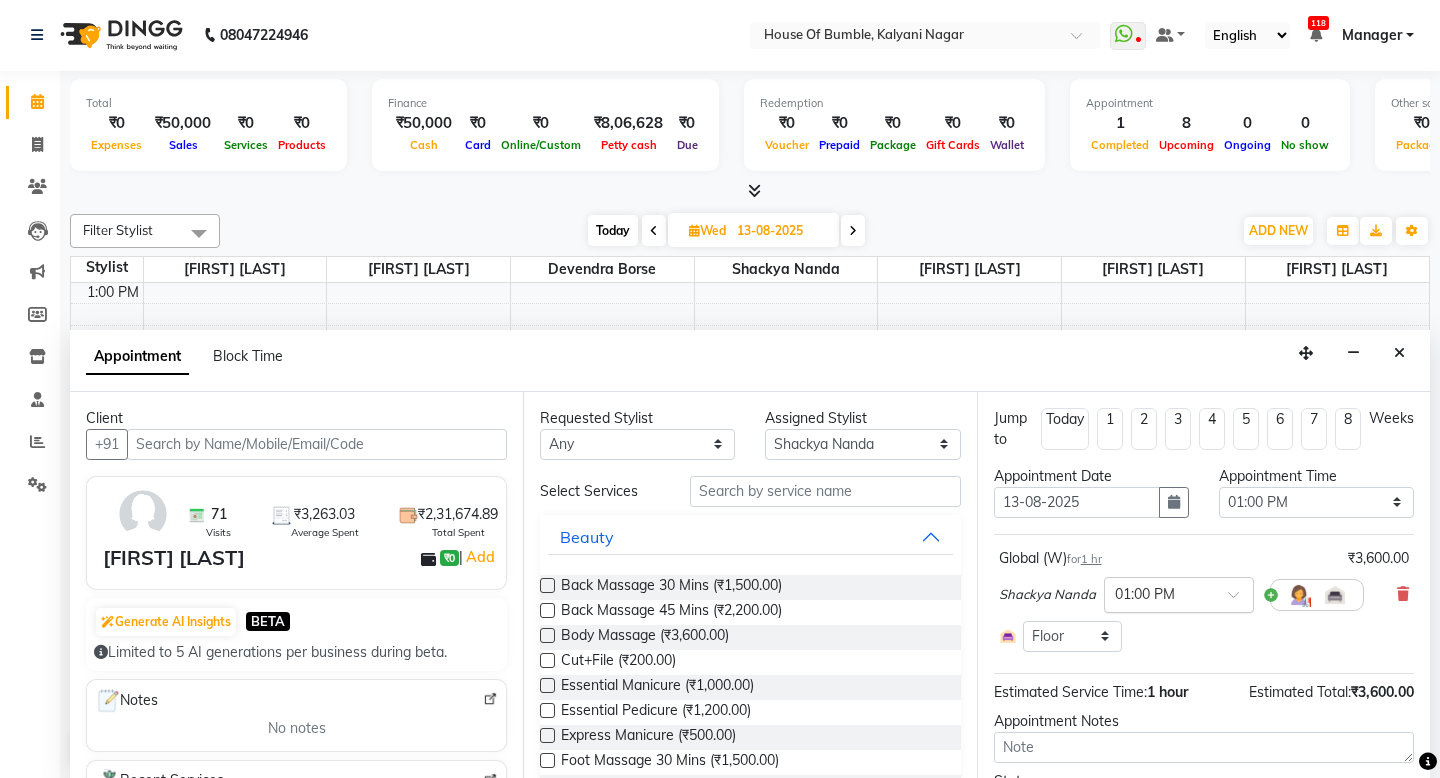 click at bounding box center [1159, 593] 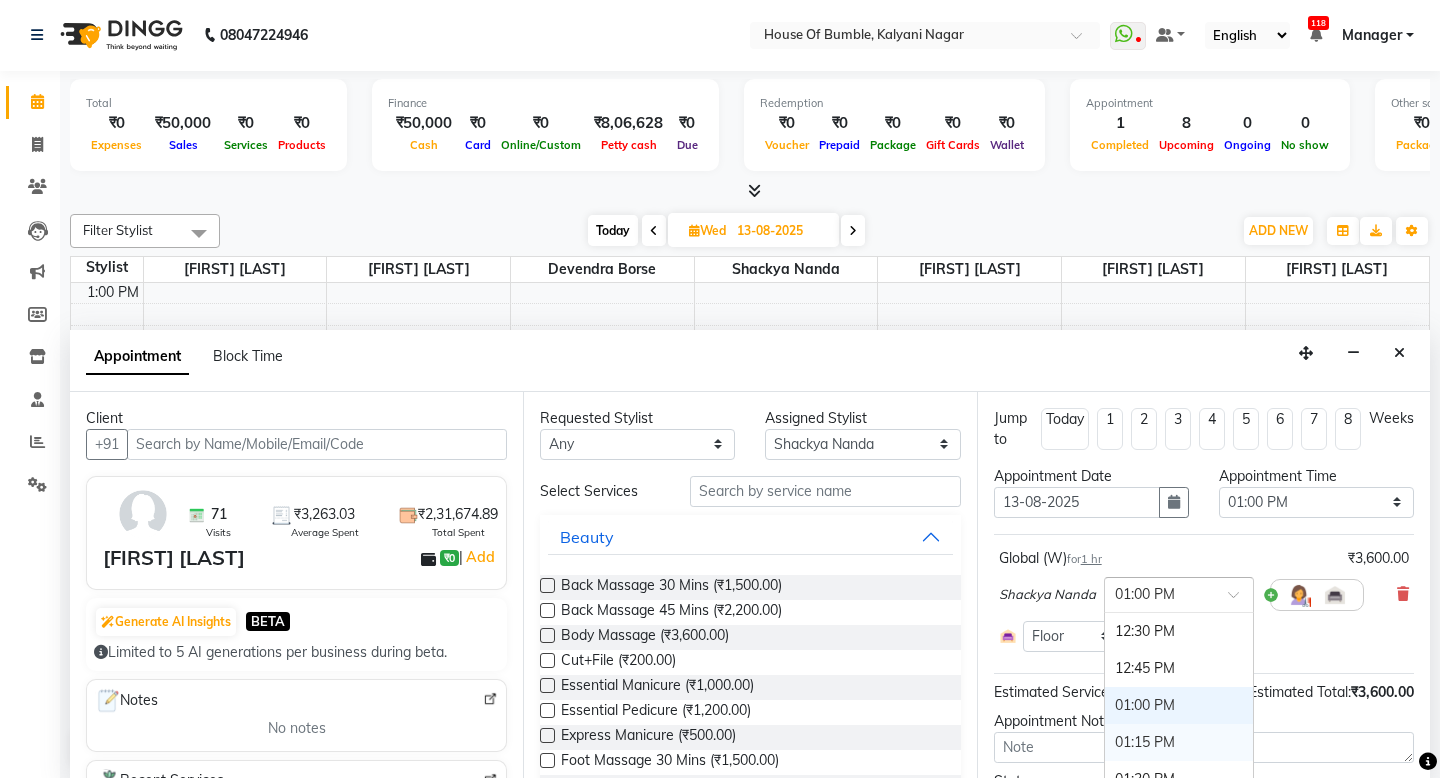 scroll, scrollTop: 376, scrollLeft: 0, axis: vertical 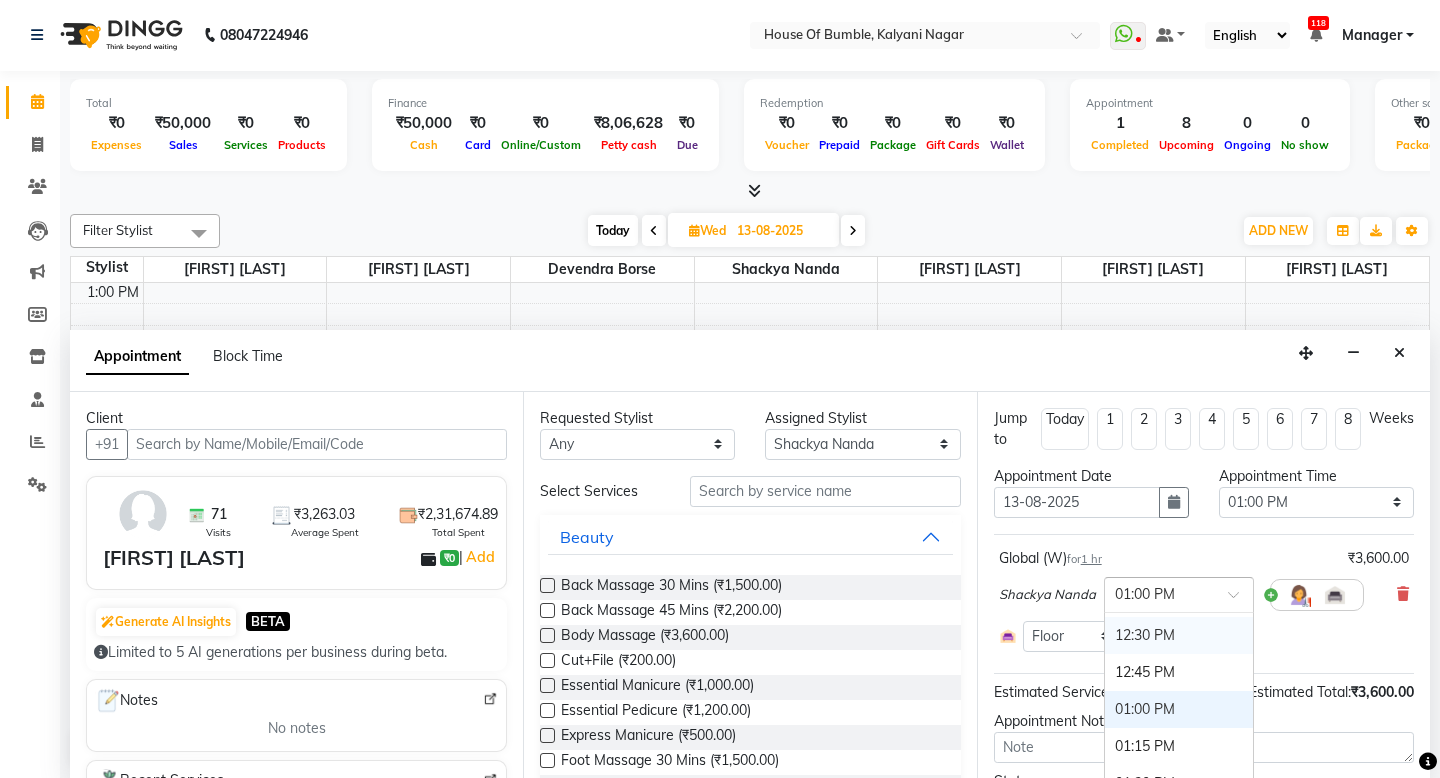 click on "12:30 PM" at bounding box center (1179, 635) 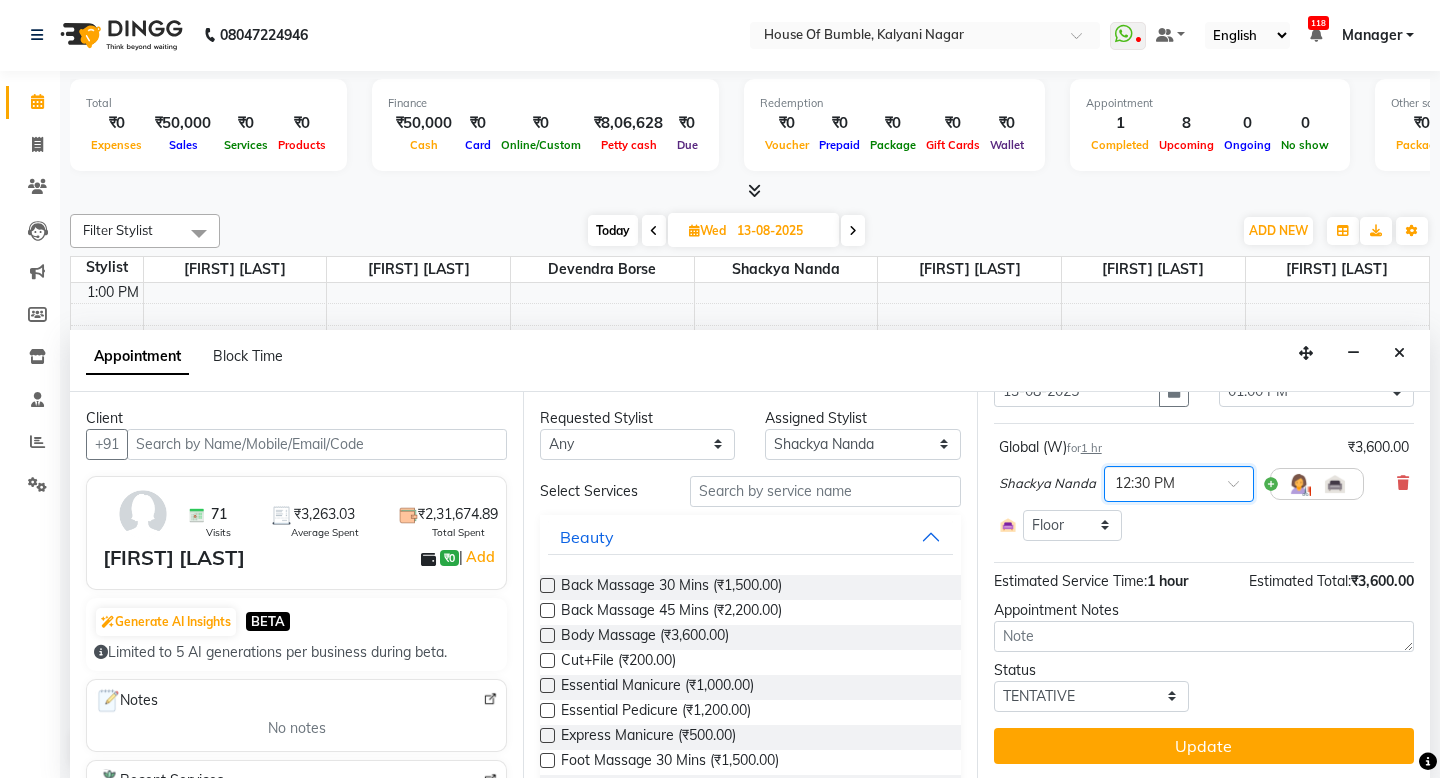 scroll, scrollTop: 111, scrollLeft: 0, axis: vertical 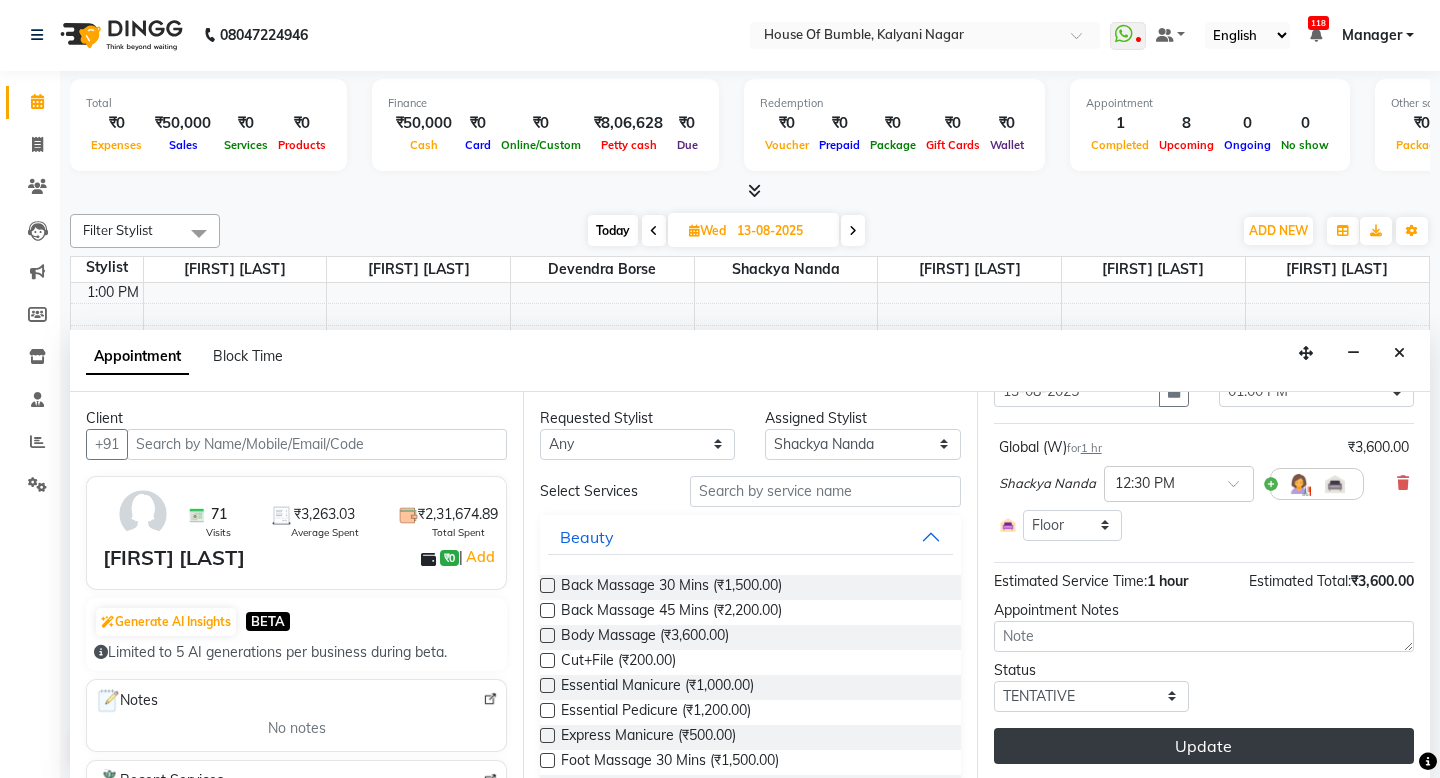 click on "Update" at bounding box center [1204, 746] 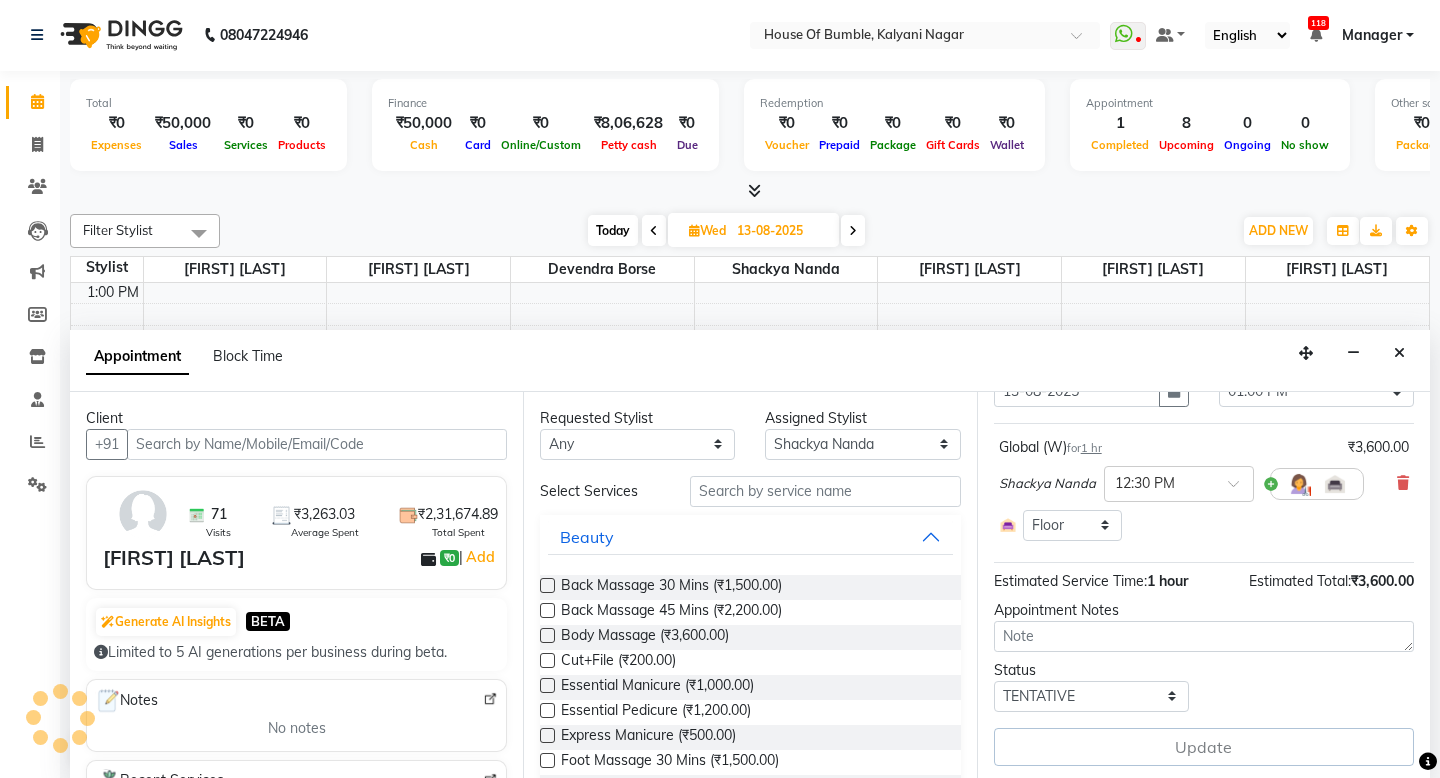 scroll, scrollTop: 0, scrollLeft: 0, axis: both 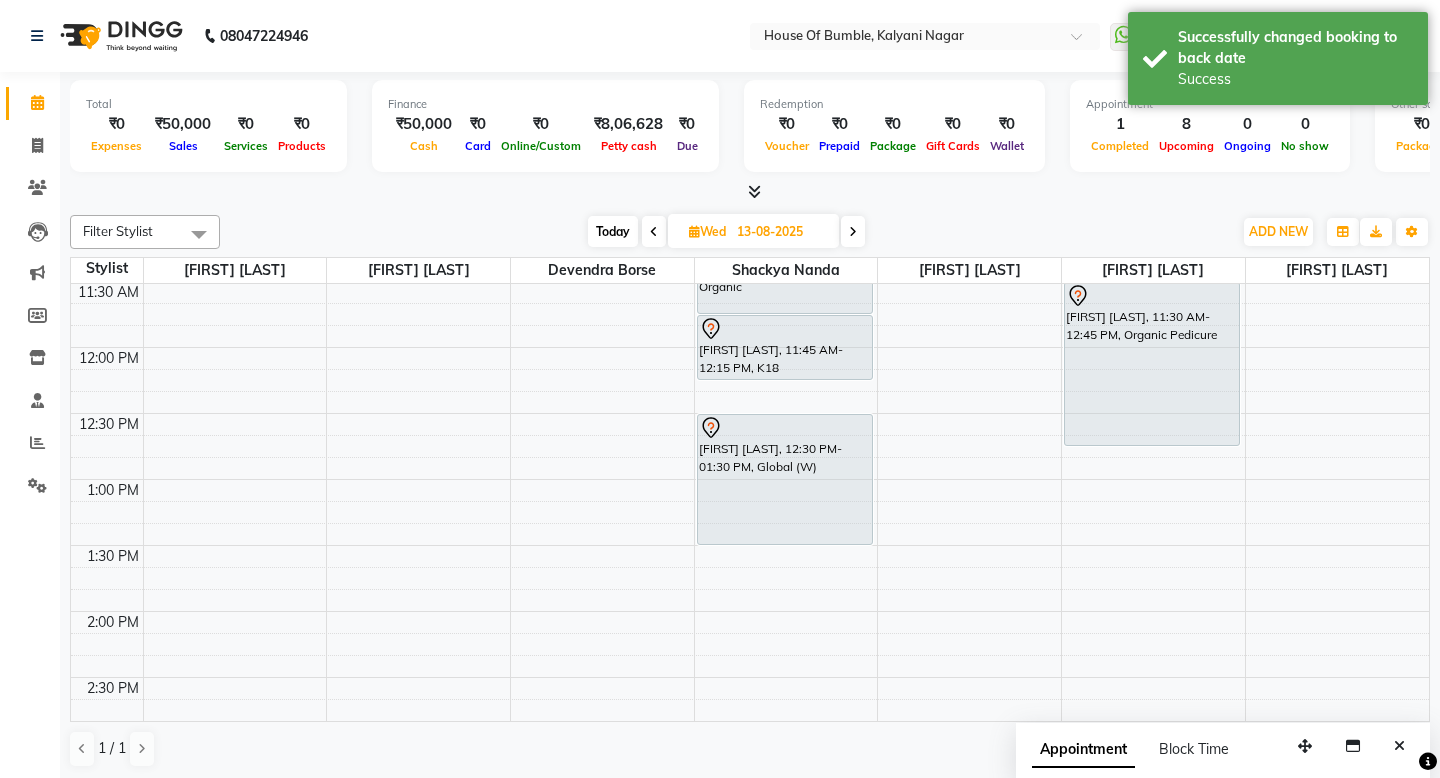 click on "Today" at bounding box center (613, 231) 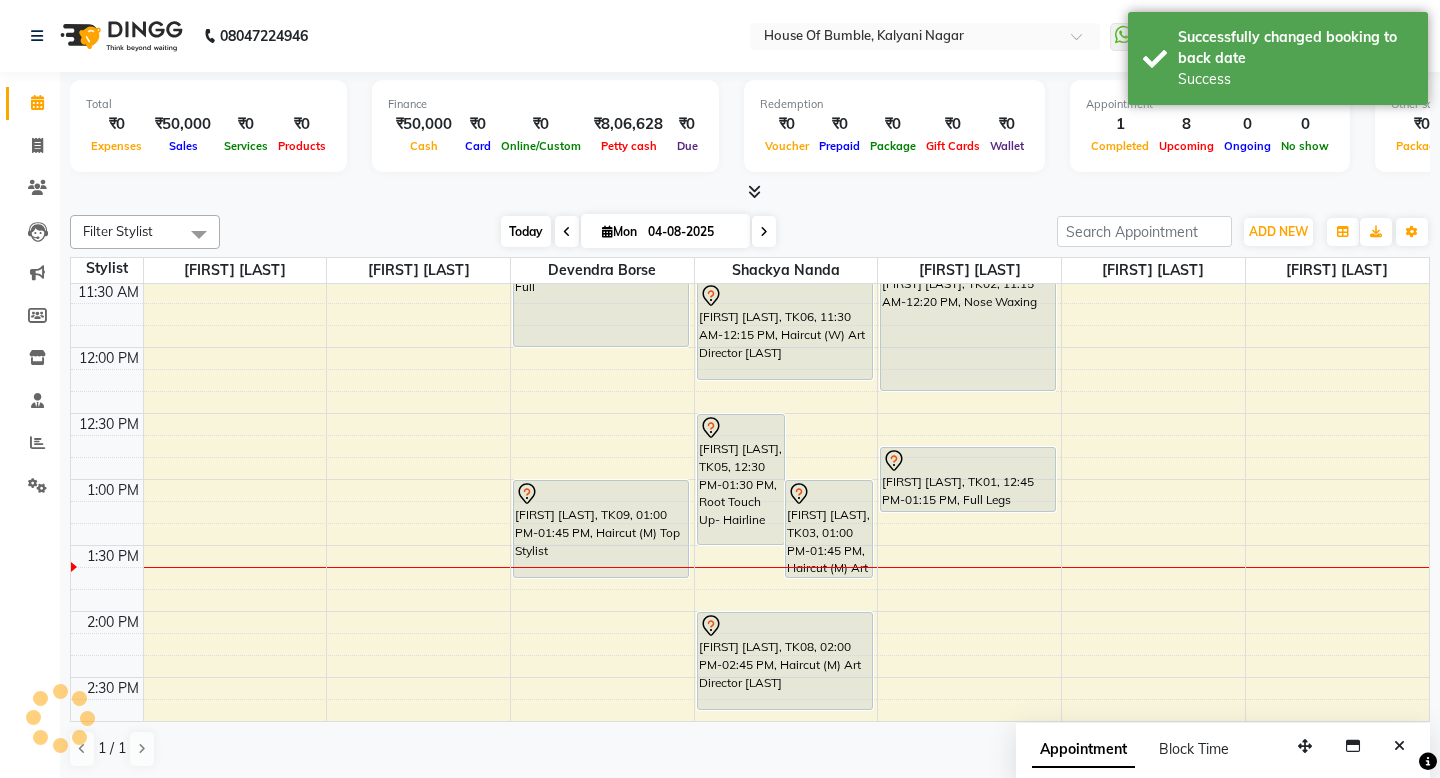 scroll, scrollTop: 529, scrollLeft: 0, axis: vertical 